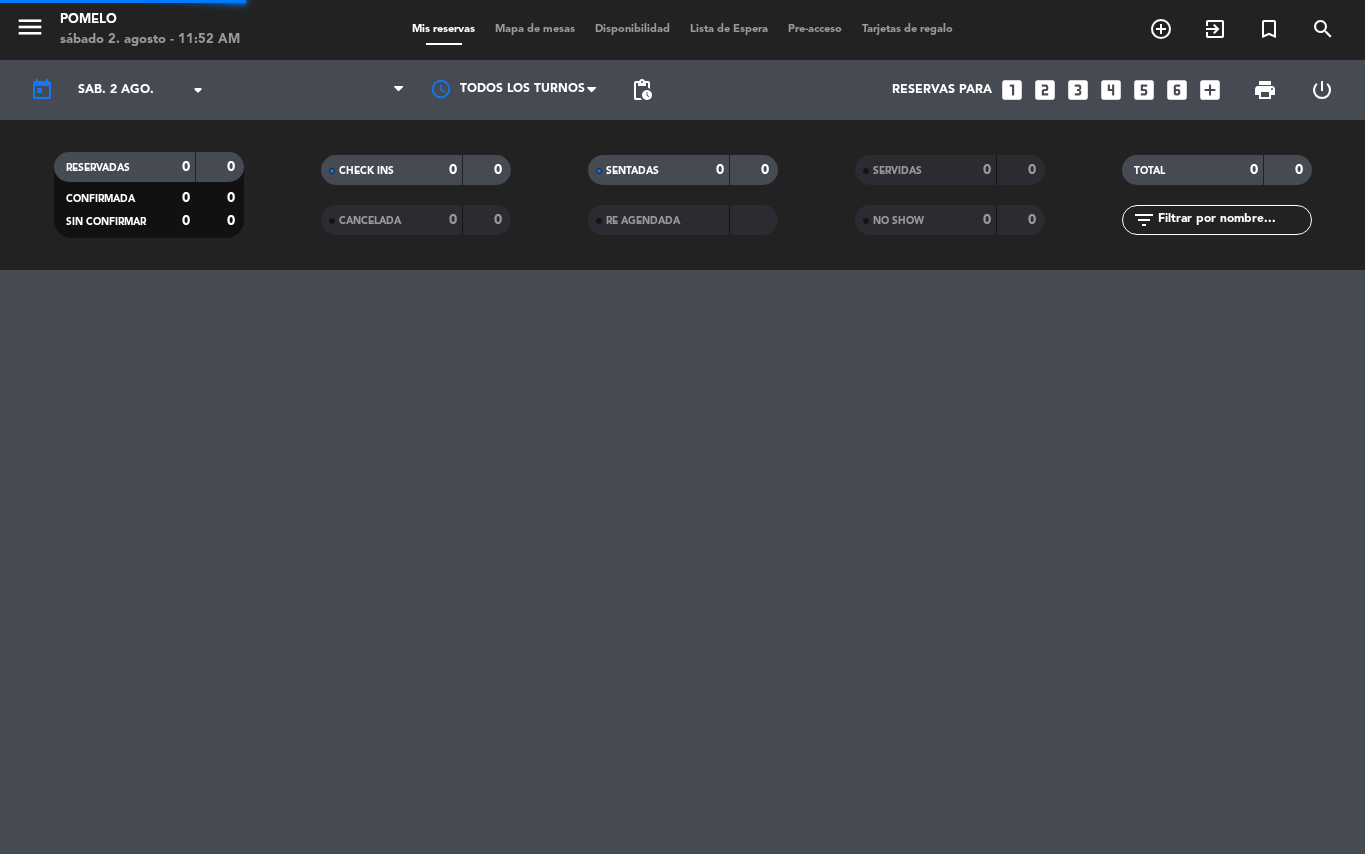 scroll, scrollTop: 0, scrollLeft: 0, axis: both 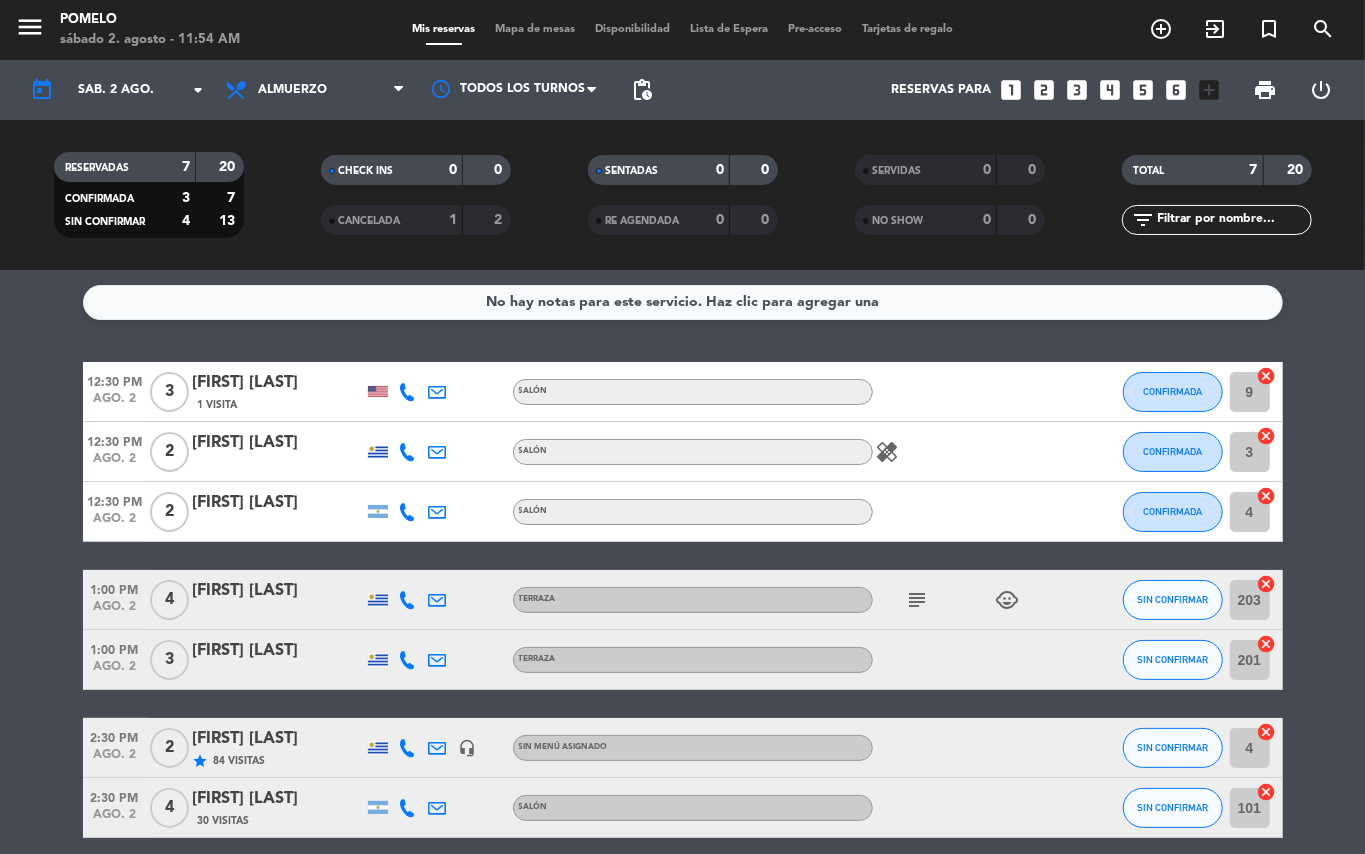 click on "Mapa de mesas" at bounding box center [535, 29] 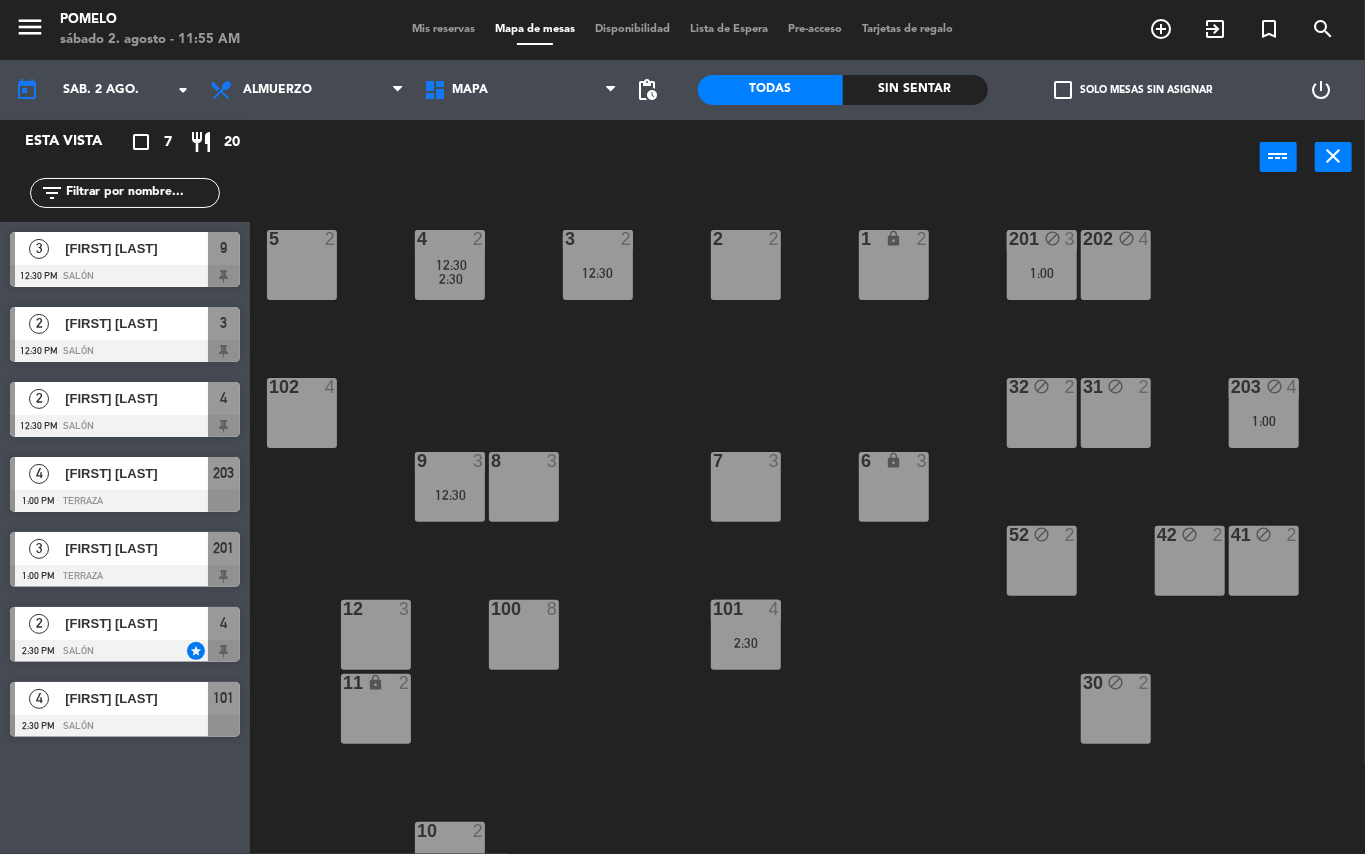click on "Mis reservas" at bounding box center [443, 29] 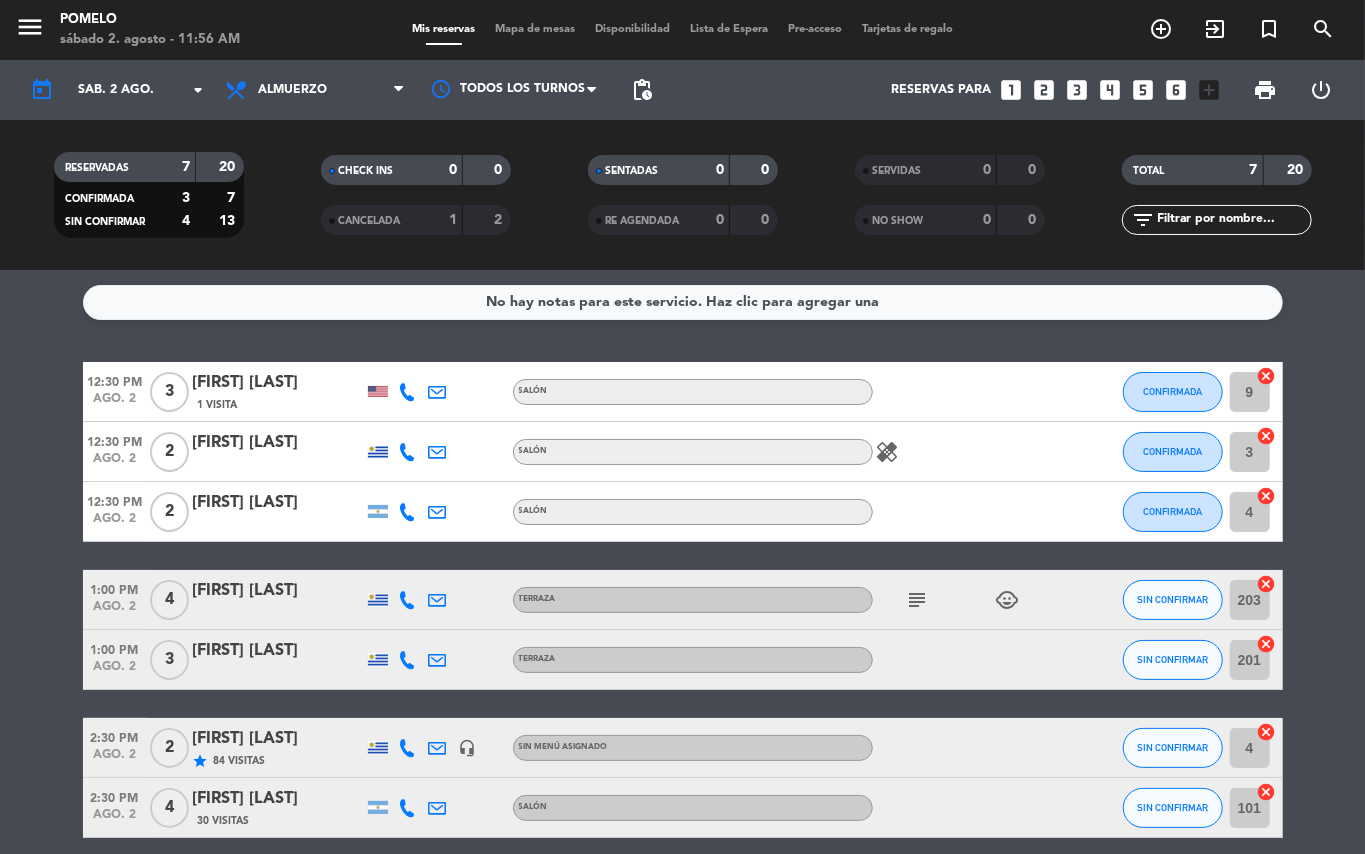 click on "4" 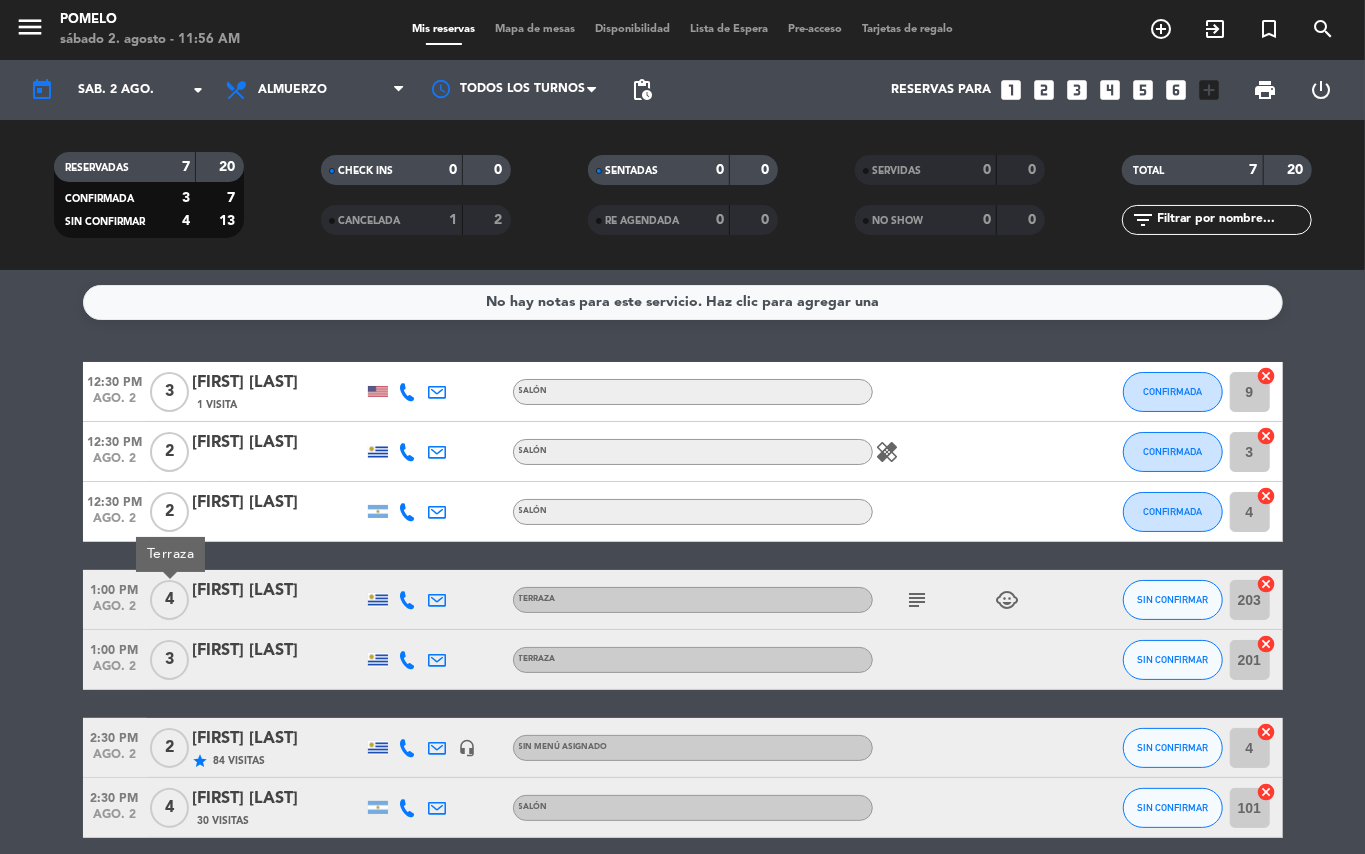 click on "[FIRST] [LAST]" 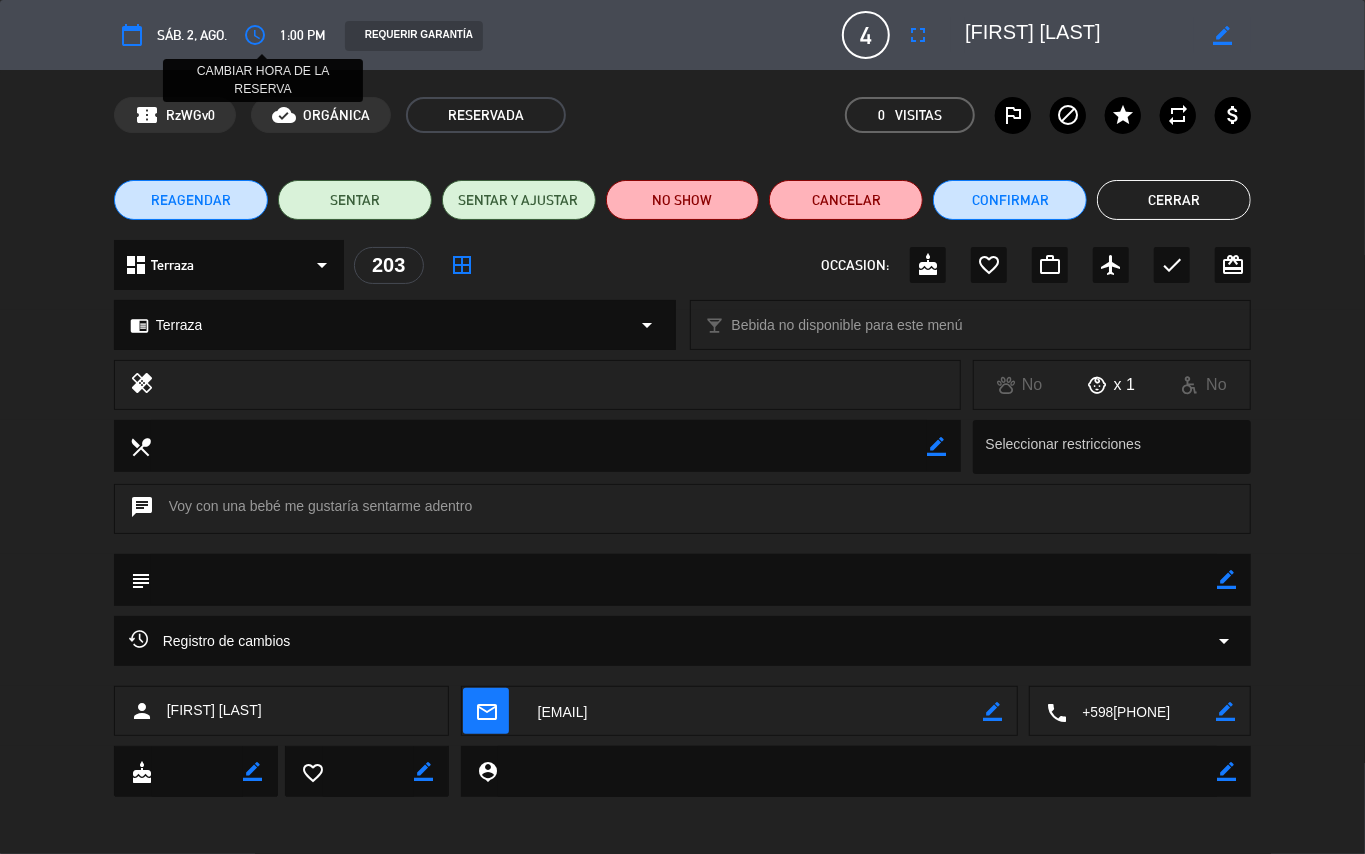 click on "access_time" at bounding box center [255, 35] 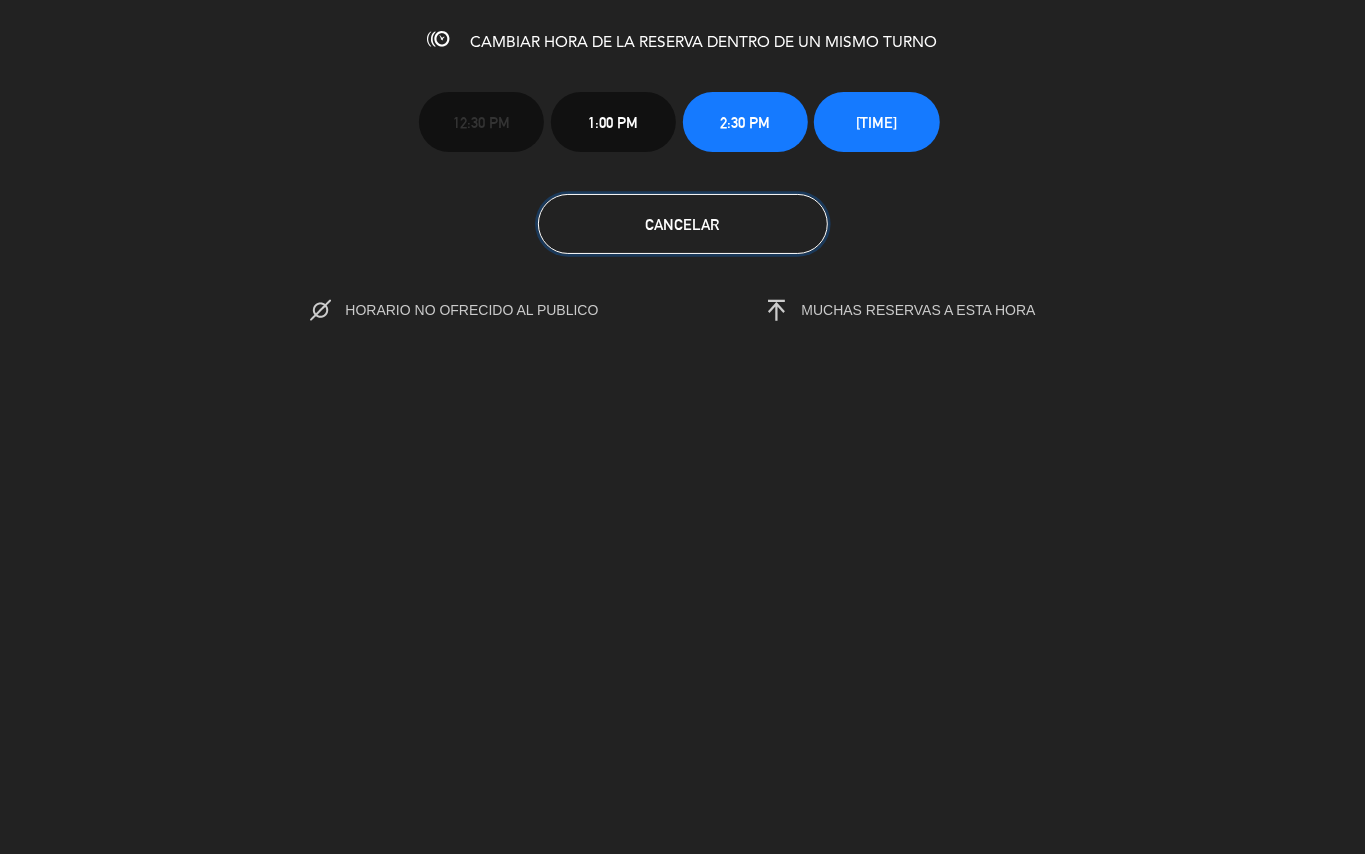 click on "Cancelar" 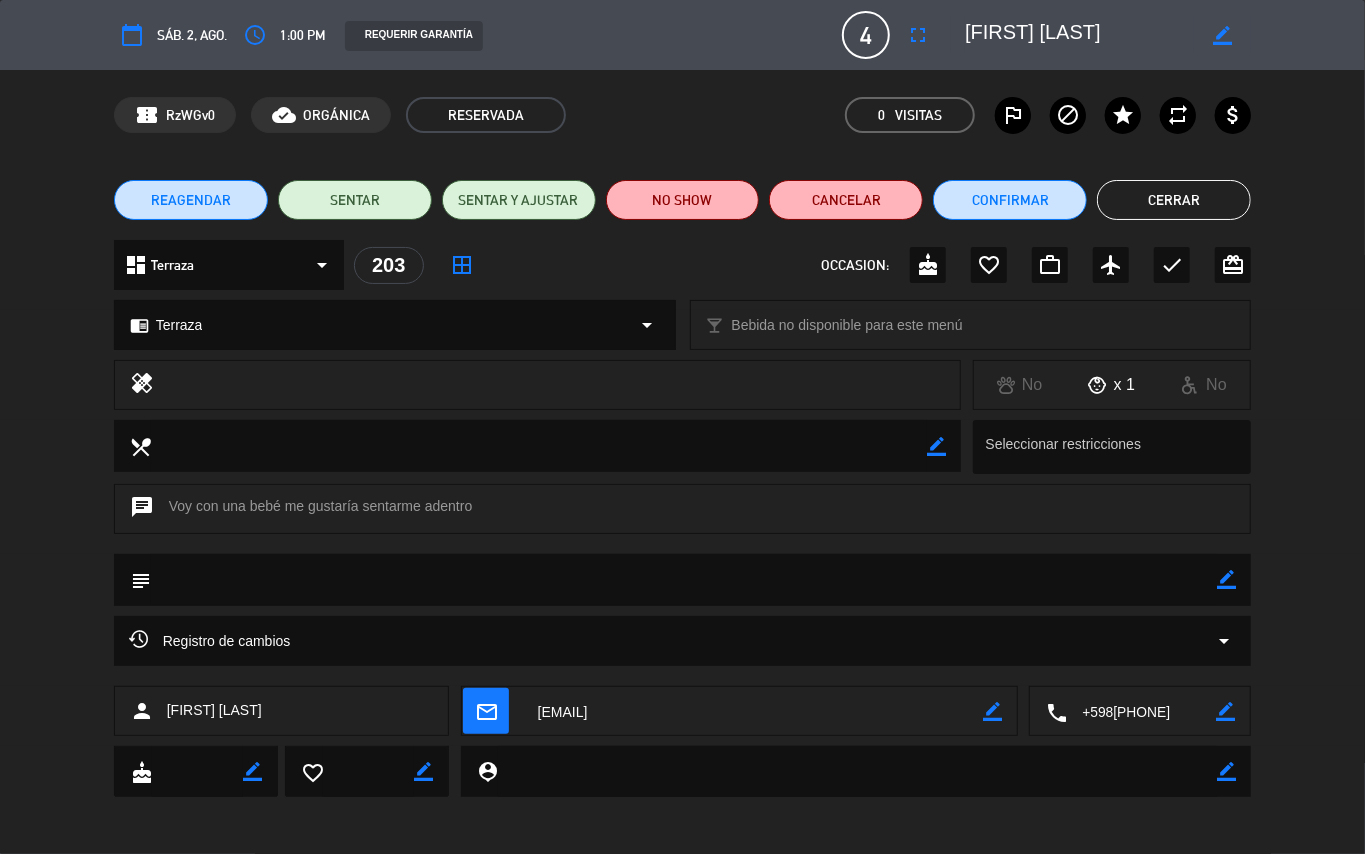 click on "sáb. 2, ago." 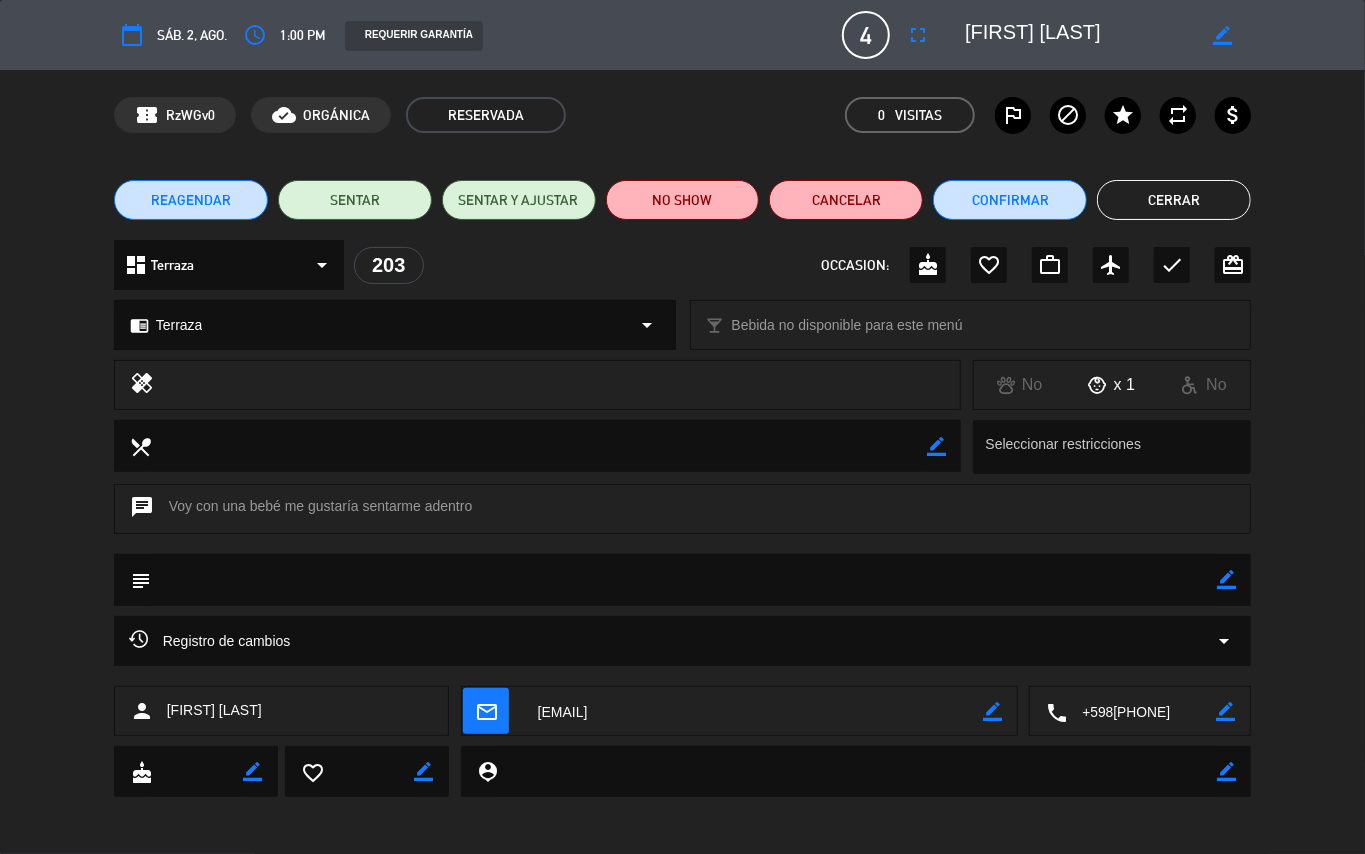 click on "Cerrar" 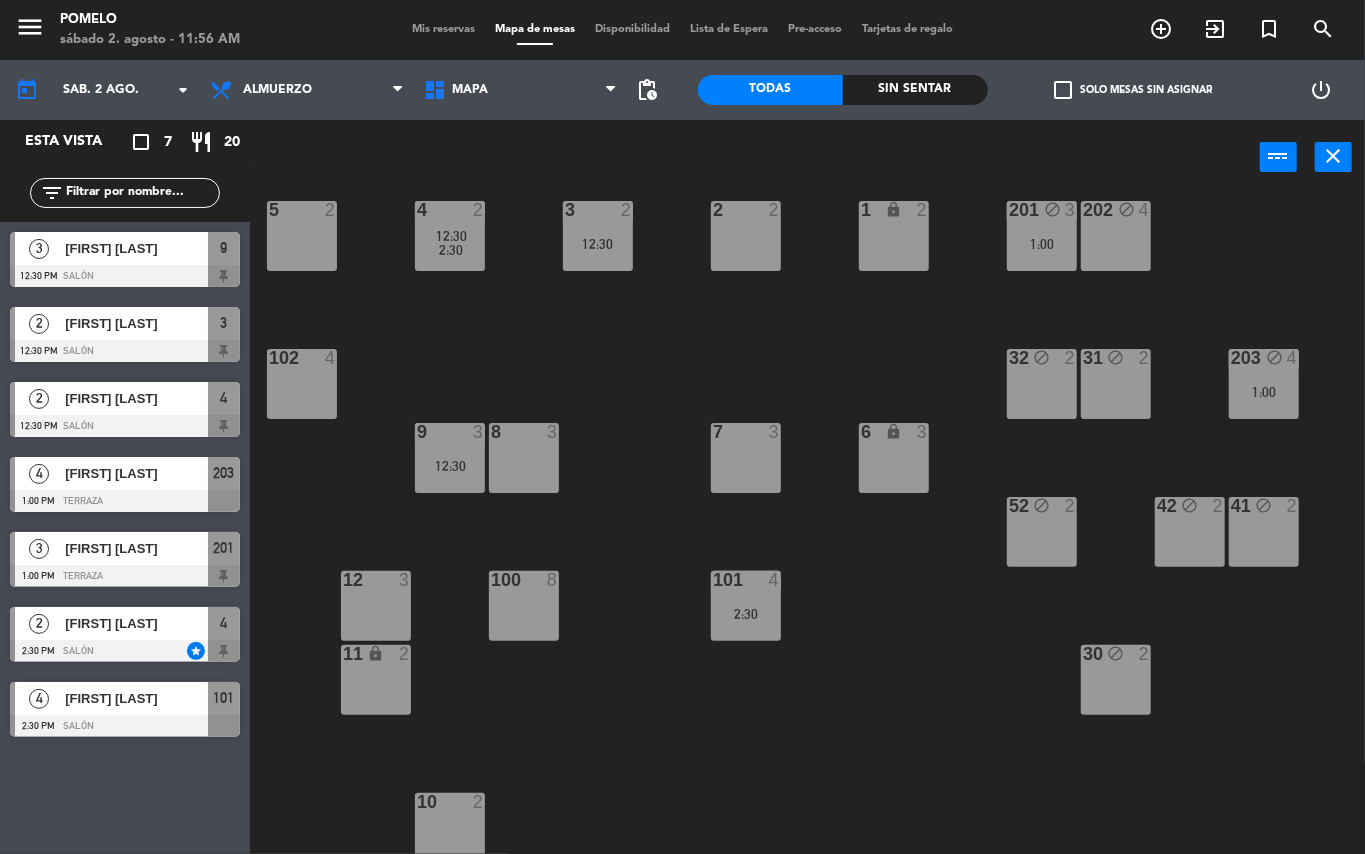 scroll, scrollTop: 38, scrollLeft: 0, axis: vertical 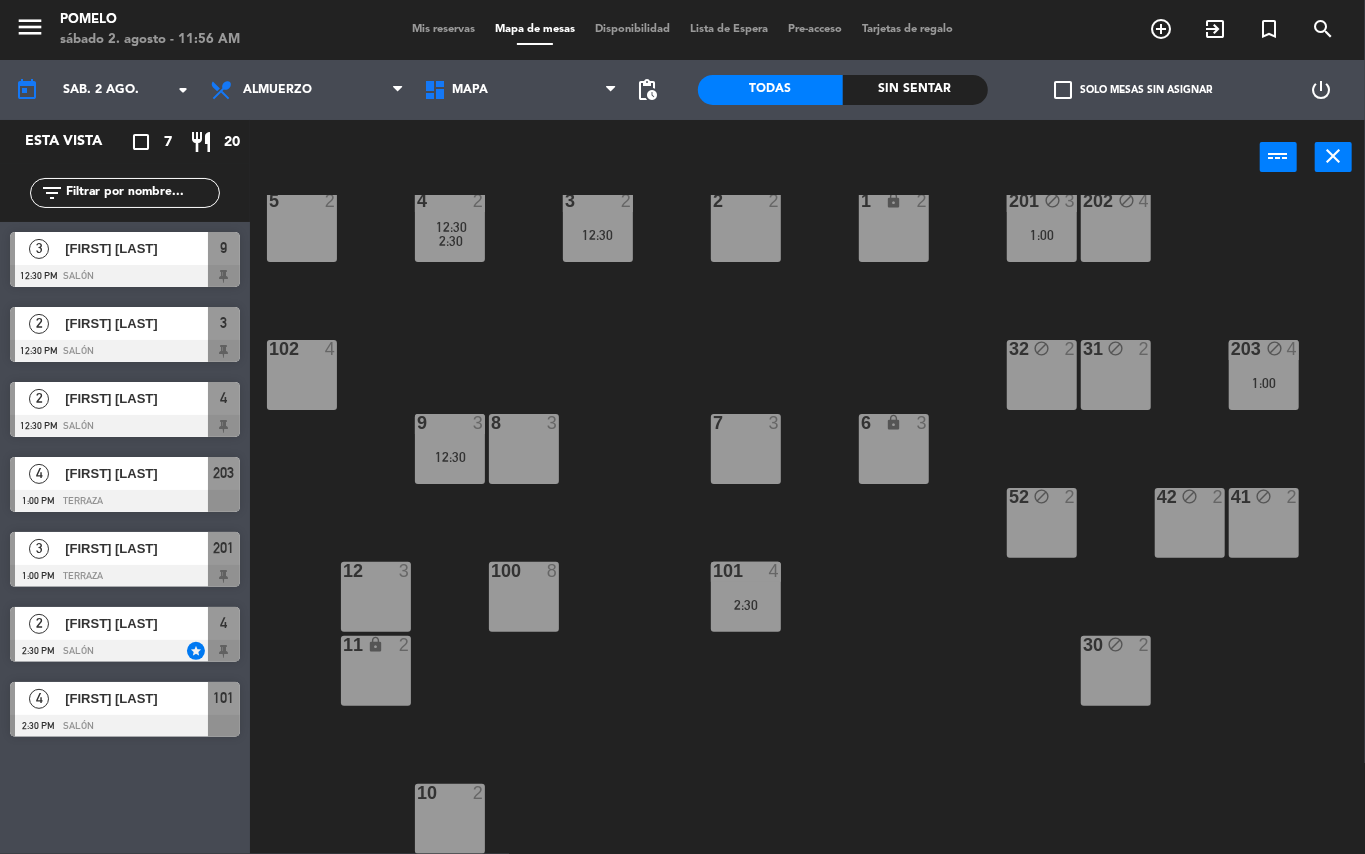 click on "4  2   12:30      2:30     3  2   12:30  2  2  1 lock  2  5  2  202 block  4  201 block  3   1:00  102  4  32 block  2  31 block  2  203 block  4   1:00  8  3  7  3  6 lock  3  9  3   12:30  42 block  2  41 block  2  52 block  2  12  3  101  4   2:30  100  8  11 lock  2  30 block  2  10  2" 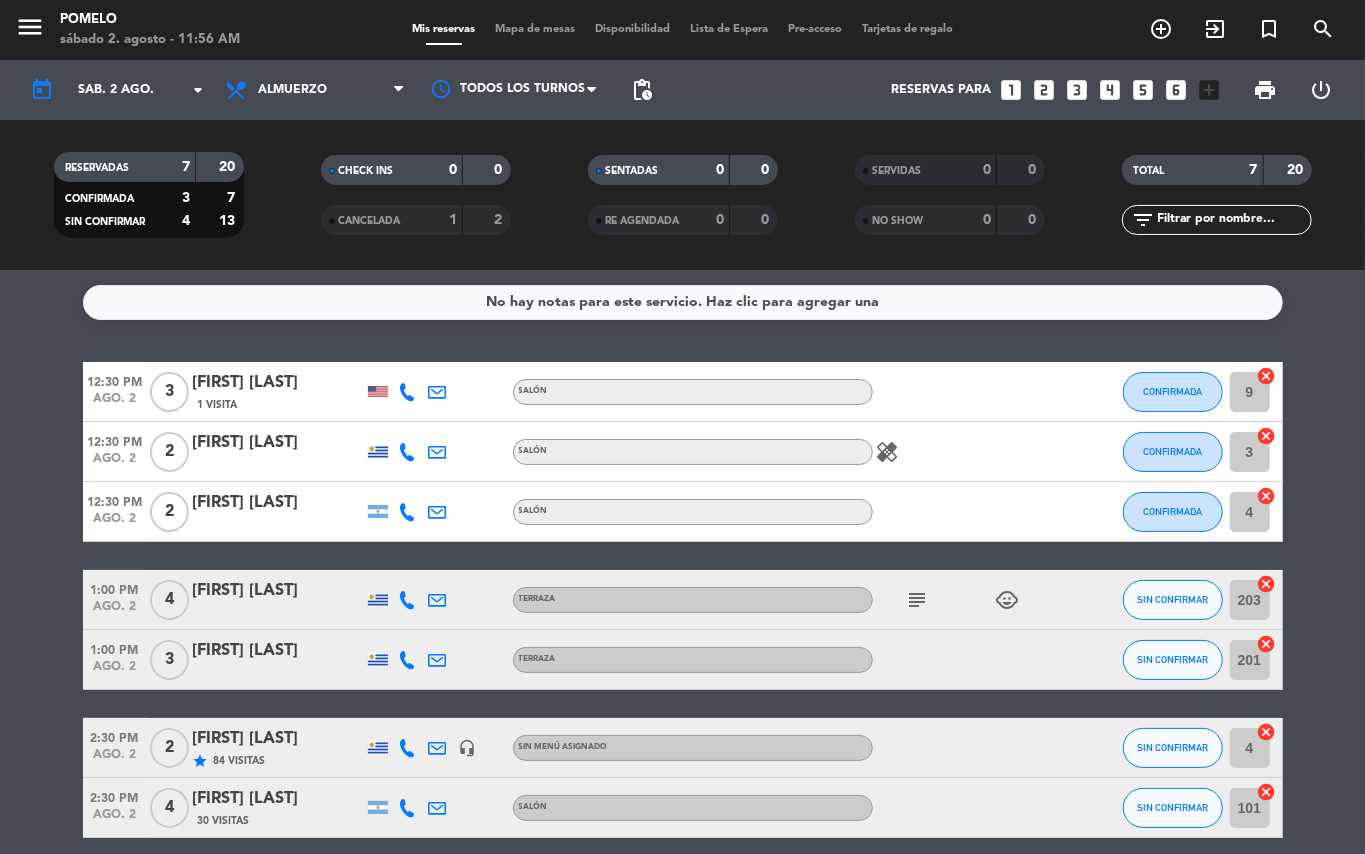 click on "[FIRST] [LAST]" 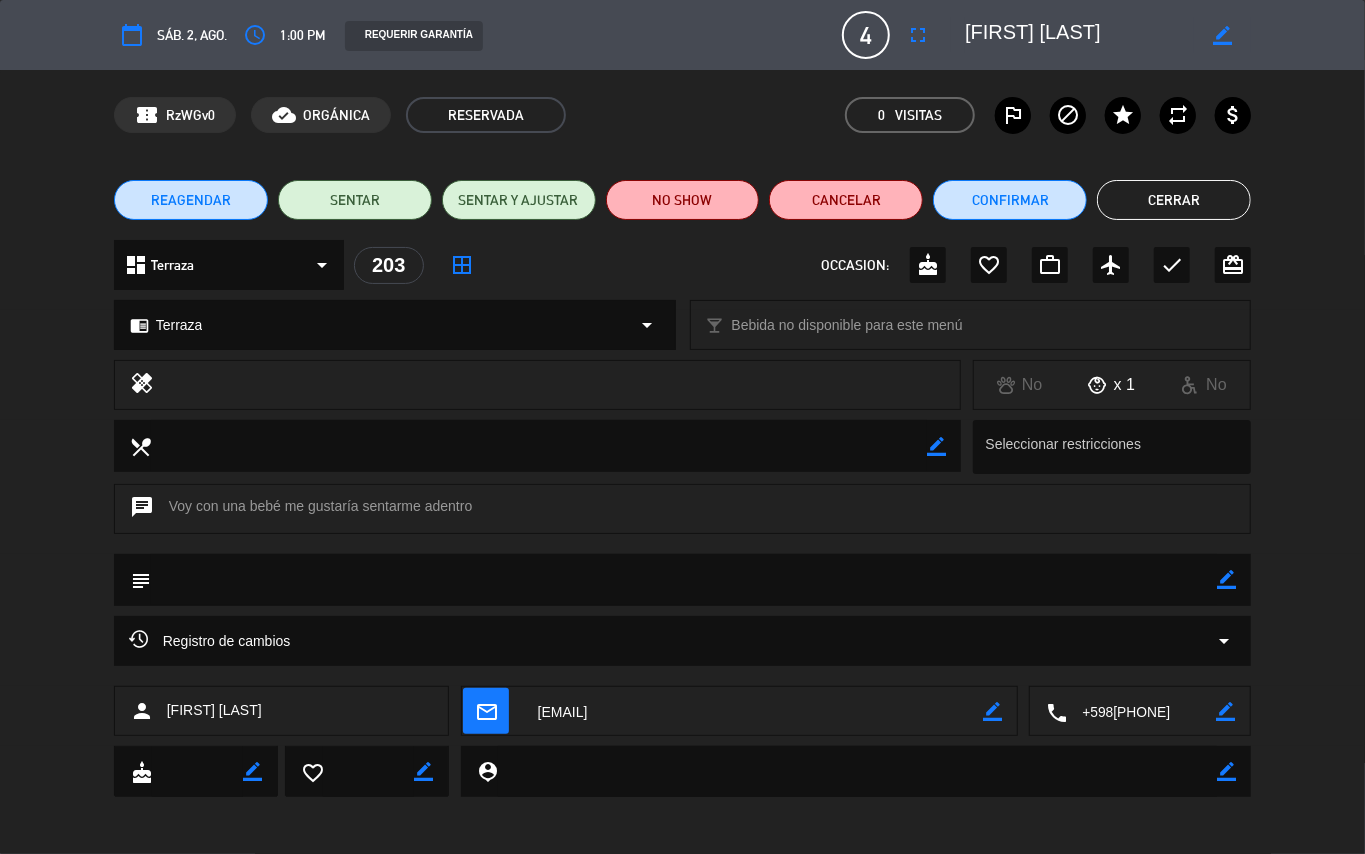 click on "dashboard  Terraza  arrow_drop_down" 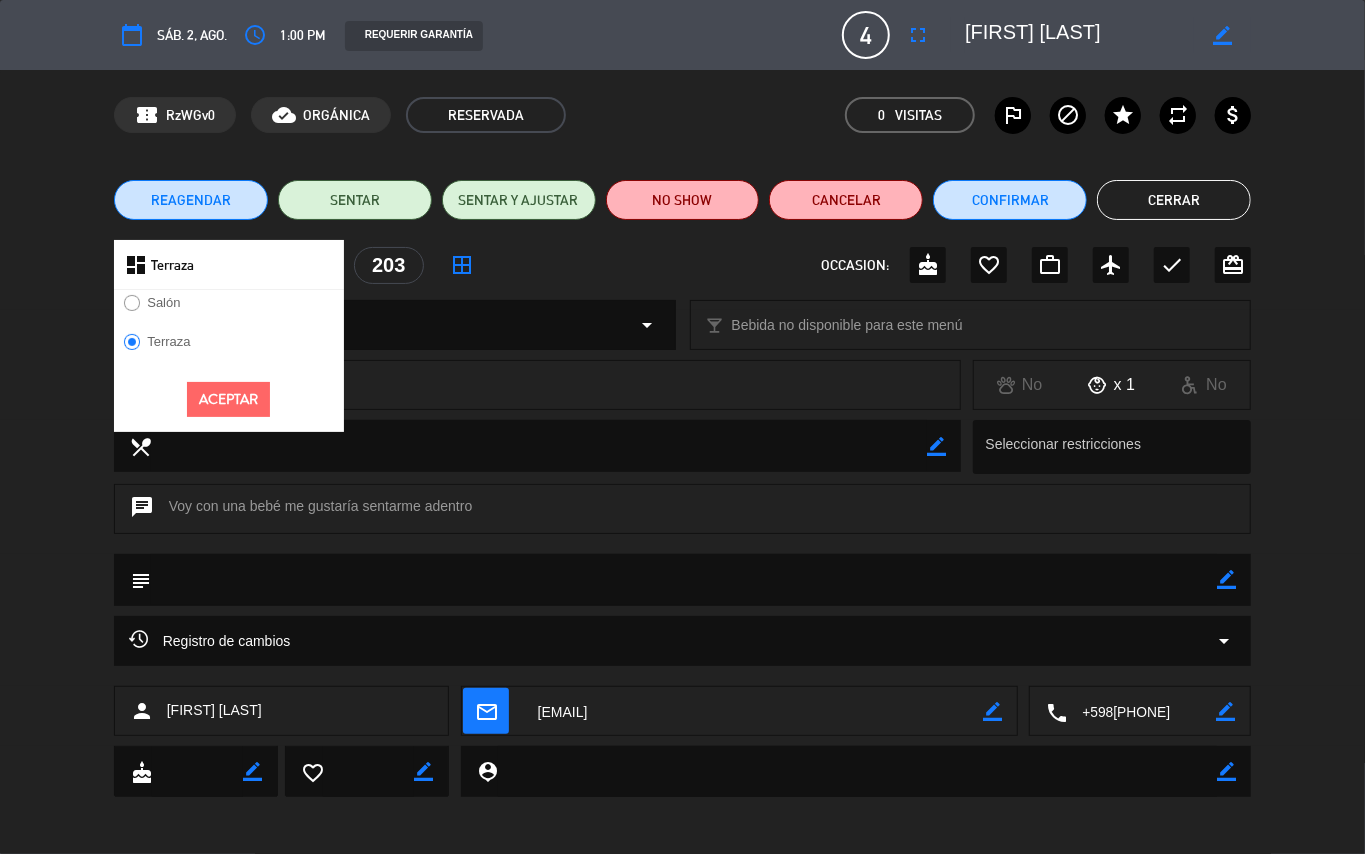 click on "Salón" 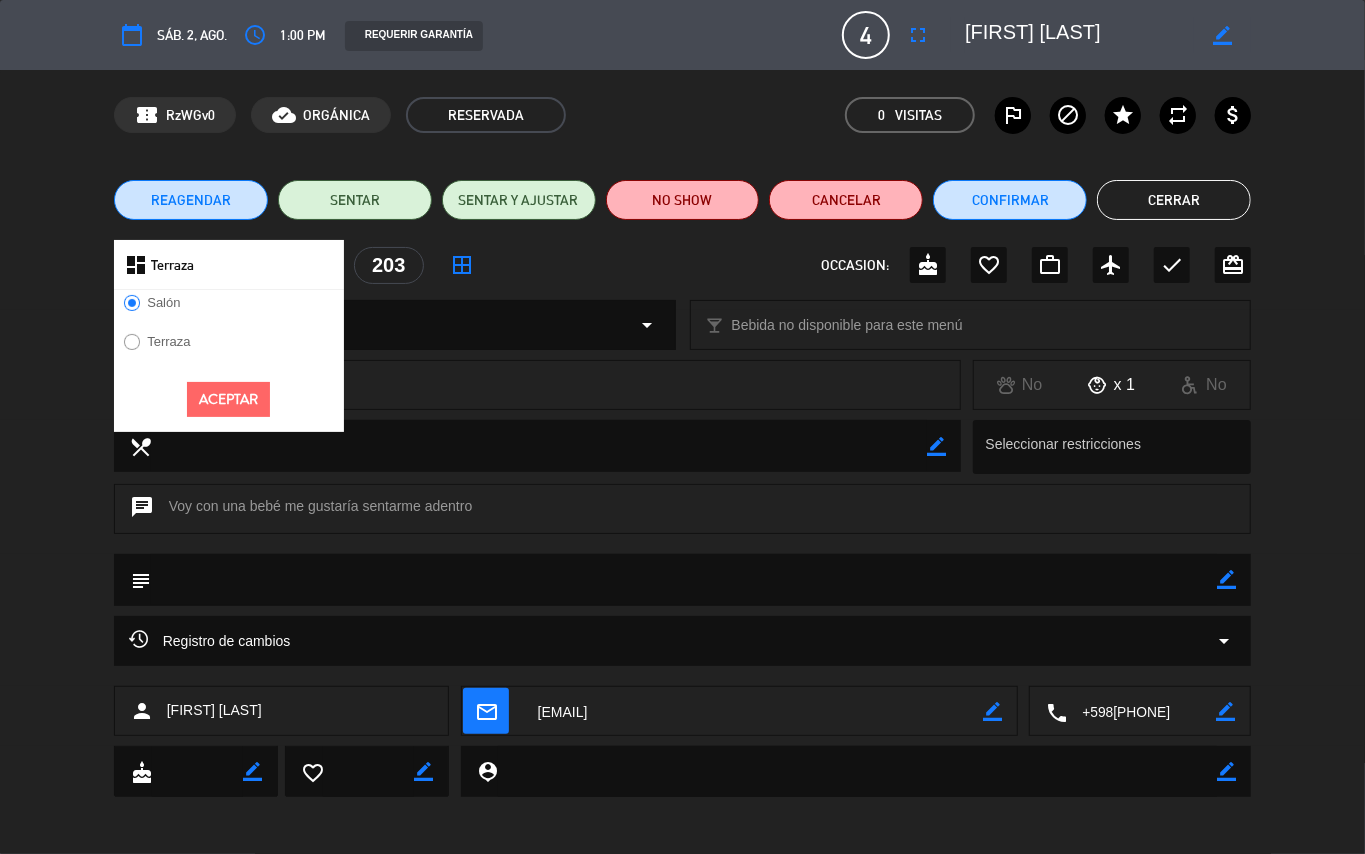 click on "Aceptar" 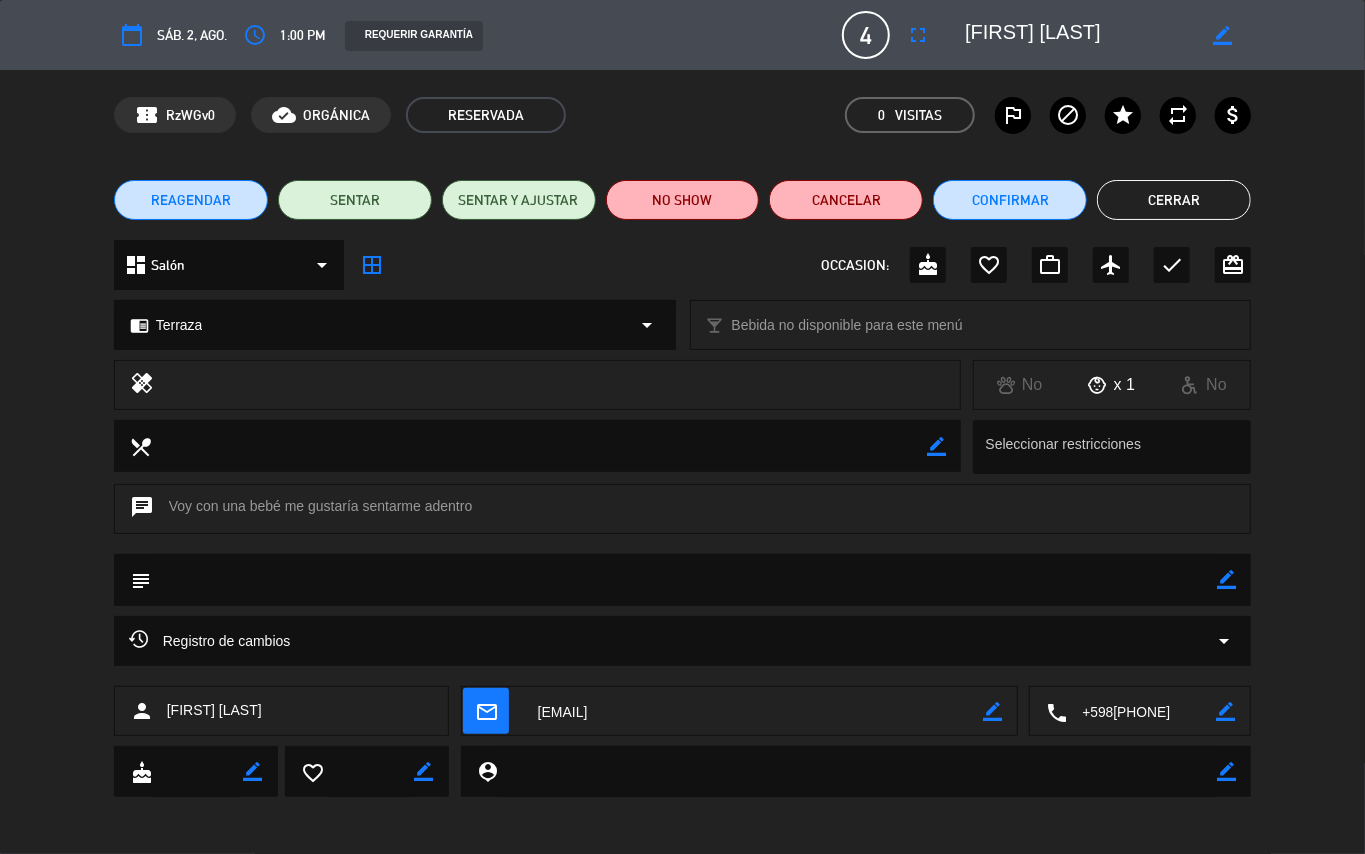scroll, scrollTop: 1, scrollLeft: 0, axis: vertical 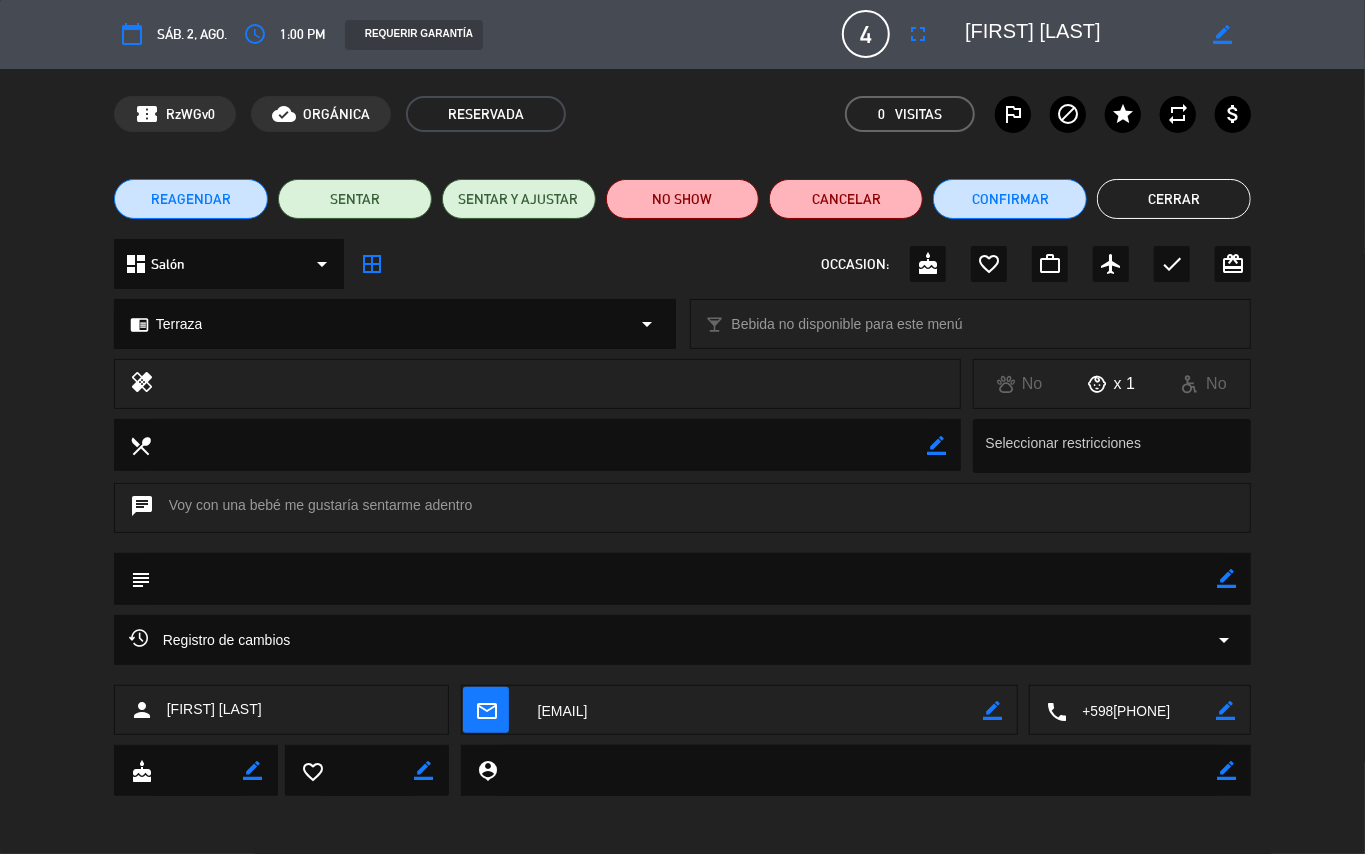 click on "Cerrar" 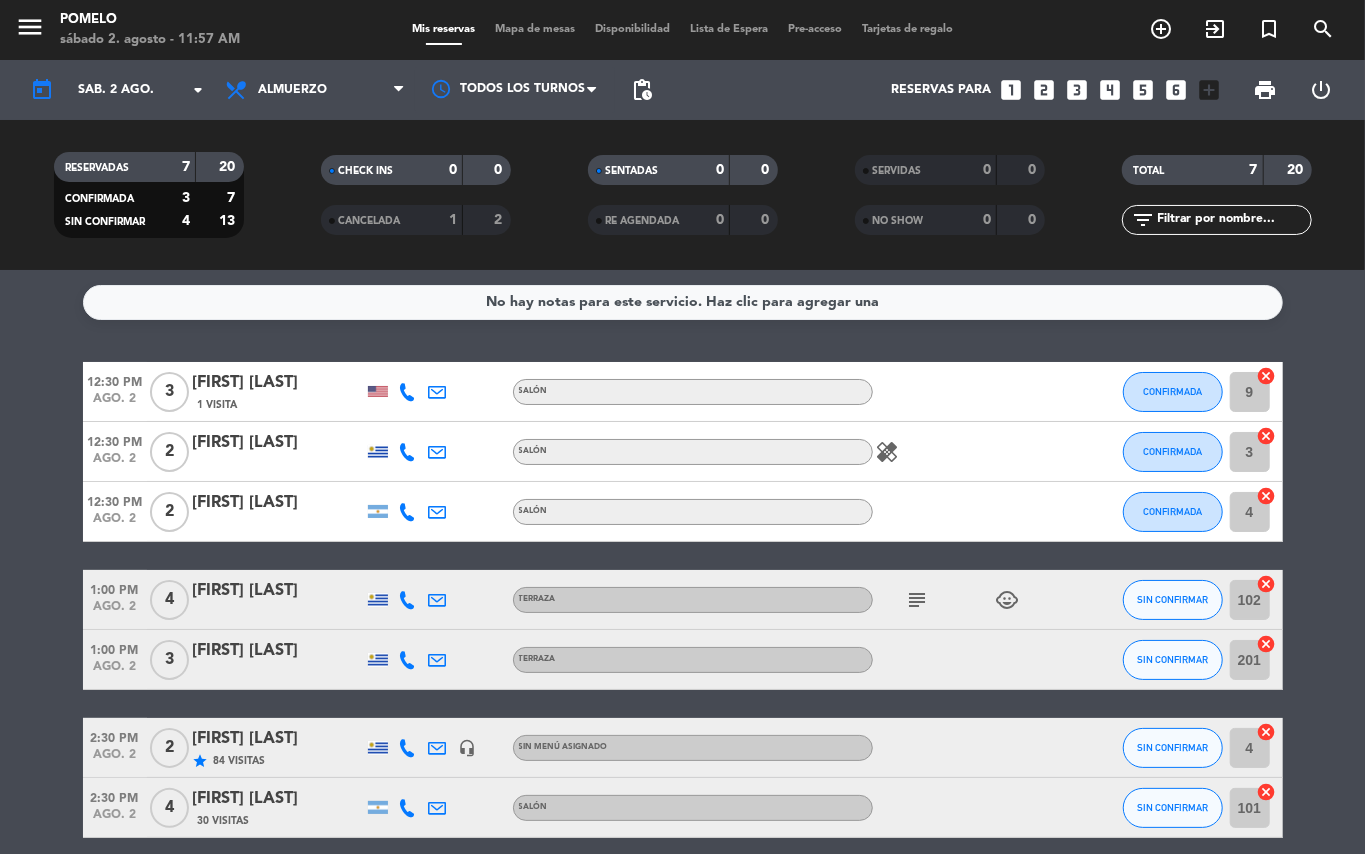 click on "[FIRST] [LAST]" 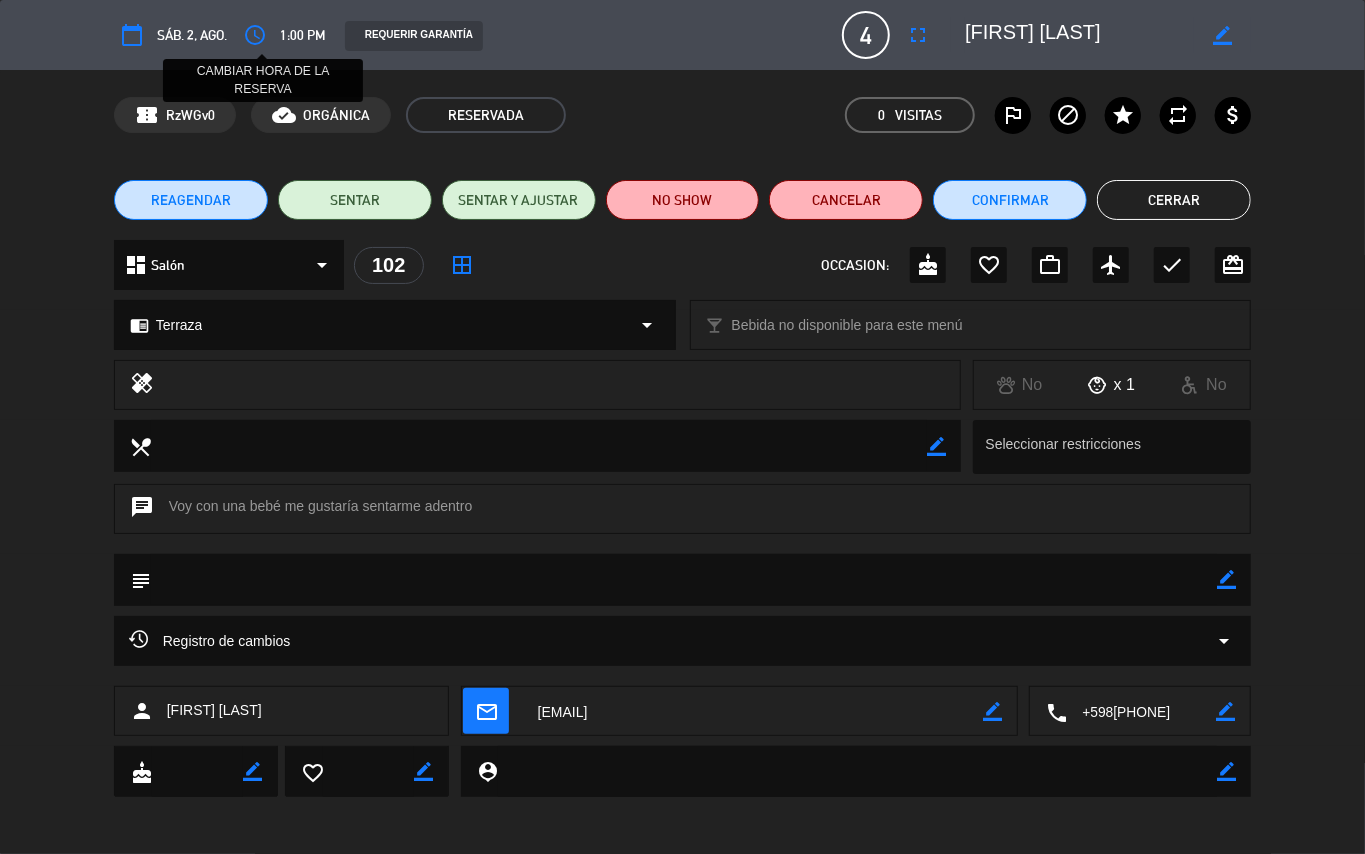click on "access_time" at bounding box center (255, 35) 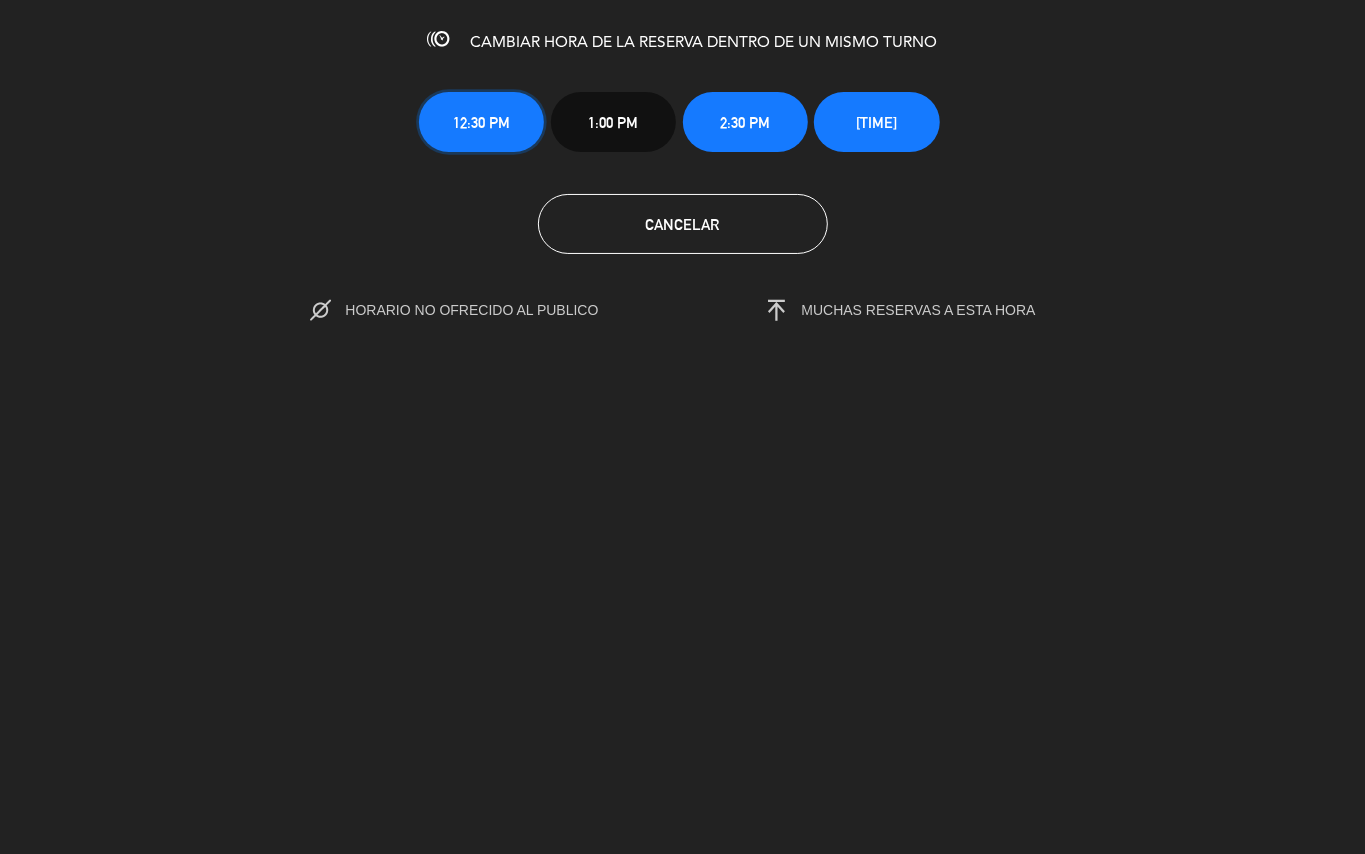 click on "12:30 PM" 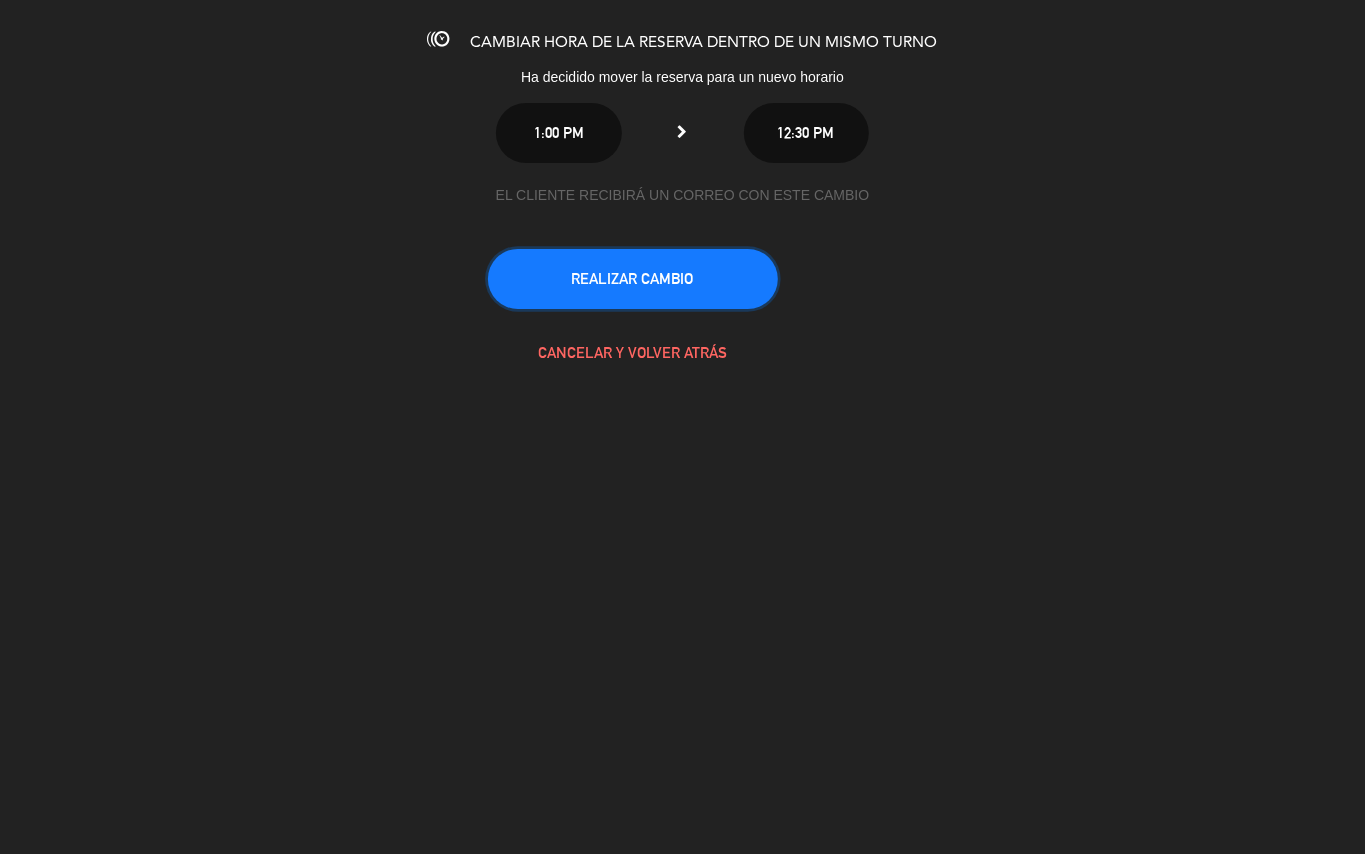 click on "REALIZAR CAMBIO" 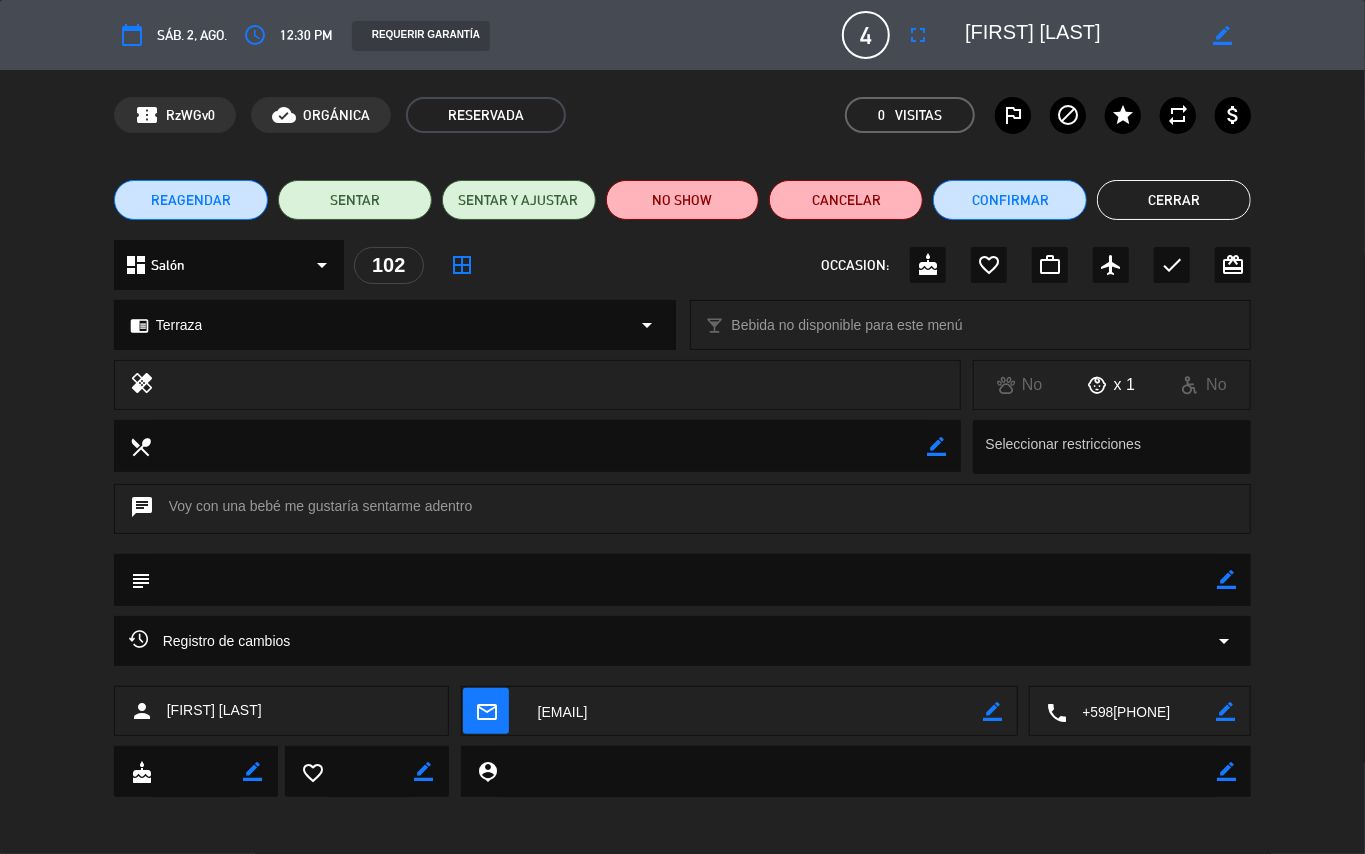 click on "Cerrar" 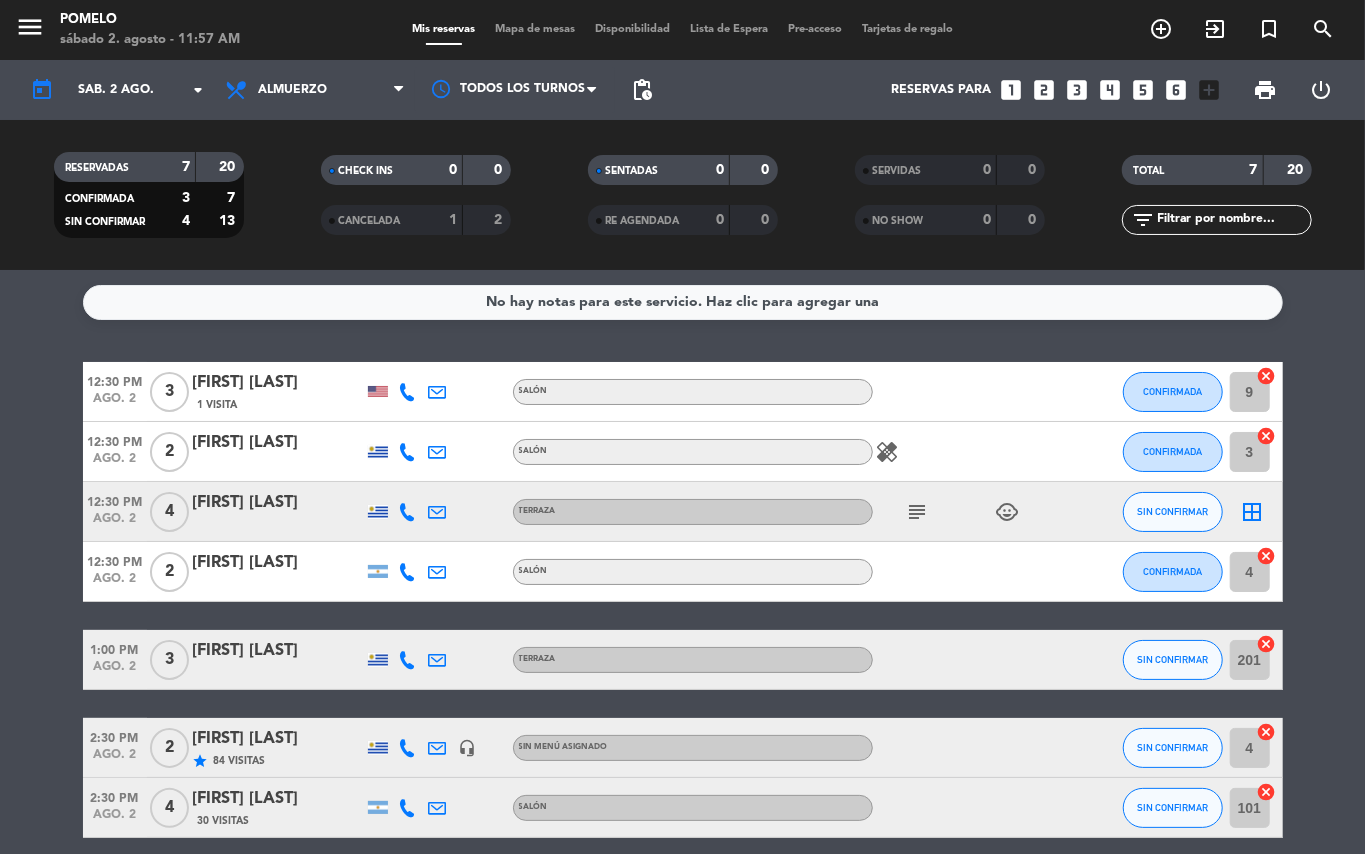 click on "Mapa de mesas" at bounding box center (535, 29) 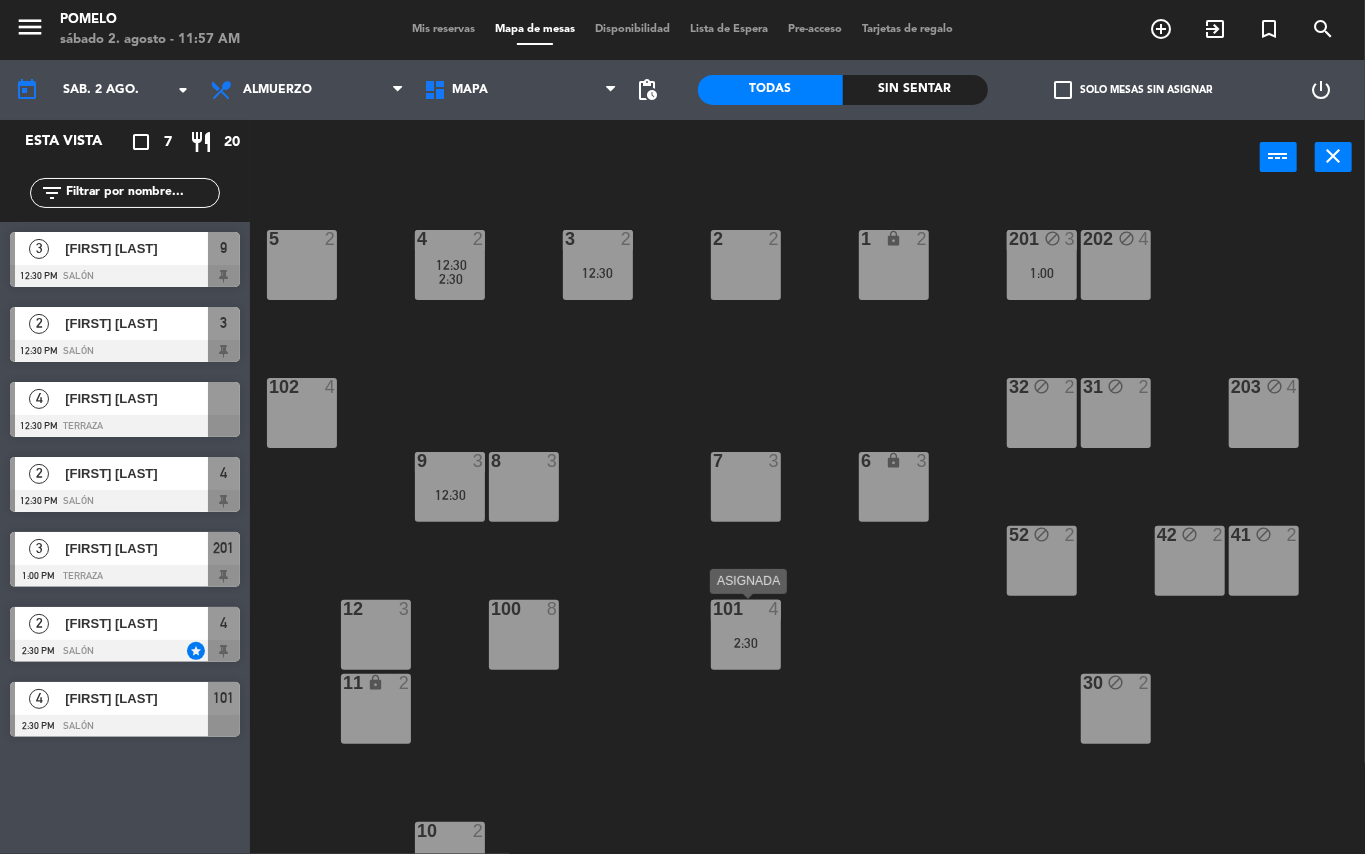 click on "2:30" at bounding box center [746, 643] 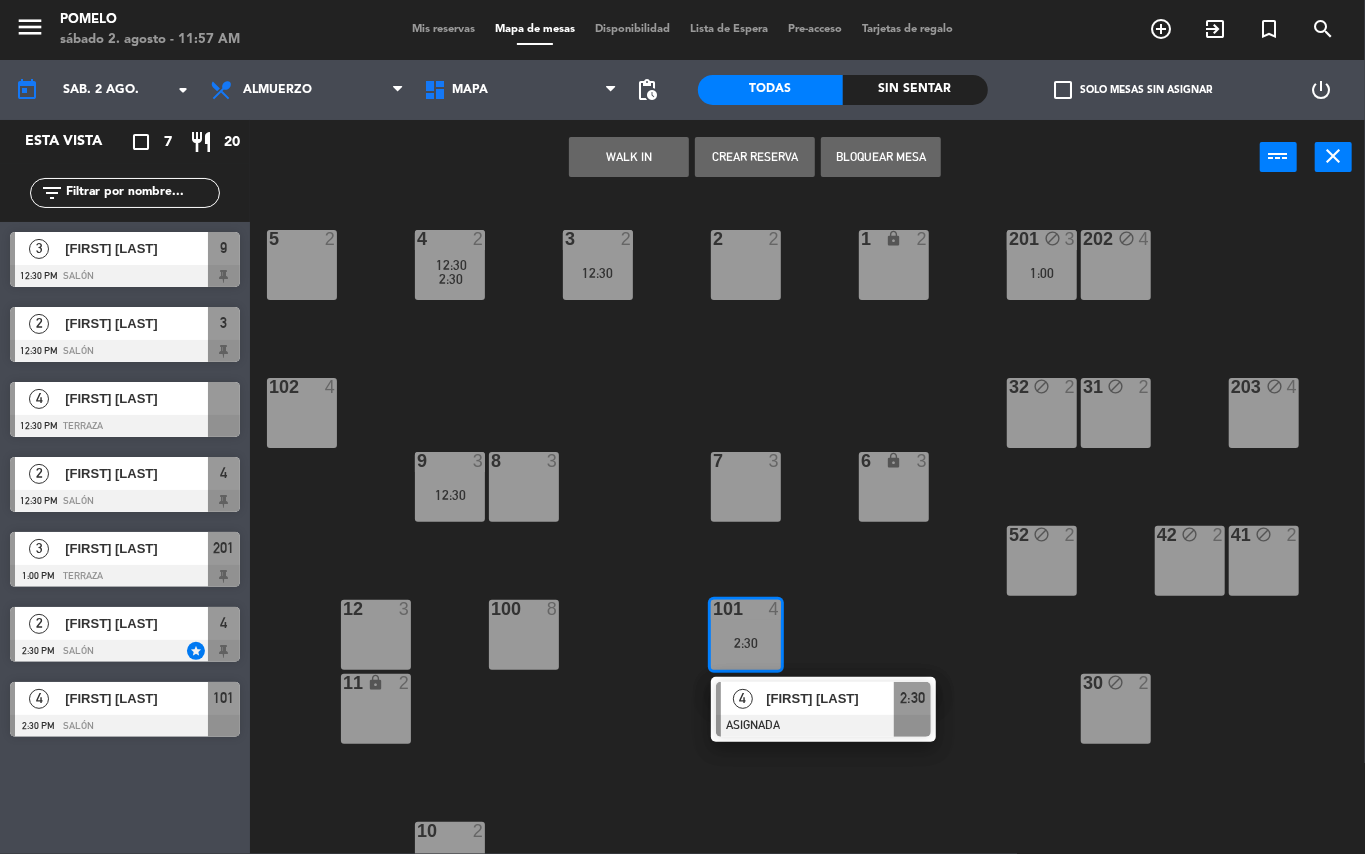 click on "4  2   12:30      2:30     3  2   12:30  2  2  1 lock  2  5  2  202 block  4  201 block  3   1:00  102  4  32 block  2  31 block  2  203 block  4  8  3  7  3  6 lock  3  9  3   12:30  42 block  2  41 block  2  52 block  2  12  3  101  4   2:30   4   [FIRST] [LAST]   ASIGNADA  2:30 100  8  11 lock  2  30 block  2  10  2" 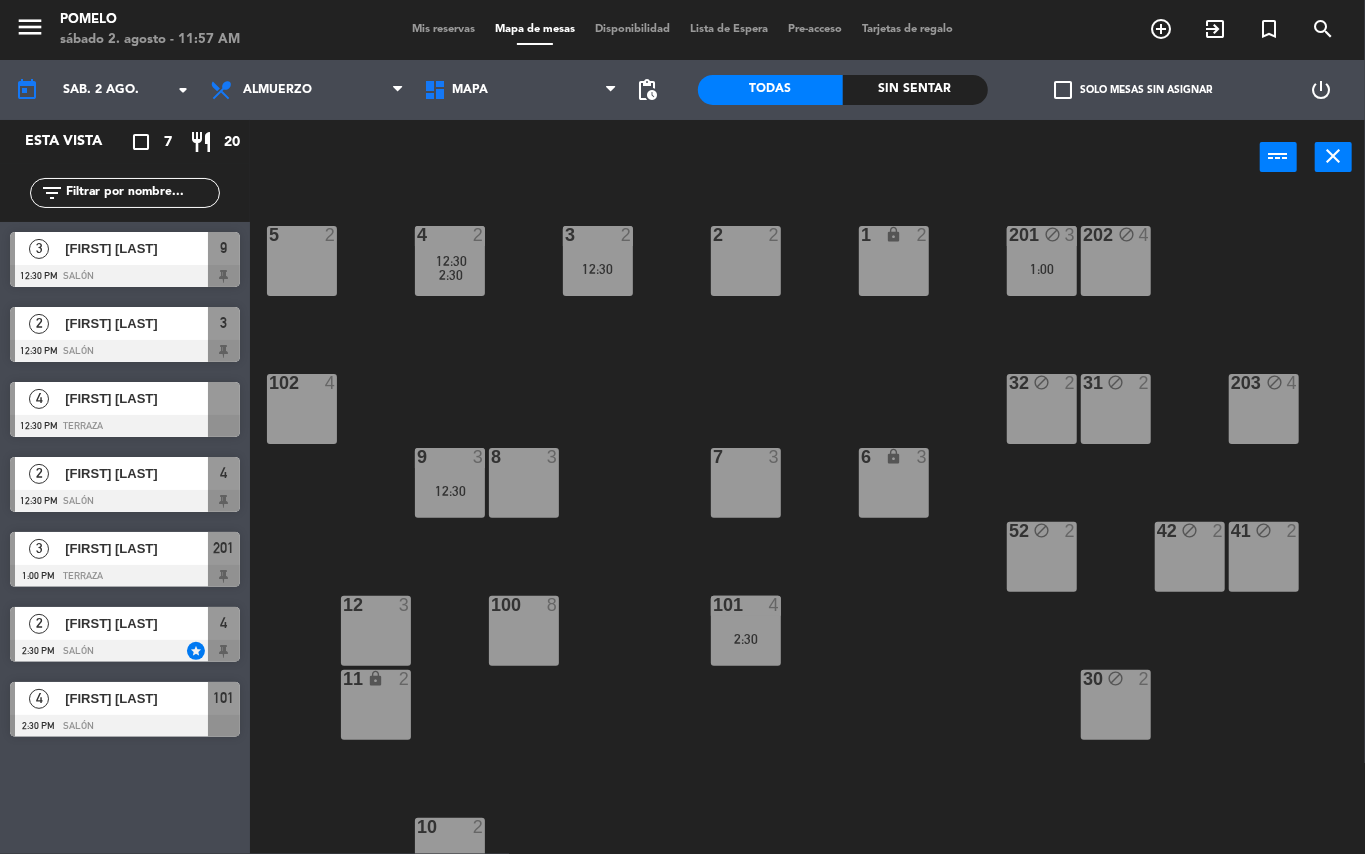 scroll, scrollTop: 0, scrollLeft: 0, axis: both 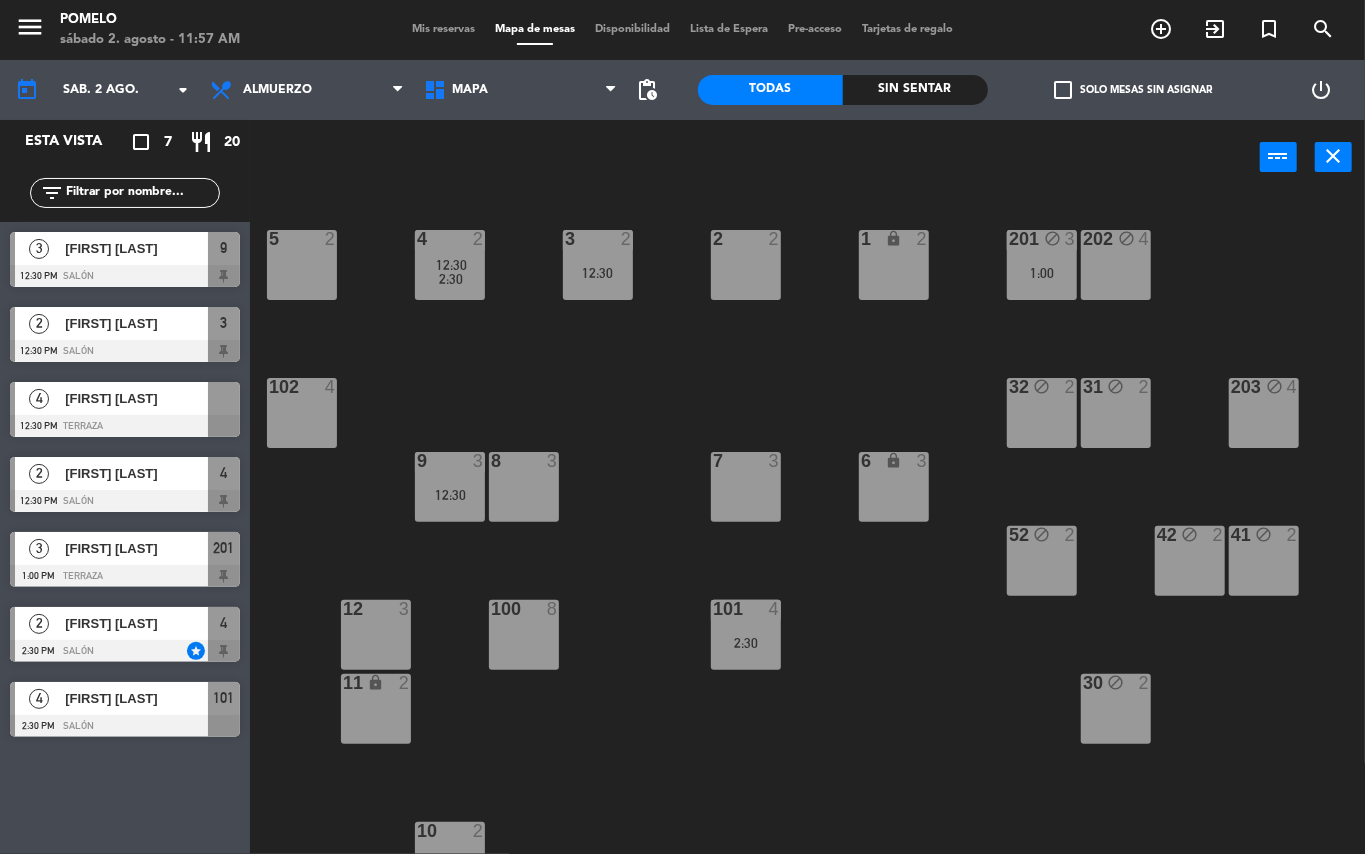 click on "Mis reservas" at bounding box center [443, 29] 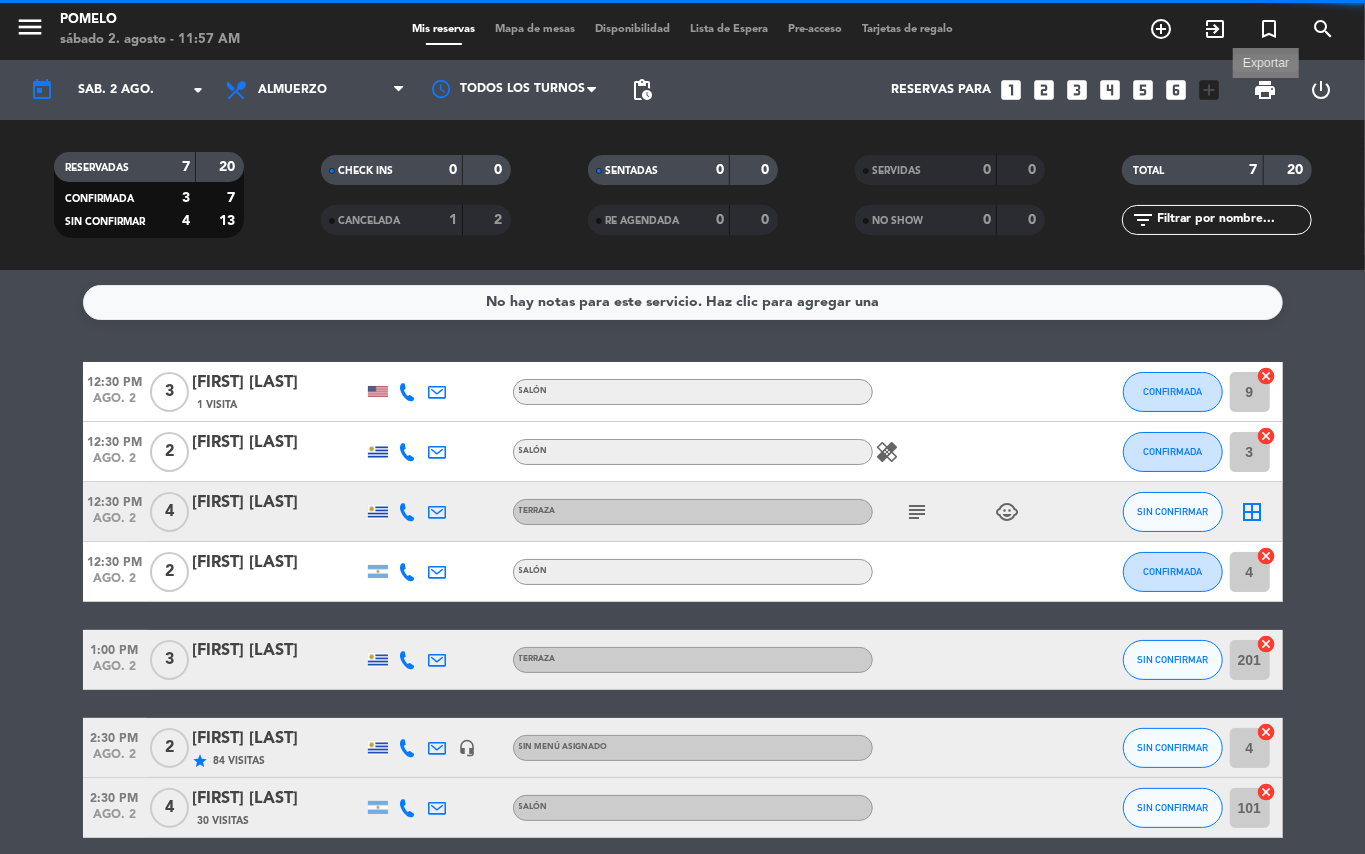 click on "print" at bounding box center [1265, 90] 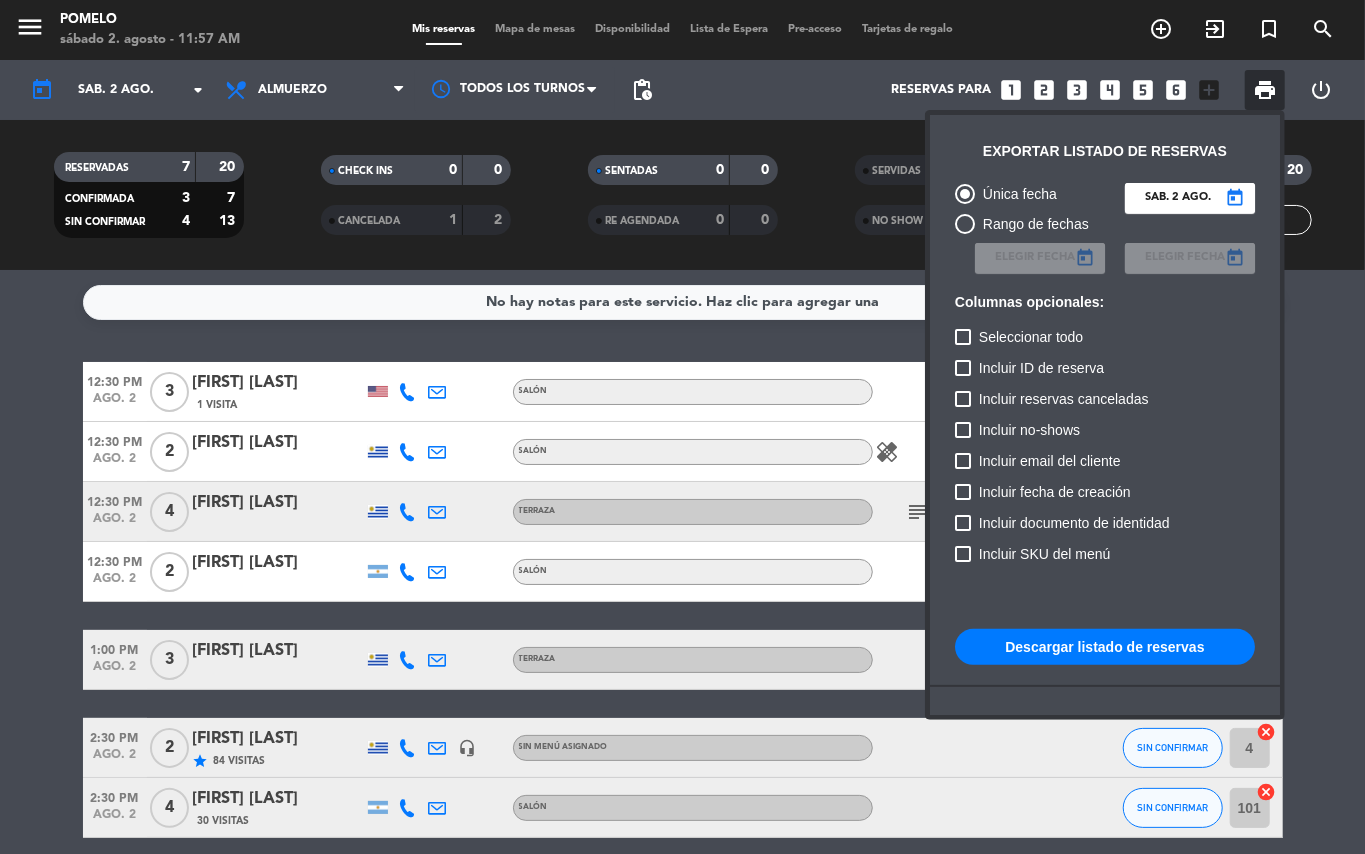 click on "Descargar listado de reservas" at bounding box center (1105, 647) 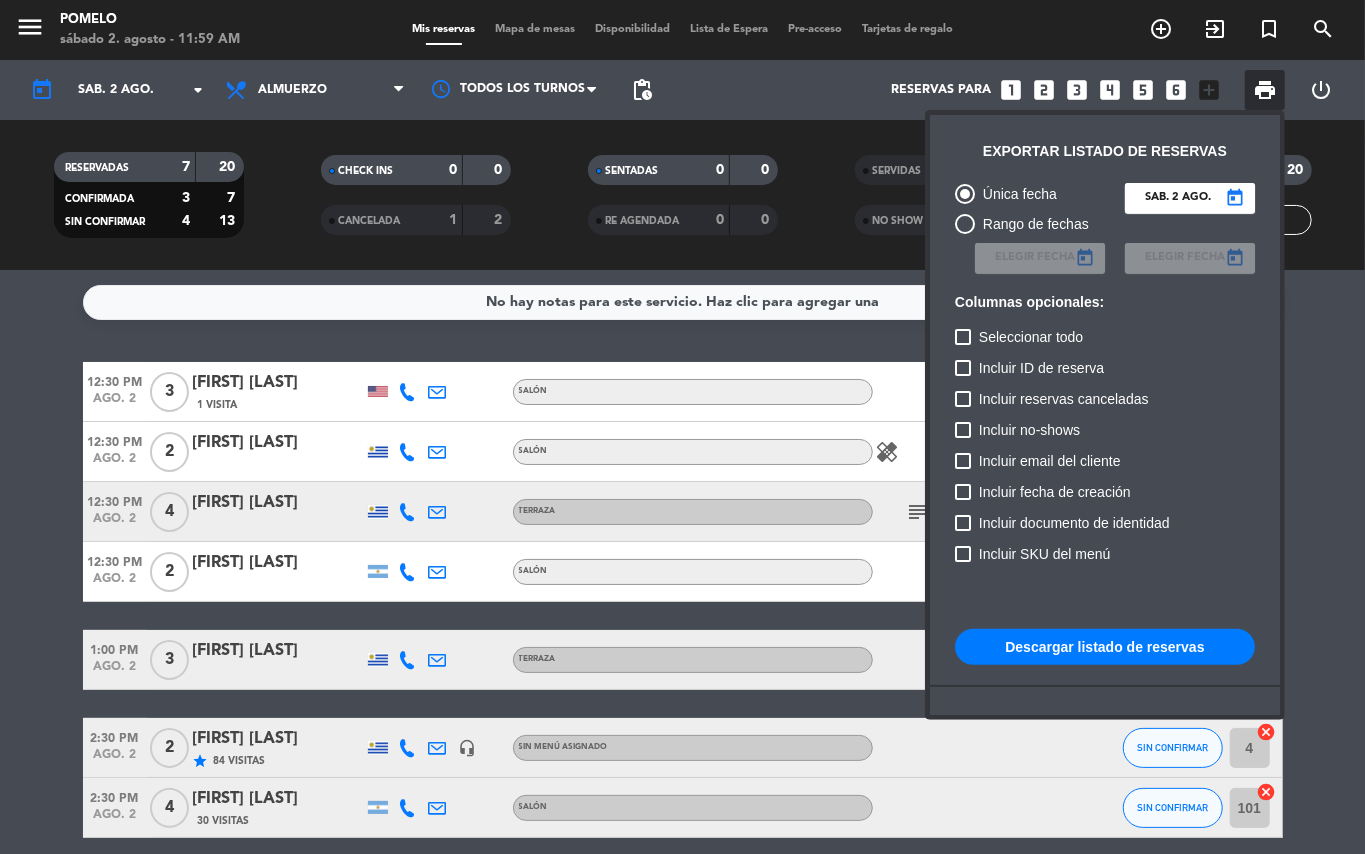 click at bounding box center (682, 427) 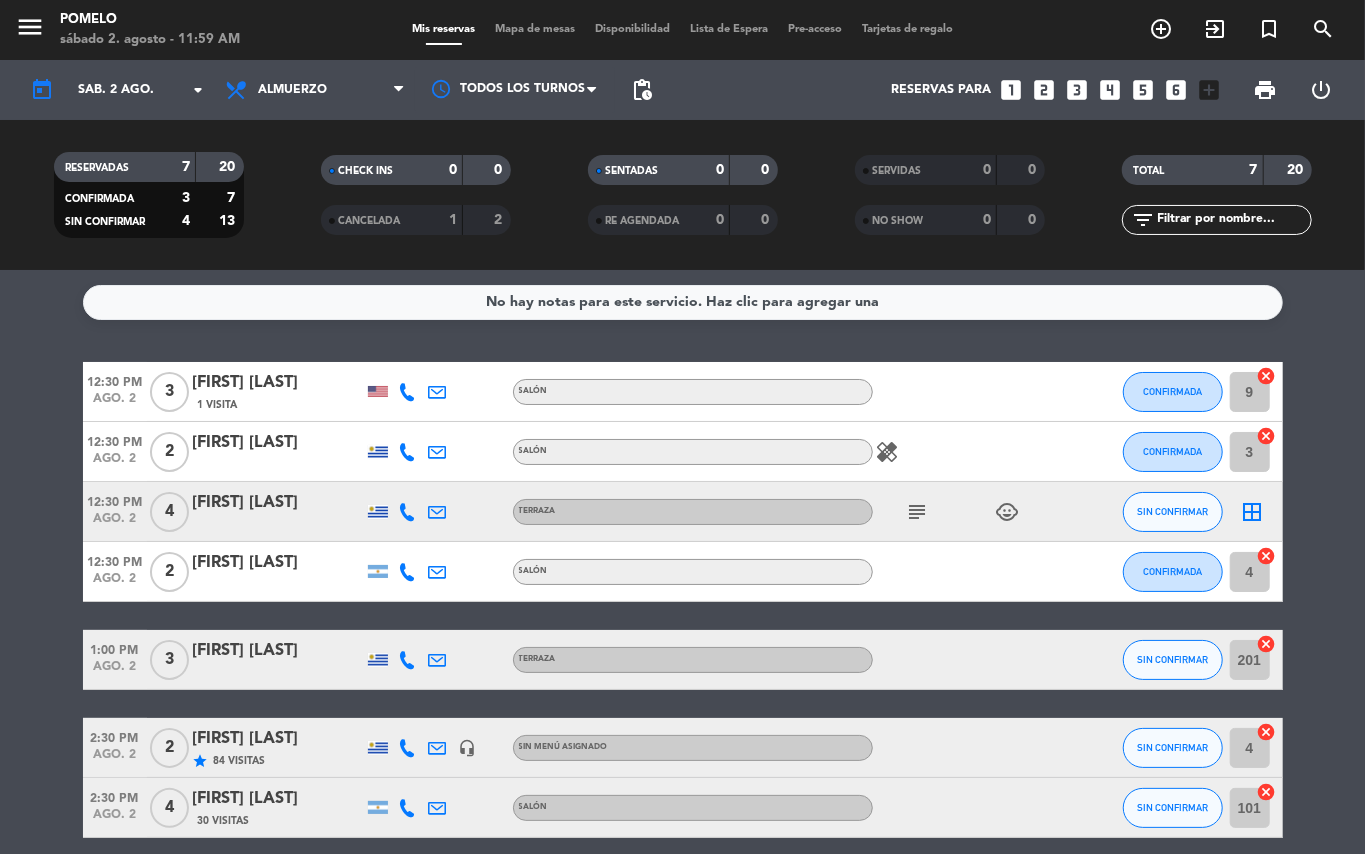 click on "Mapa de mesas" at bounding box center [535, 29] 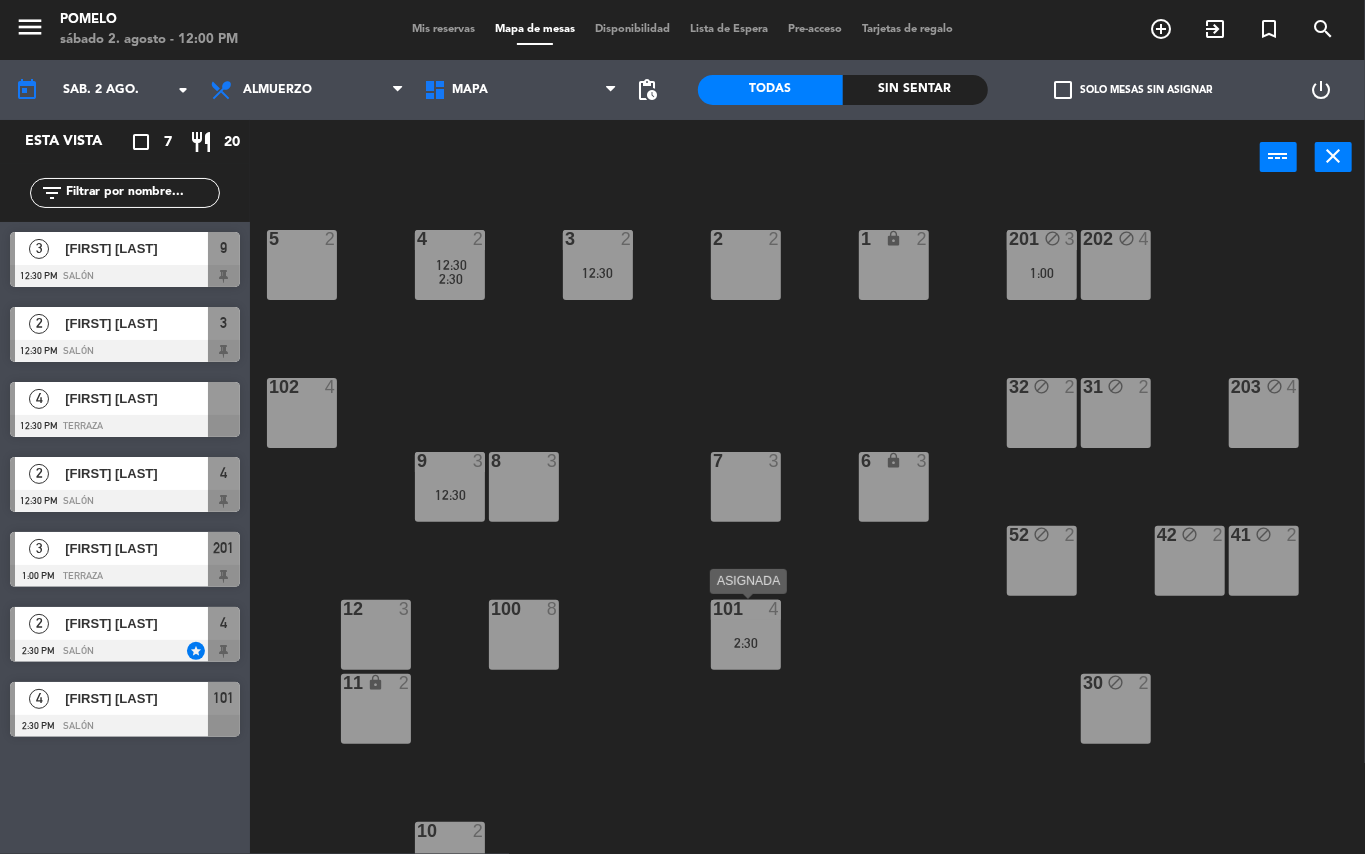 click on "101  4   2:30" at bounding box center [746, 635] 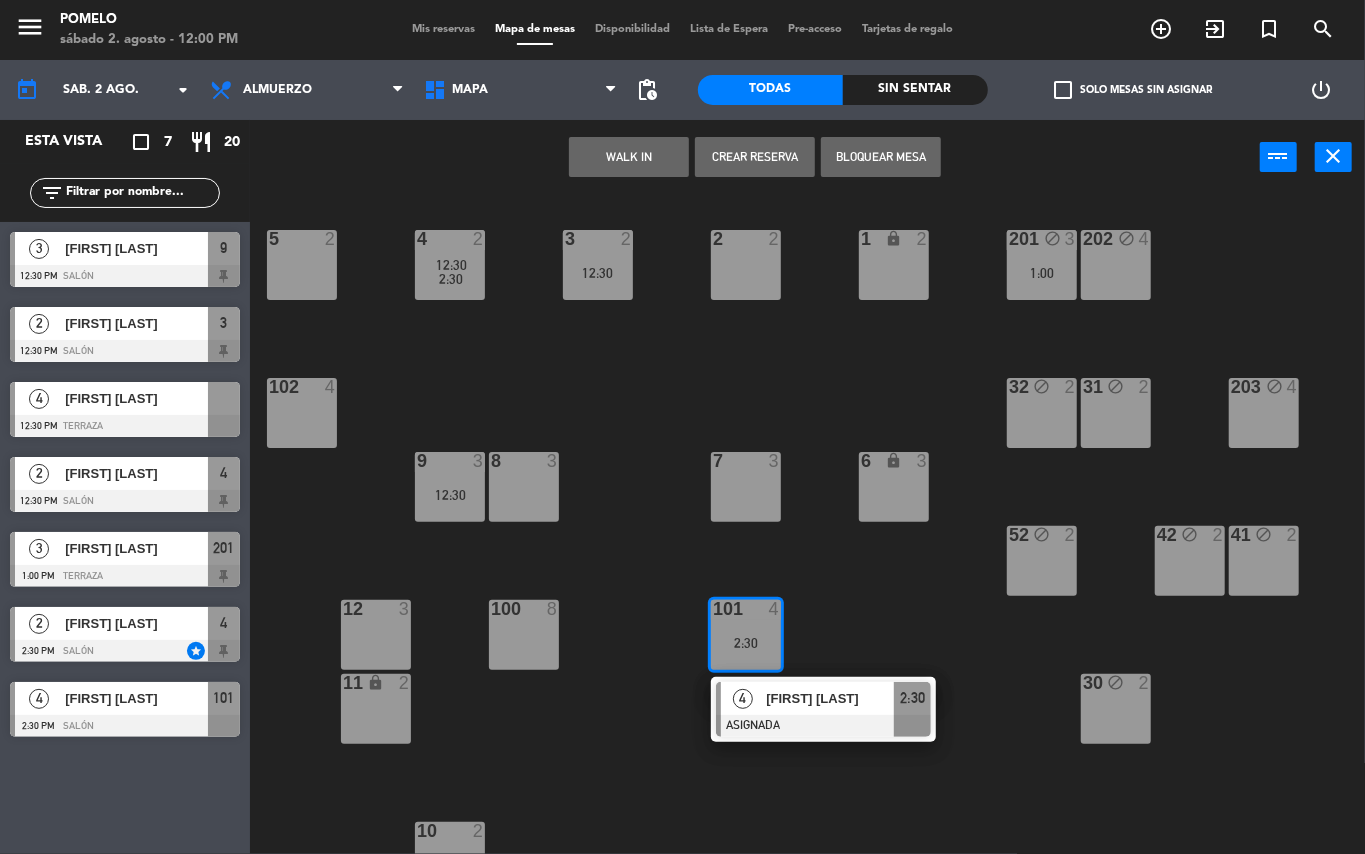 click on "4  2   12:30      2:30     3  2   12:30  2  2  1 lock  2  5  2  202 block  4  201 block  3   1:00  102  4  32 block  2  31 block  2  203 block  4  8  3  7  3  6 lock  3  9  3   12:30  42 block  2  41 block  2  52 block  2  12  3  101  4   2:30   4   [FIRST] [LAST]   ASIGNADA  2:30 100  8  11 lock  2  30 block  2  10  2" 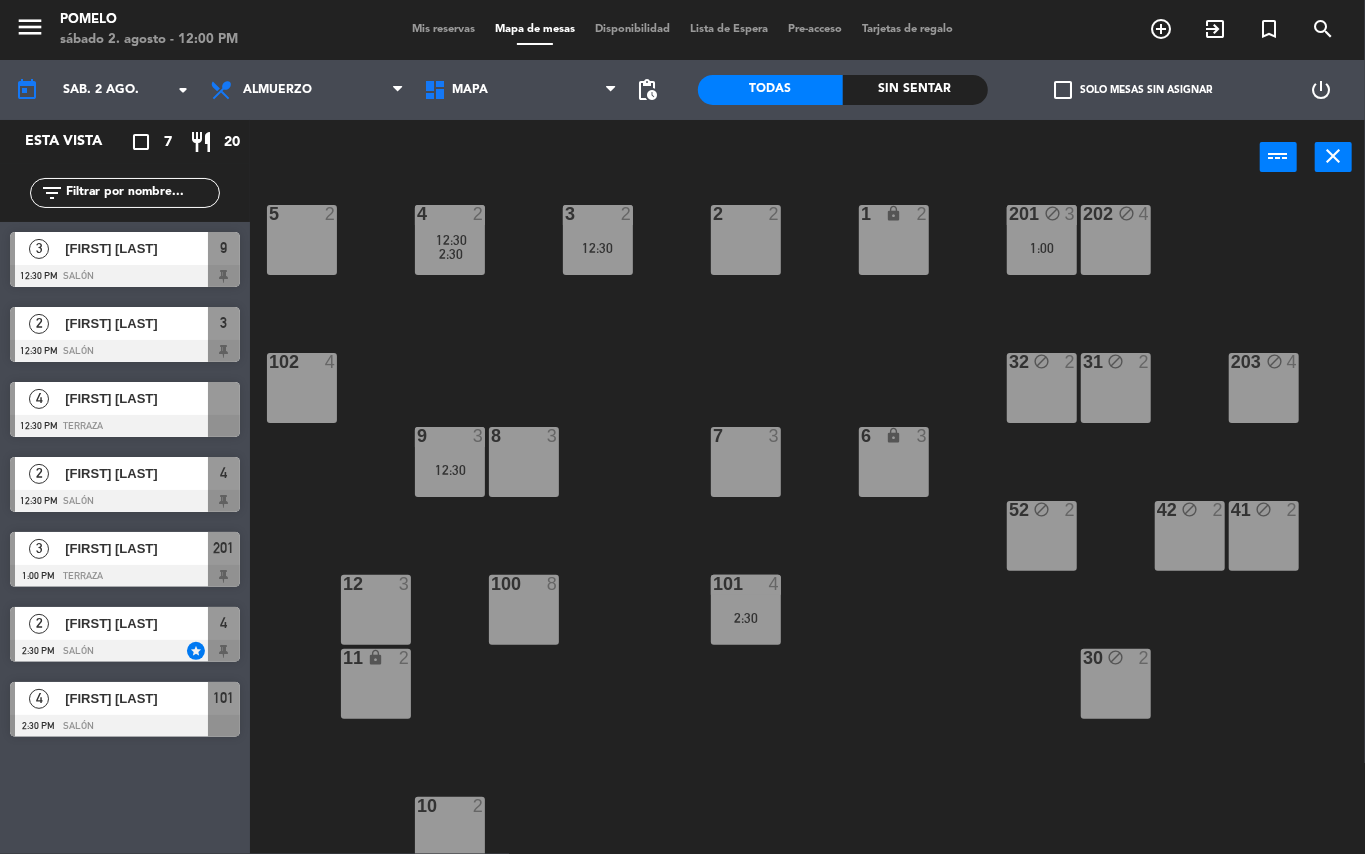 scroll, scrollTop: 0, scrollLeft: 0, axis: both 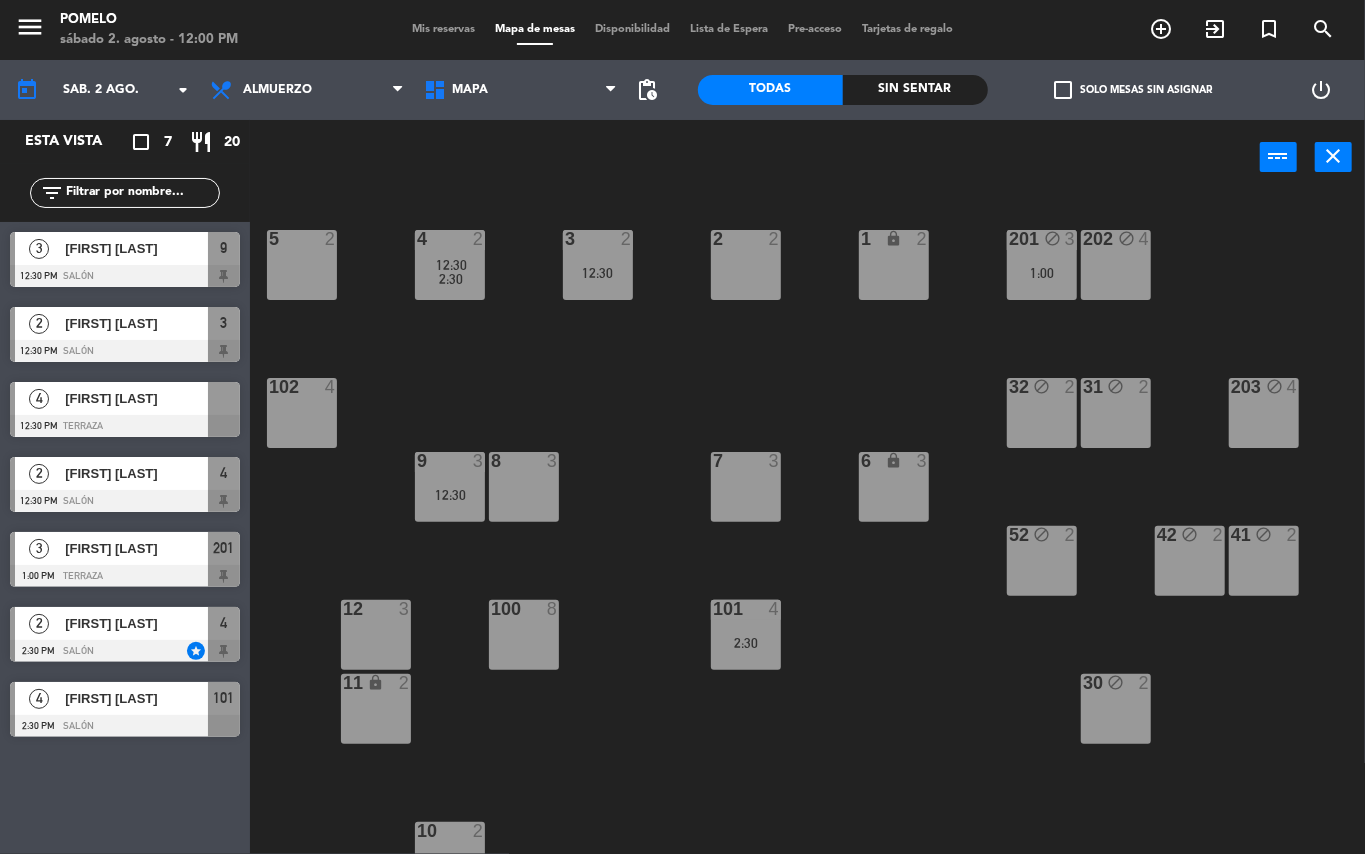 click on "9  3   12:30" at bounding box center [450, 487] 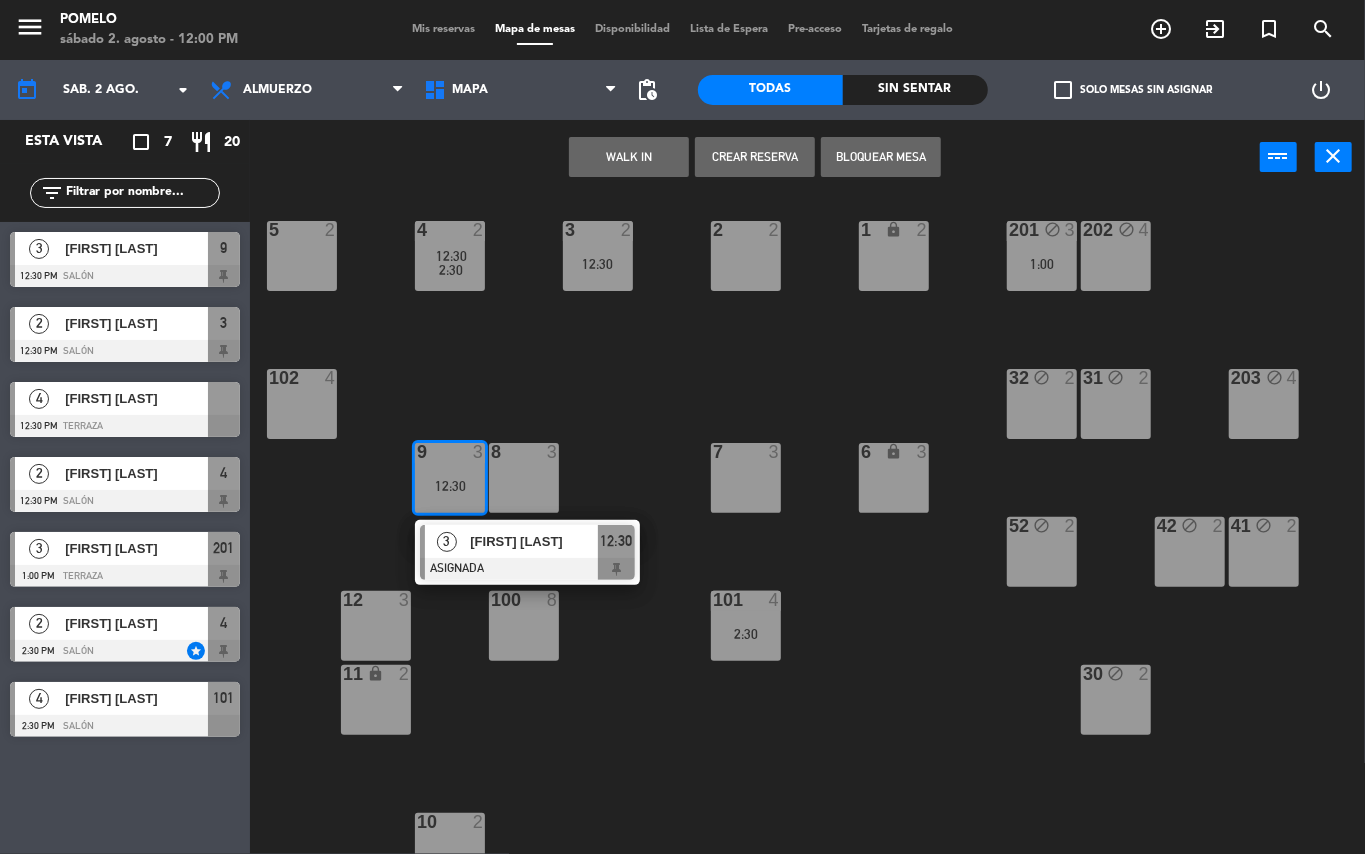scroll, scrollTop: 0, scrollLeft: 0, axis: both 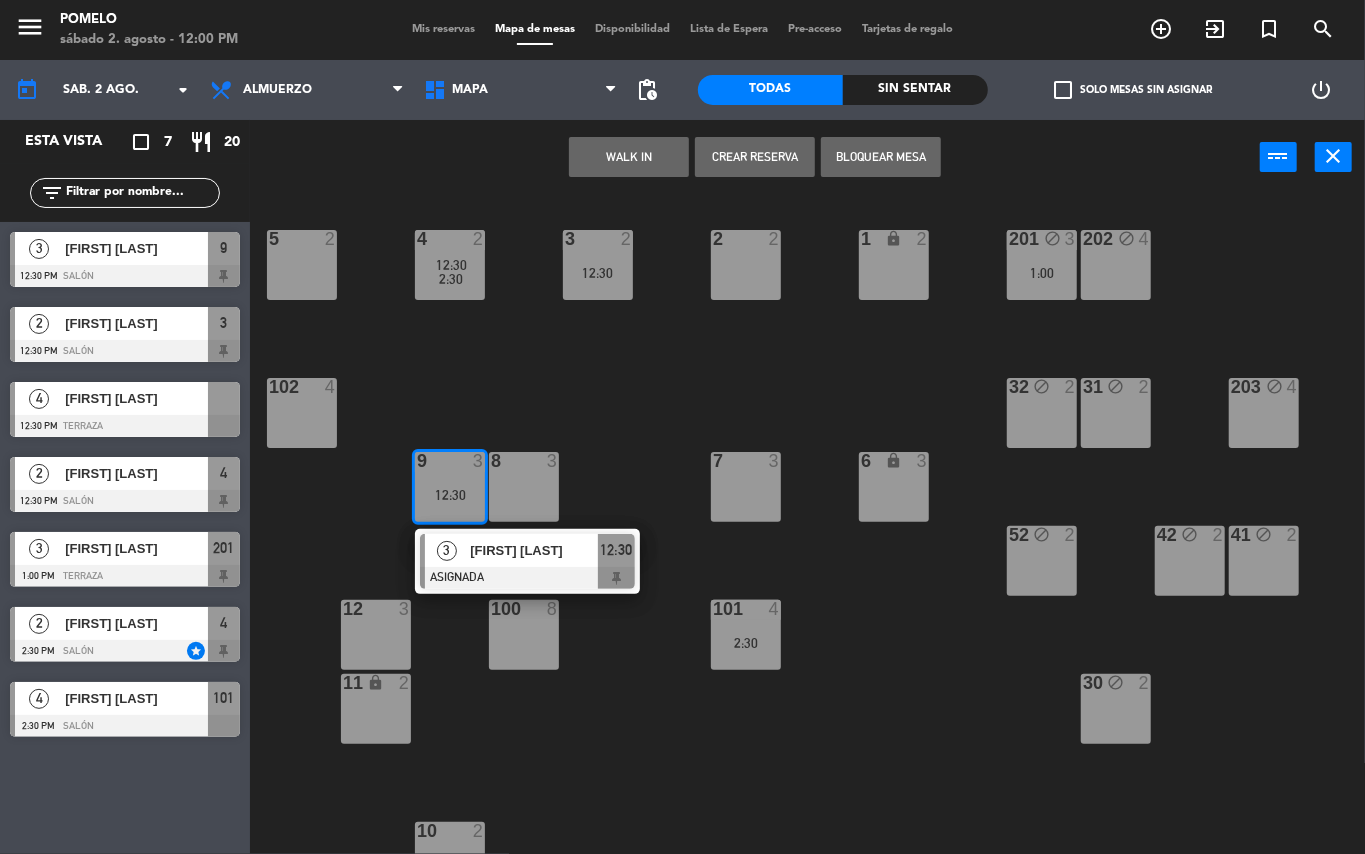 click on "4  2   12:30      2:30     3  2   12:30  2  2  1 lock  2  5  2  202 block  4  201 block  3   1:00  102  4  32 block  2  31 block  2  203 block  4  8  3  7  3  6 lock  3  9  3   12:30   3   [FIRST] [LAST]   ASIGNADA  12:30 42 block  2  41 block  2  52 block  2  12  3  101  4   2:30  100  8  11 lock  2  30 block  2  10  2" 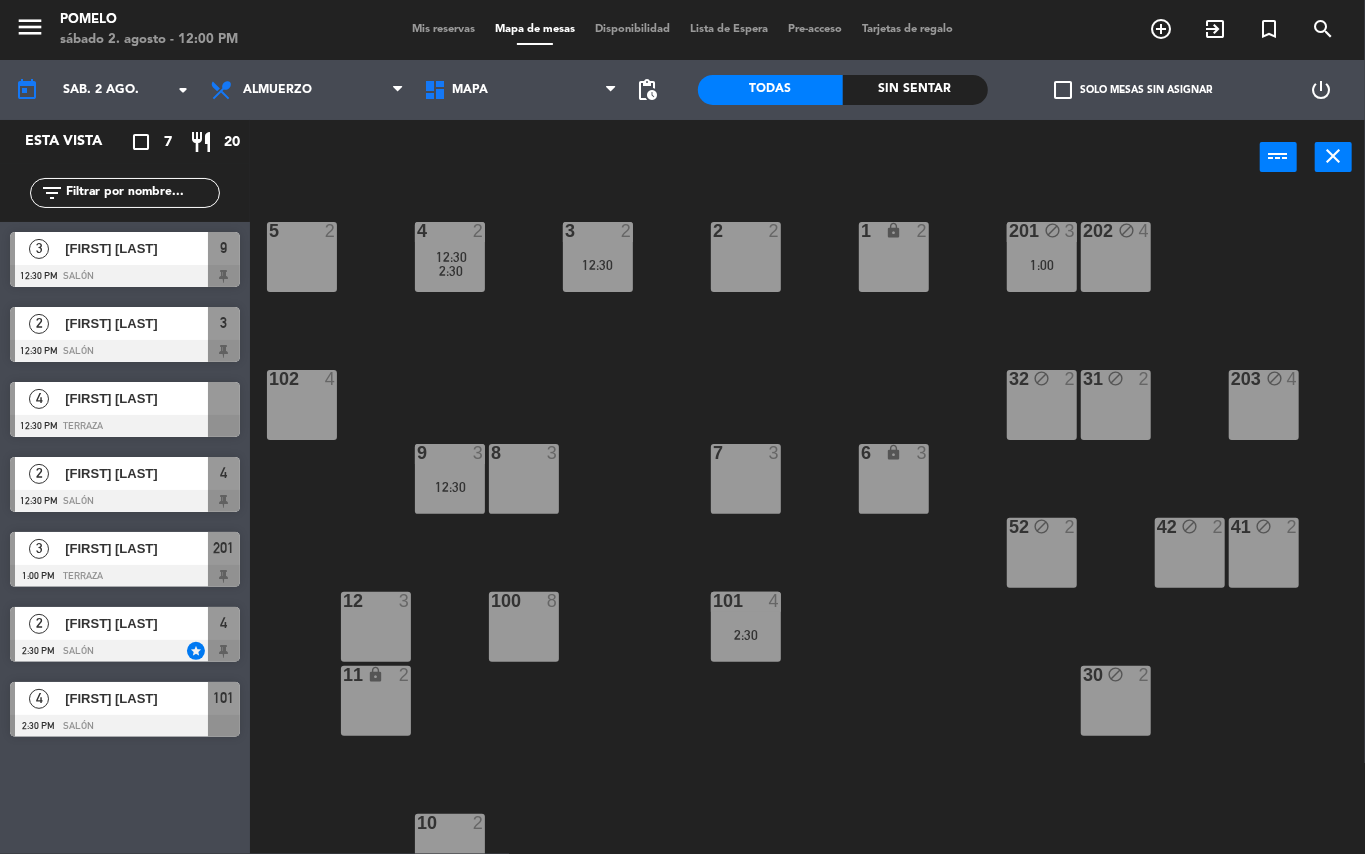 scroll, scrollTop: 0, scrollLeft: 0, axis: both 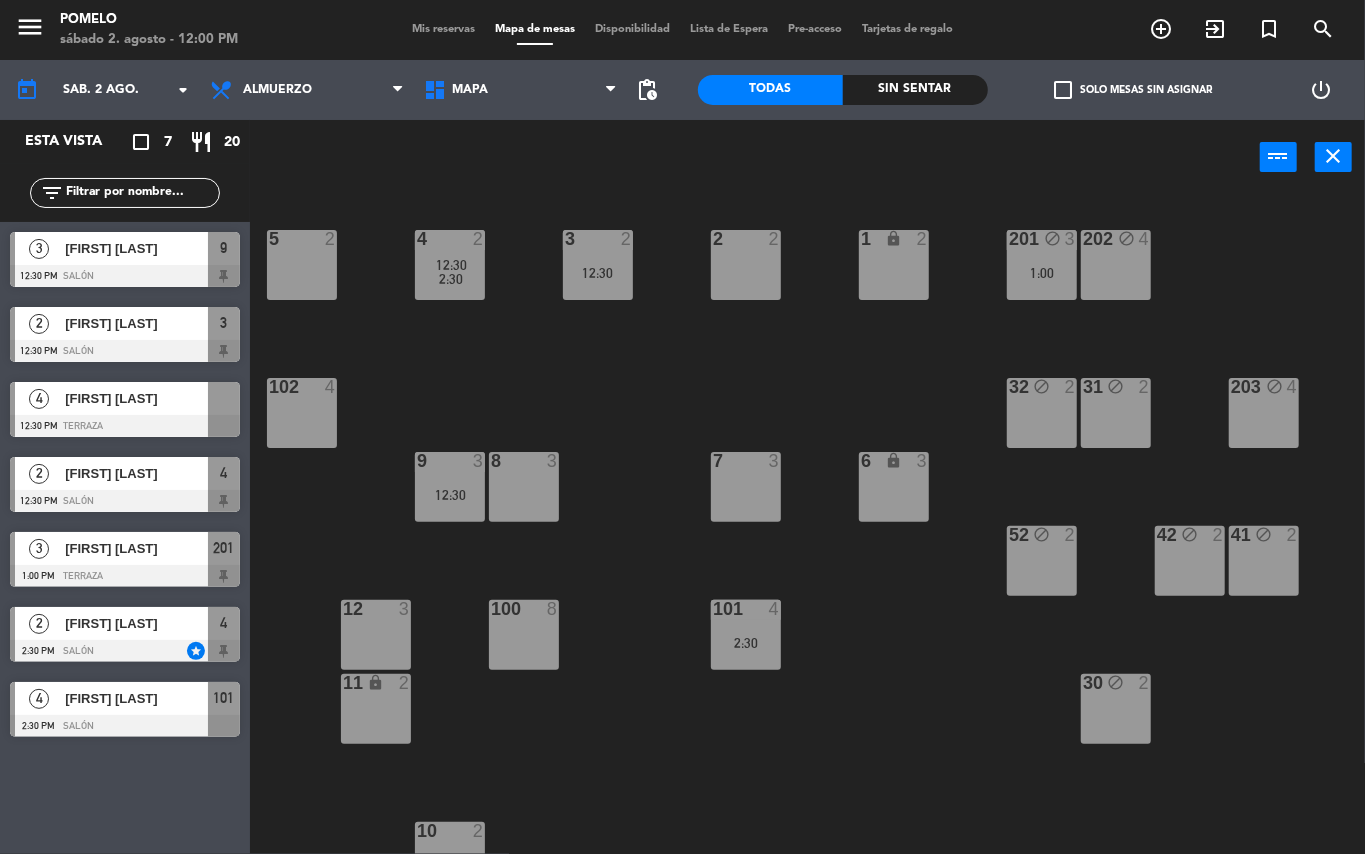 click on "Mis reservas" at bounding box center (443, 29) 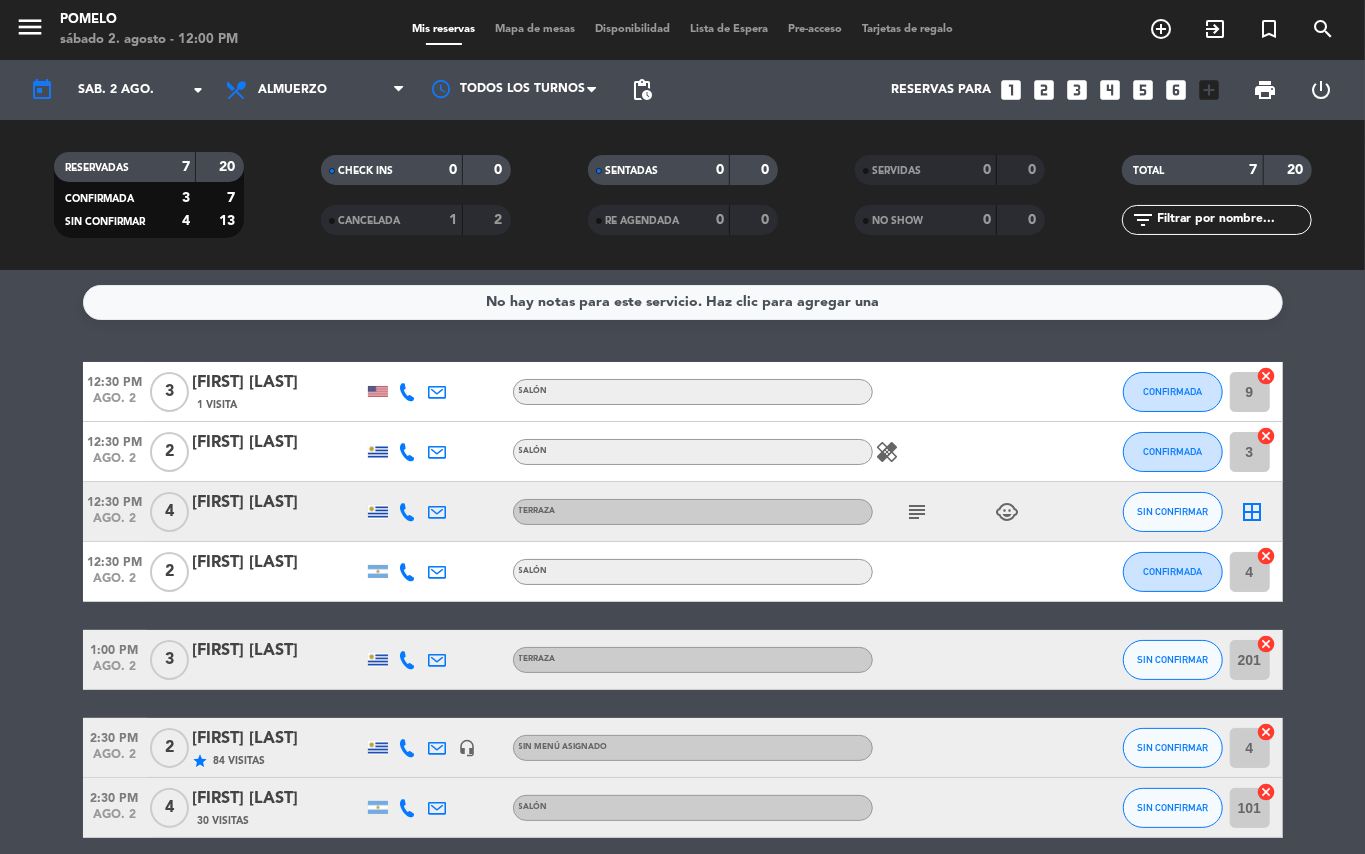 click on "subject child_care" 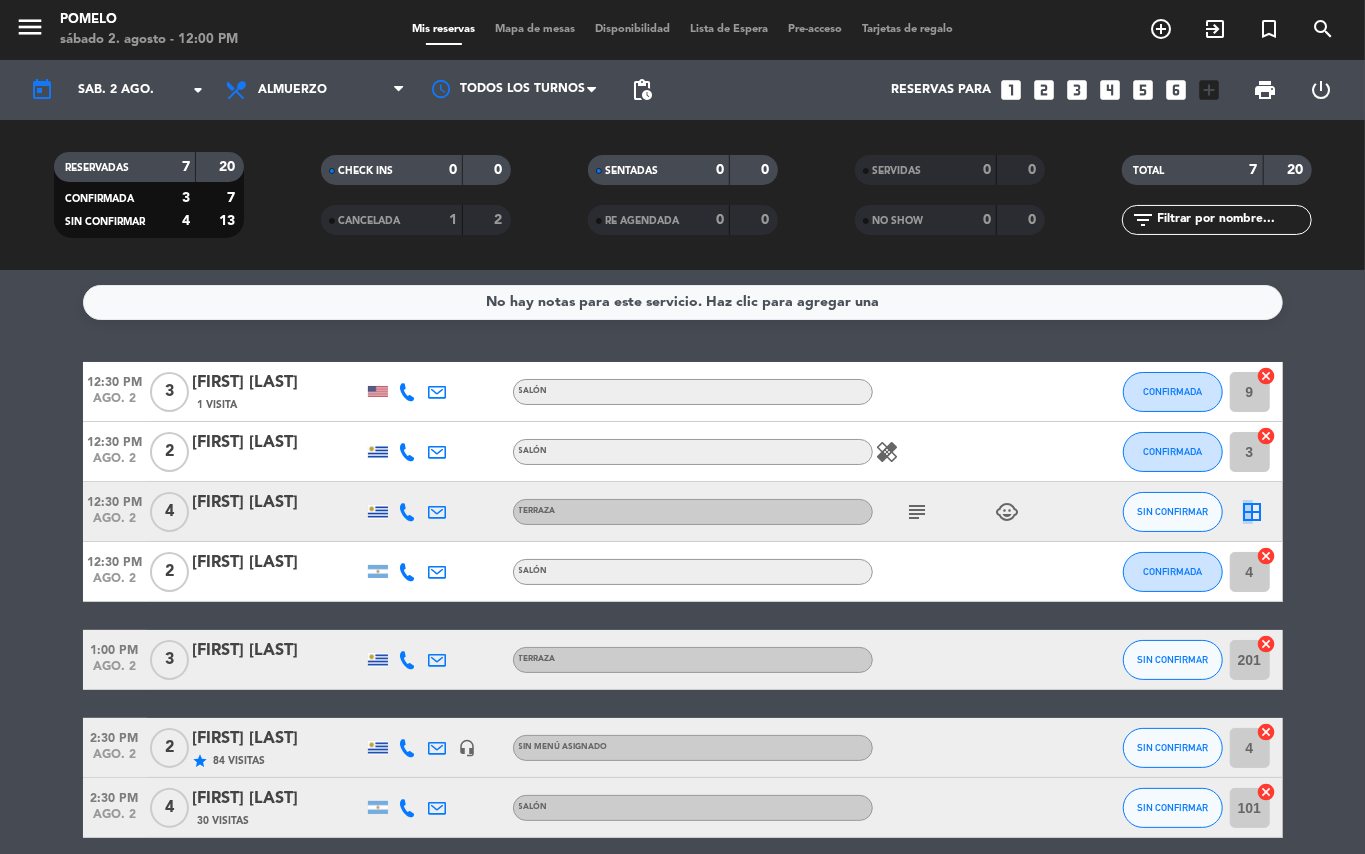 drag, startPoint x: 1249, startPoint y: 516, endPoint x: 1234, endPoint y: 514, distance: 15.132746 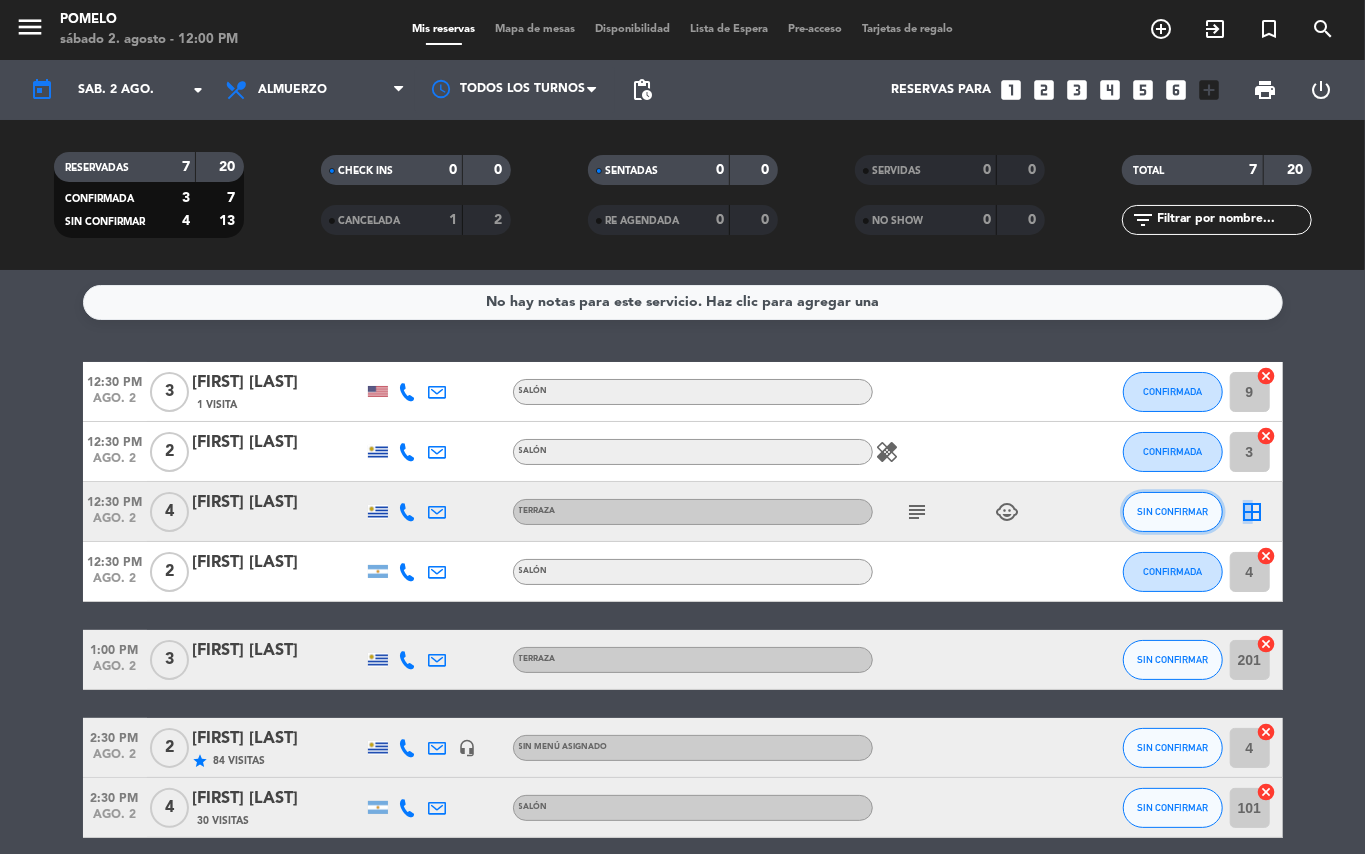 click on "SIN CONFIRMAR" 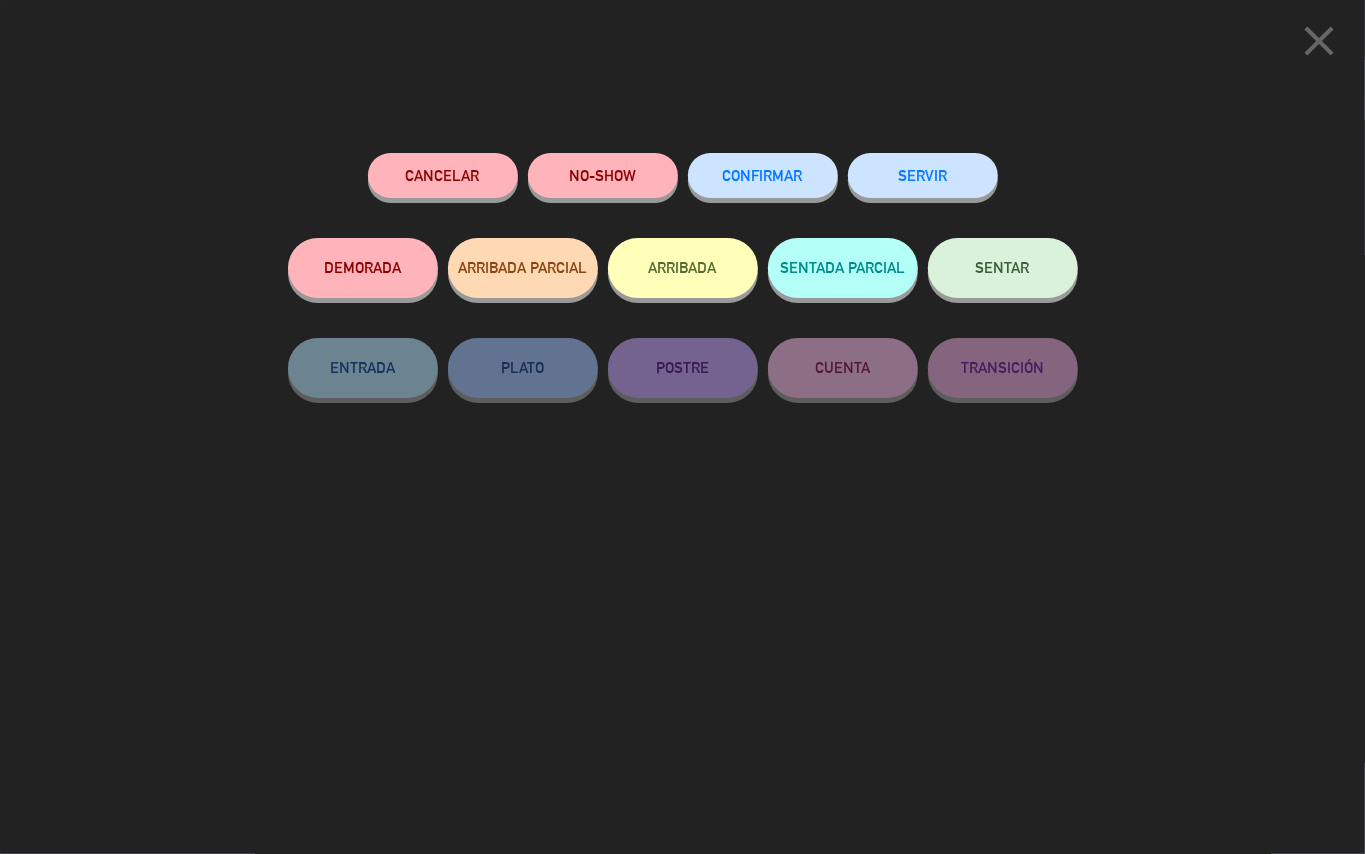 click on "CONFIRMAR" 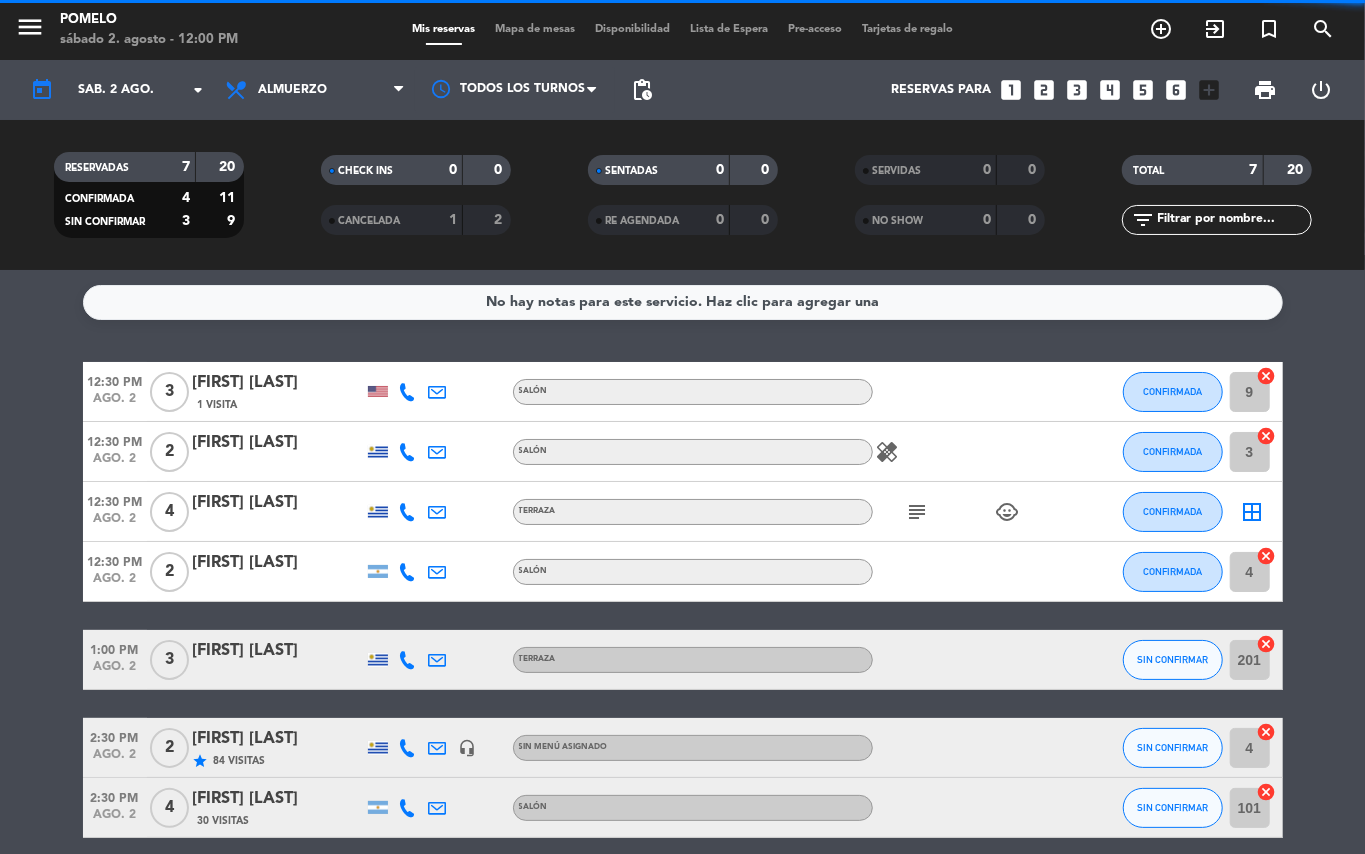click on "[TIME] ago. 2 3 [FIRST] [LAST] 1 Visita Salón CONFIRMADA 9 cancel [TIME] ago. 2 2 [FIRST] [LAST] Salón healing CONFIRMADA 3 cancel [TIME] ago. 2 4 [FIRST] [LAST] Terraza subject child_care CONFIRMADA border_all [TIME] ago. 2 2 [FIRST] [LAST] Salón CONFIRMADA 4 cancel [TIME] ago. 2 3 [FIRST] [LAST] Terraza SIN CONFIRMAR 201 cancel [TIME] ago. 2 2 [FIRST] [LAST] star 84 Visitas headset_mic Sin menú asignado SIN CONFIRMAR 4 cancel [TIME] ago. 2 4 [FIRST] [LAST] 30 Visitas Salón SIN CONFIRMAR 101 cancel" 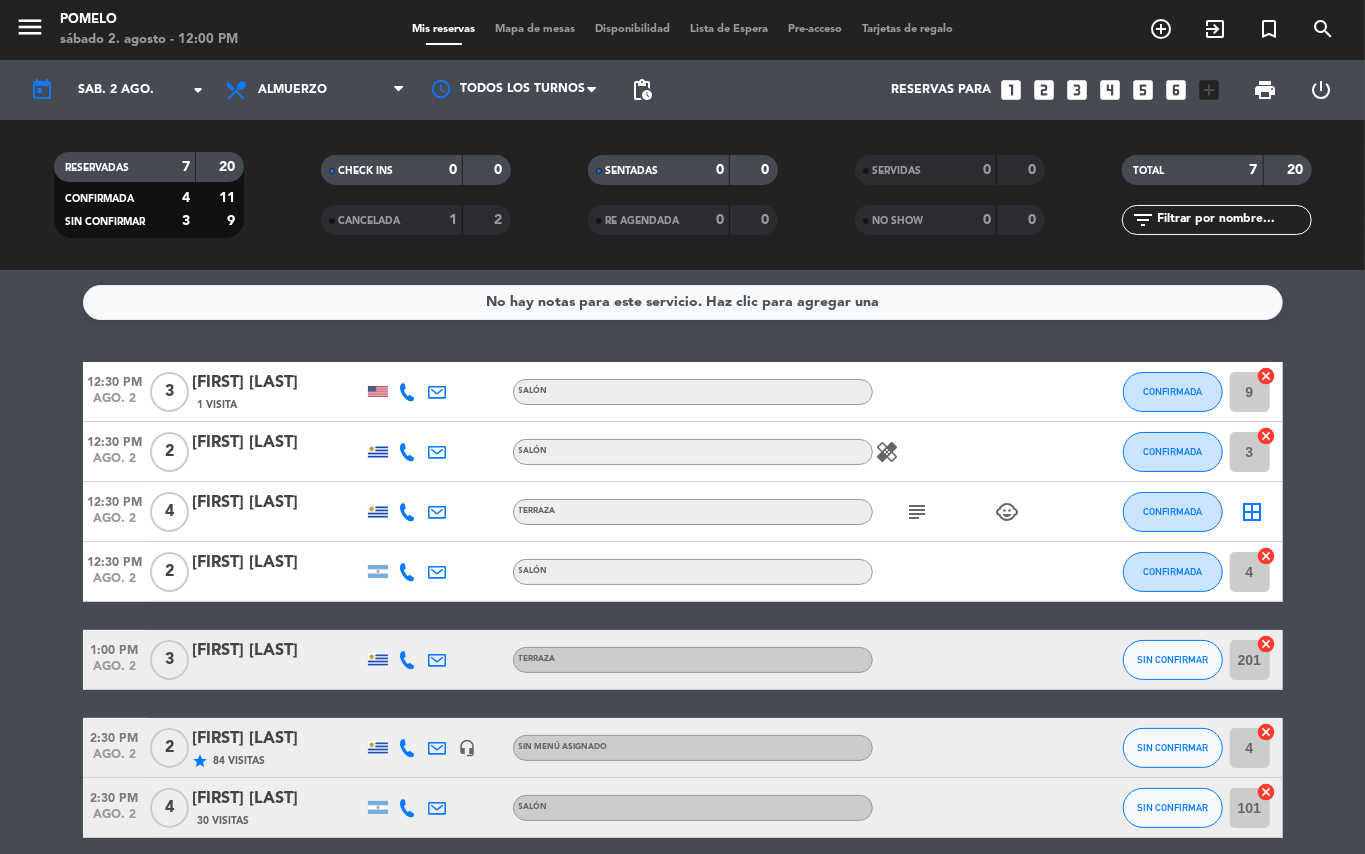 click on "subject child_care" 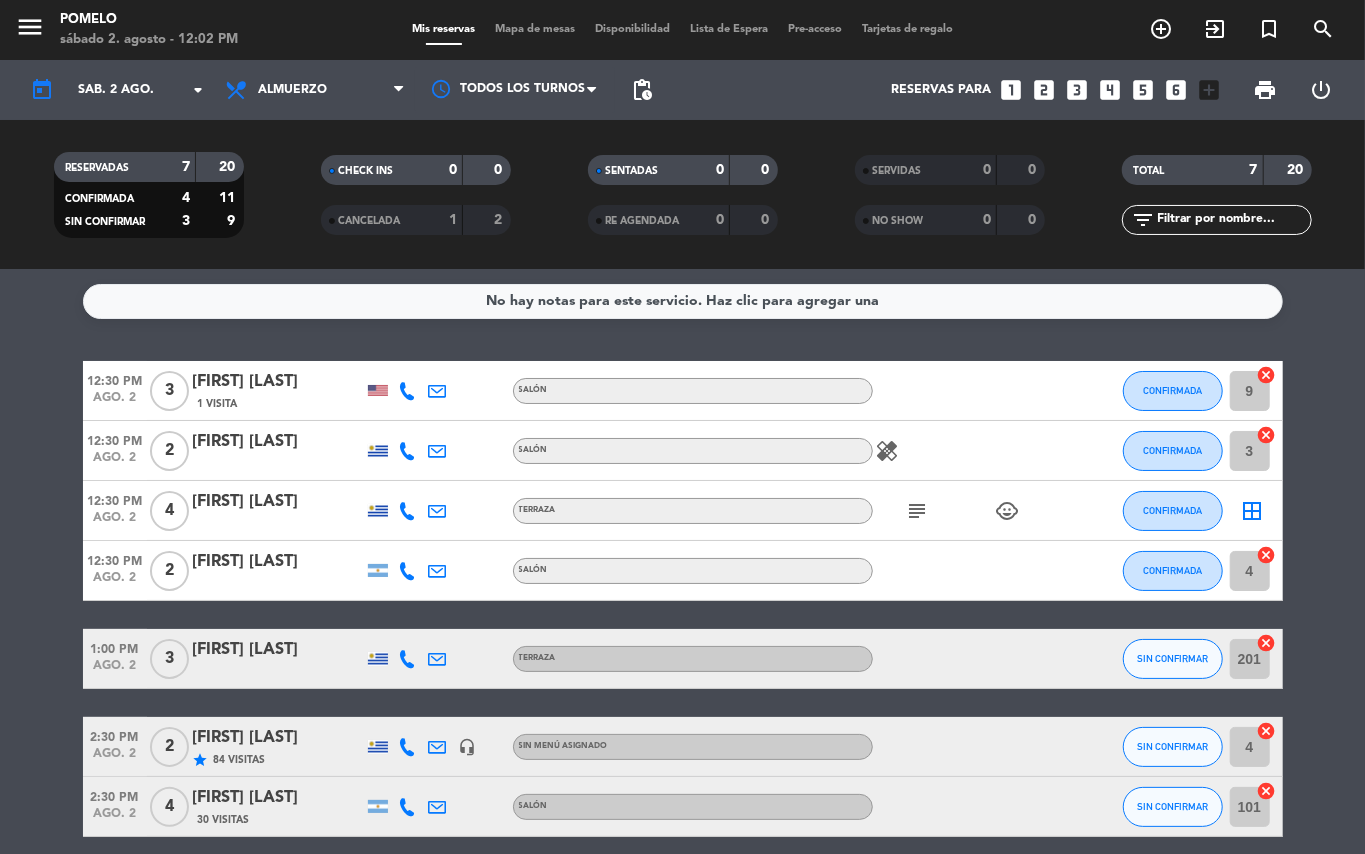 scroll, scrollTop: 0, scrollLeft: 0, axis: both 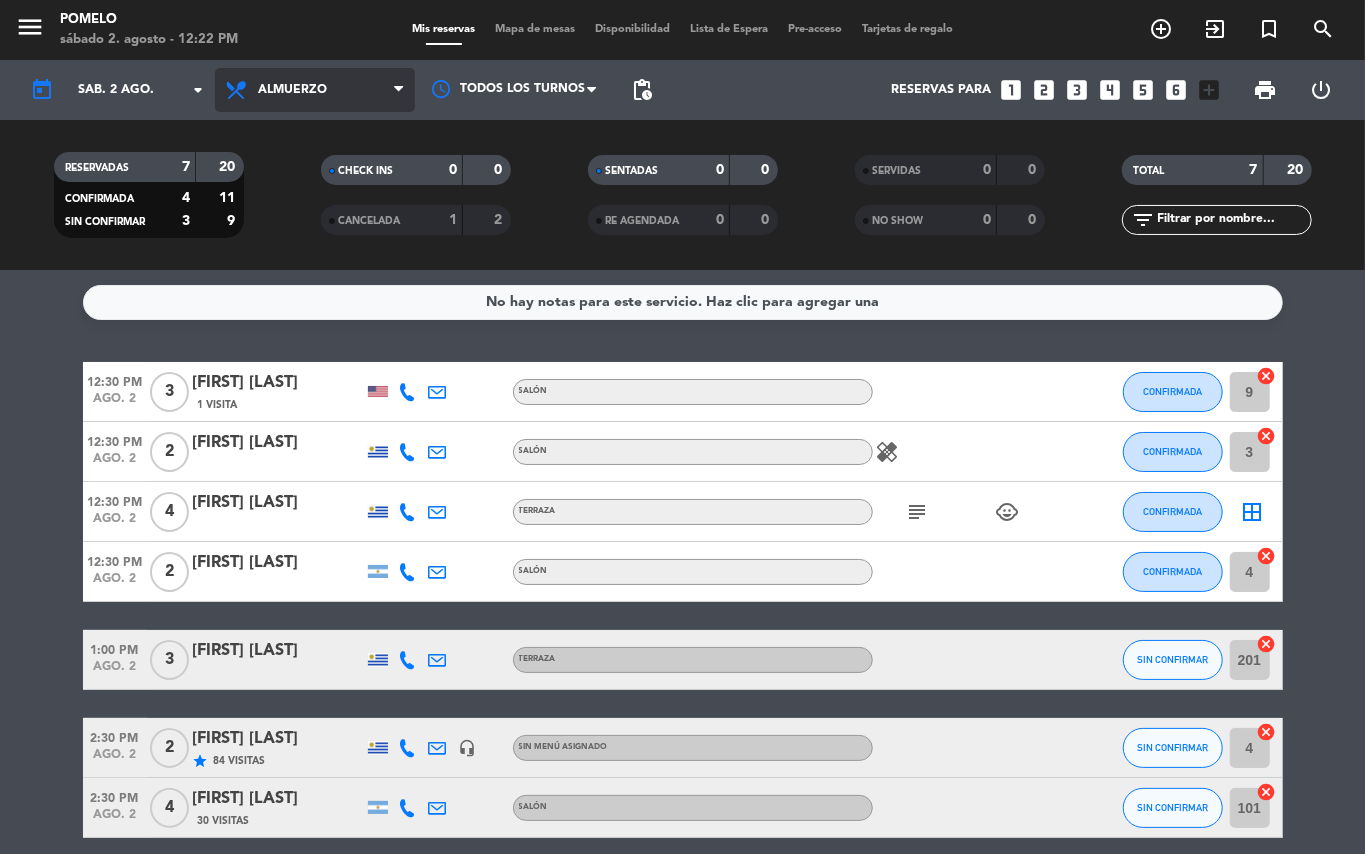 click on "Almuerzo" at bounding box center (315, 90) 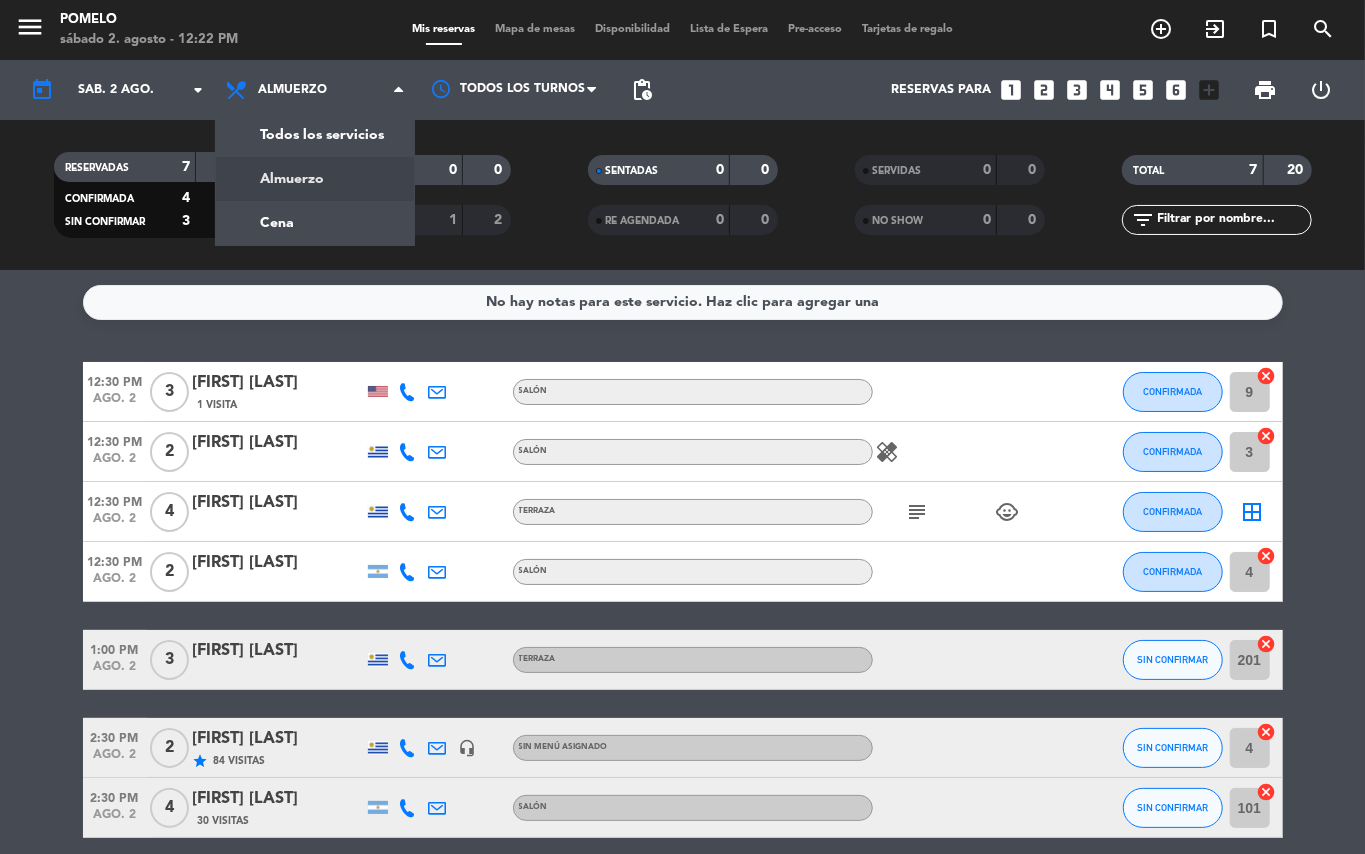 click on "Reservas para   looks_one   looks_two   looks_3   looks_4   looks_5   looks_6   add_box" at bounding box center (946, 90) 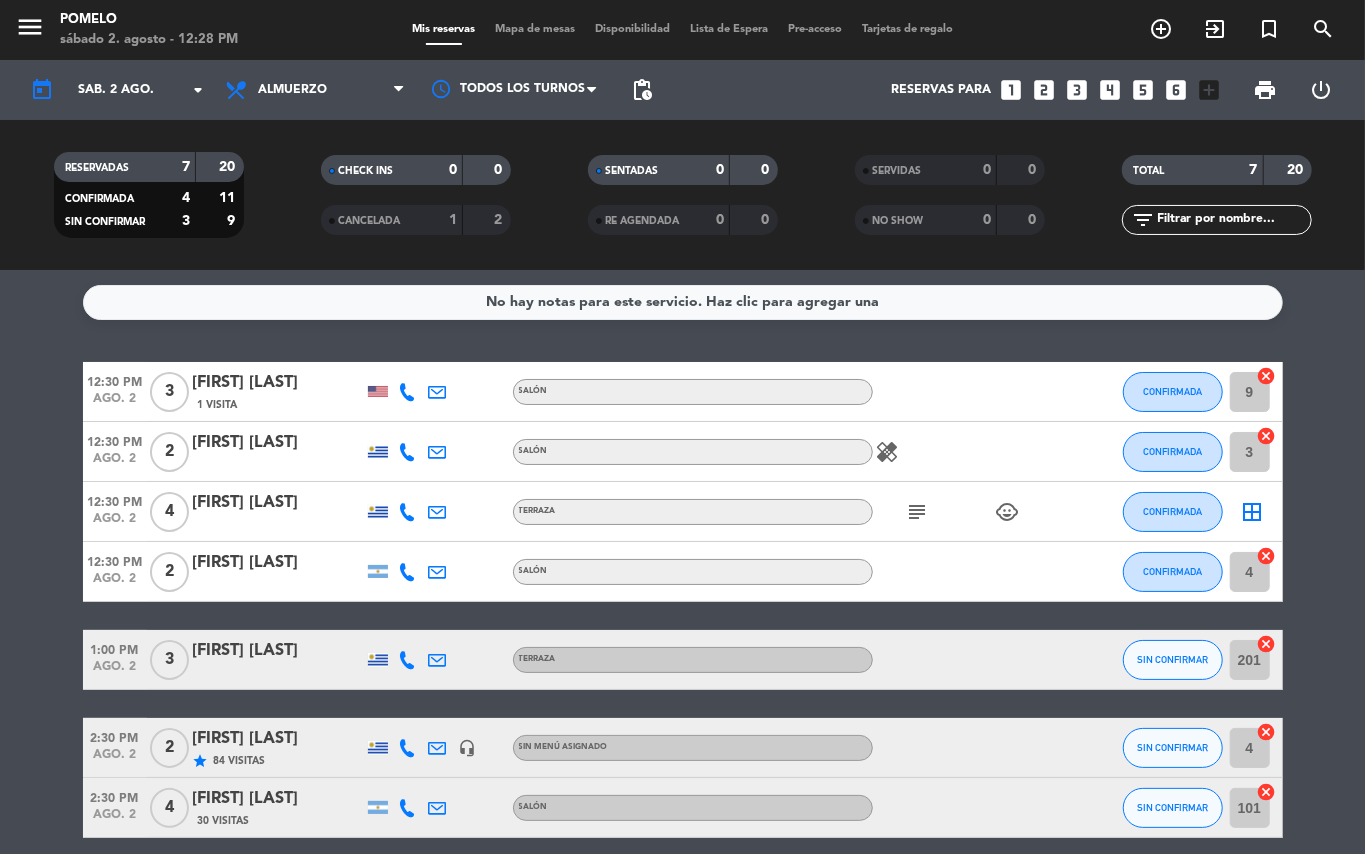 click on "[TIME] ago. 2 3 [FIRST] [LAST] 1 Visita Salón CONFIRMADA 9 cancel [TIME] ago. 2 2 [FIRST] [LAST] Salón healing CONFIRMADA 3 cancel [TIME] ago. 2 4 [FIRST] [LAST] Terraza subject child_care CONFIRMADA border_all [TIME] ago. 2 2 [FIRST] [LAST] Salón CONFIRMADA 4 cancel [TIME] ago. 2 3 [FIRST] [LAST] Terraza SIN CONFIRMAR 201 cancel [TIME] ago. 2 2 [FIRST] [LAST] star 84 Visitas headset_mic Sin menú asignado SIN CONFIRMAR 4 cancel [TIME] ago. 2 4 [FIRST] [LAST] 30 Visitas Salón SIN CONFIRMAR 101 cancel" 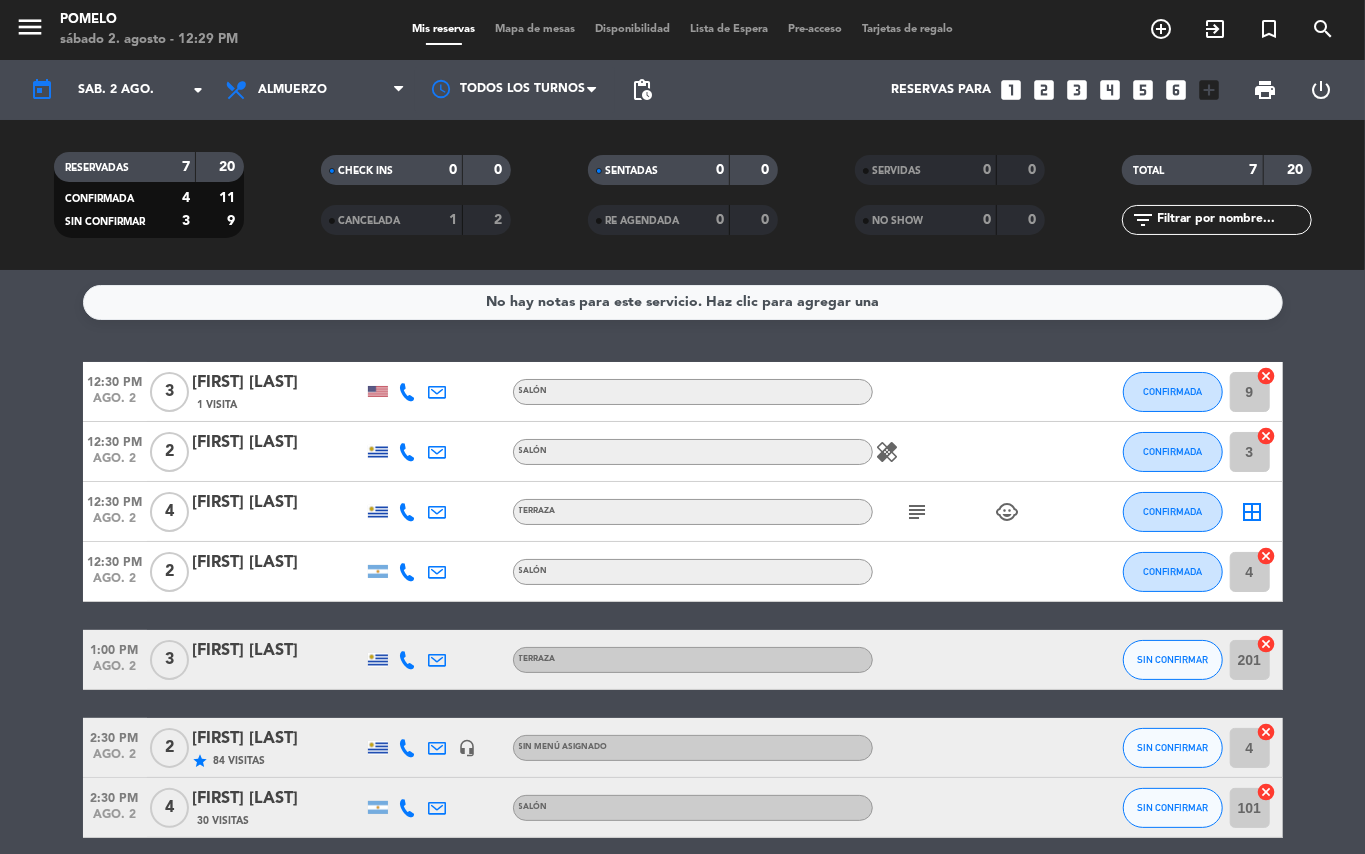 click on "[TIME] ago. 2 3 [FIRST] [LAST] 1 Visita Salón CONFIRMADA 9 cancel [TIME] ago. 2 2 [FIRST] [LAST] Salón healing CONFIRMADA 3 cancel [TIME] ago. 2 4 [FIRST] [LAST] Terraza subject child_care CONFIRMADA border_all [TIME] ago. 2 2 [FIRST] [LAST] Salón CONFIRMADA 4 cancel [TIME] ago. 2 3 [FIRST] [LAST] Terraza SIN CONFIRMAR 201 cancel [TIME] ago. 2 2 [FIRST] [LAST] star 84 Visitas headset_mic Sin menú asignado SIN CONFIRMAR 4 cancel [TIME] ago. 2 4 [FIRST] [LAST] 30 Visitas Salón SIN CONFIRMAR 101 cancel" 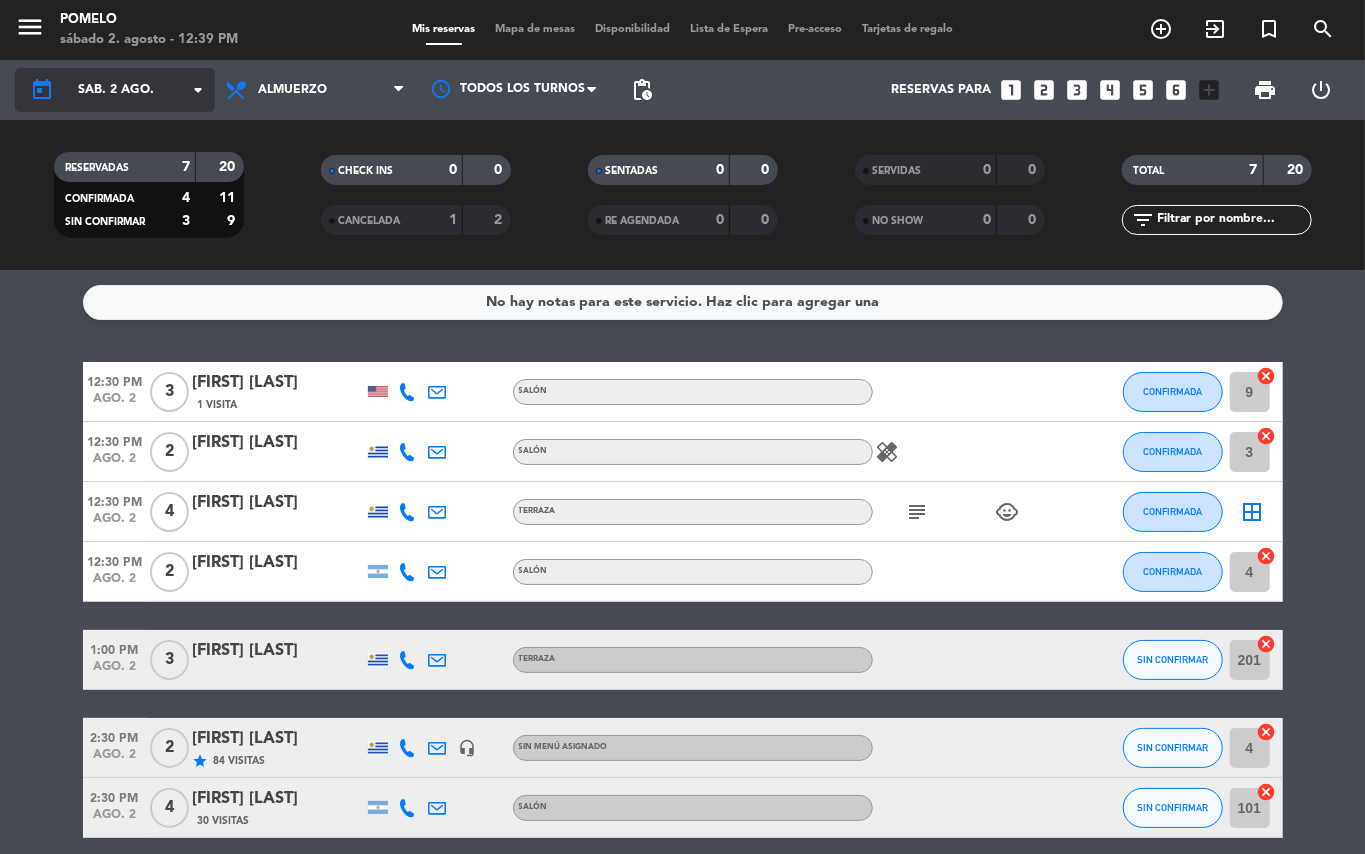 click on "today    sáb. 2 ago. arrow_drop_down" 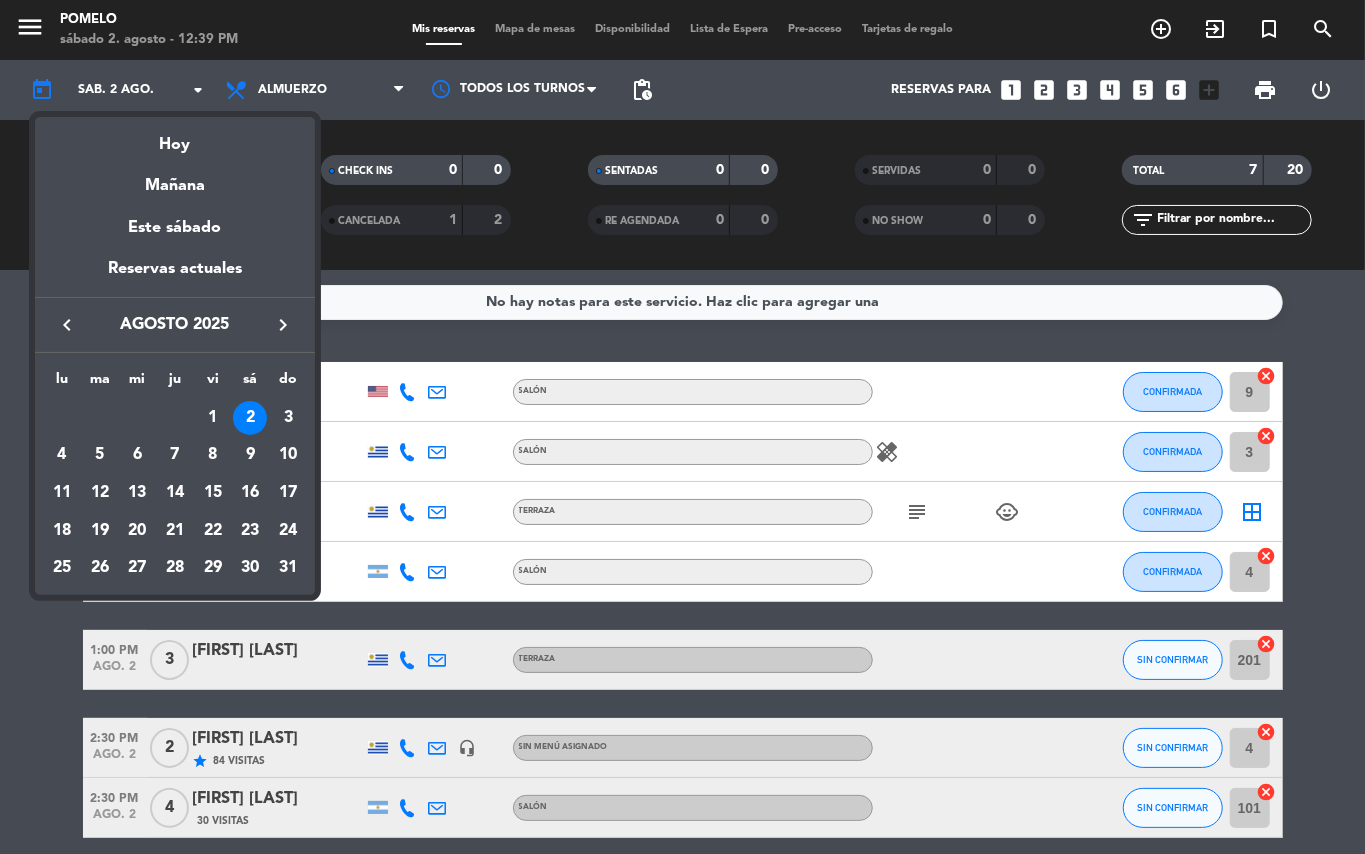 click at bounding box center (682, 427) 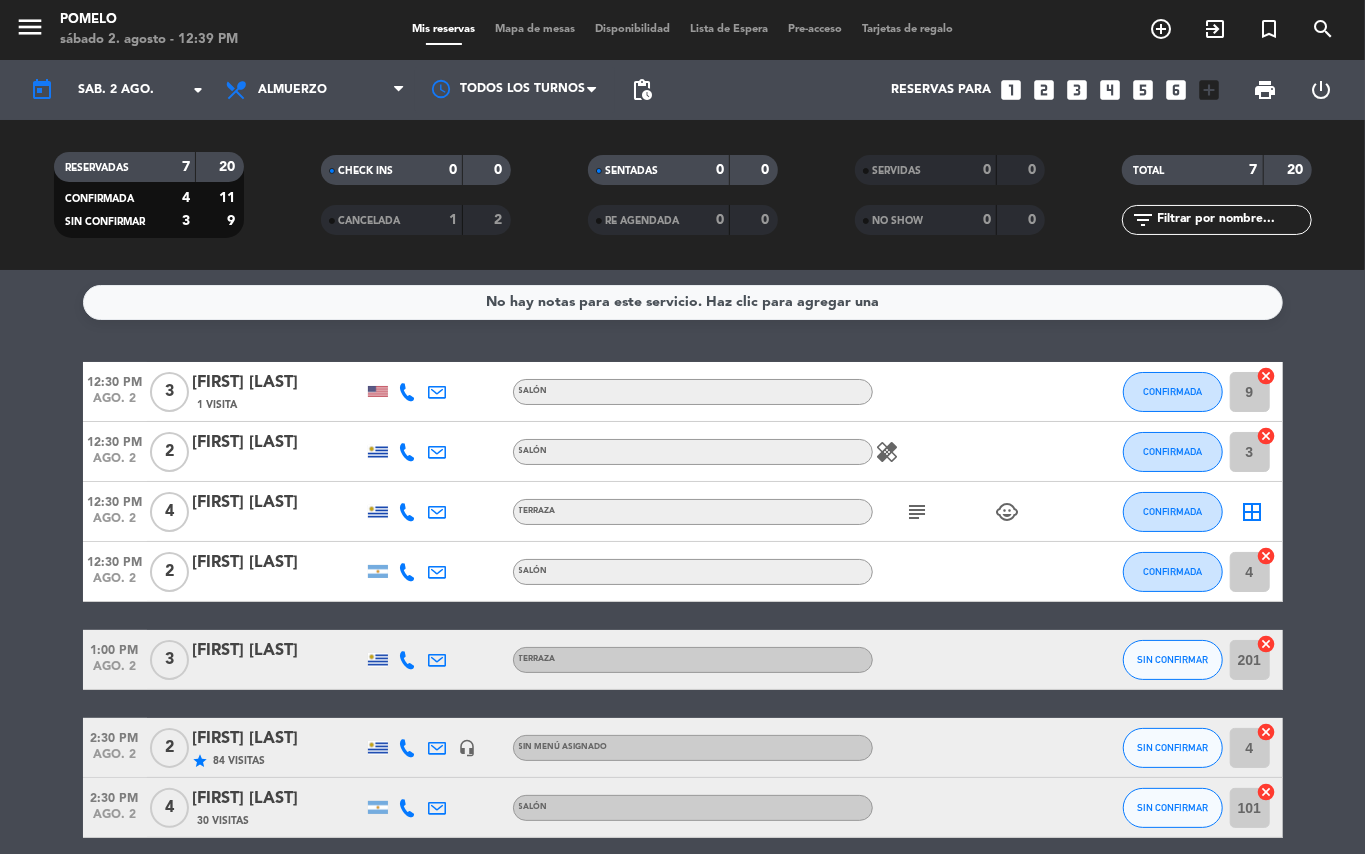 click on "arrow_drop_down" 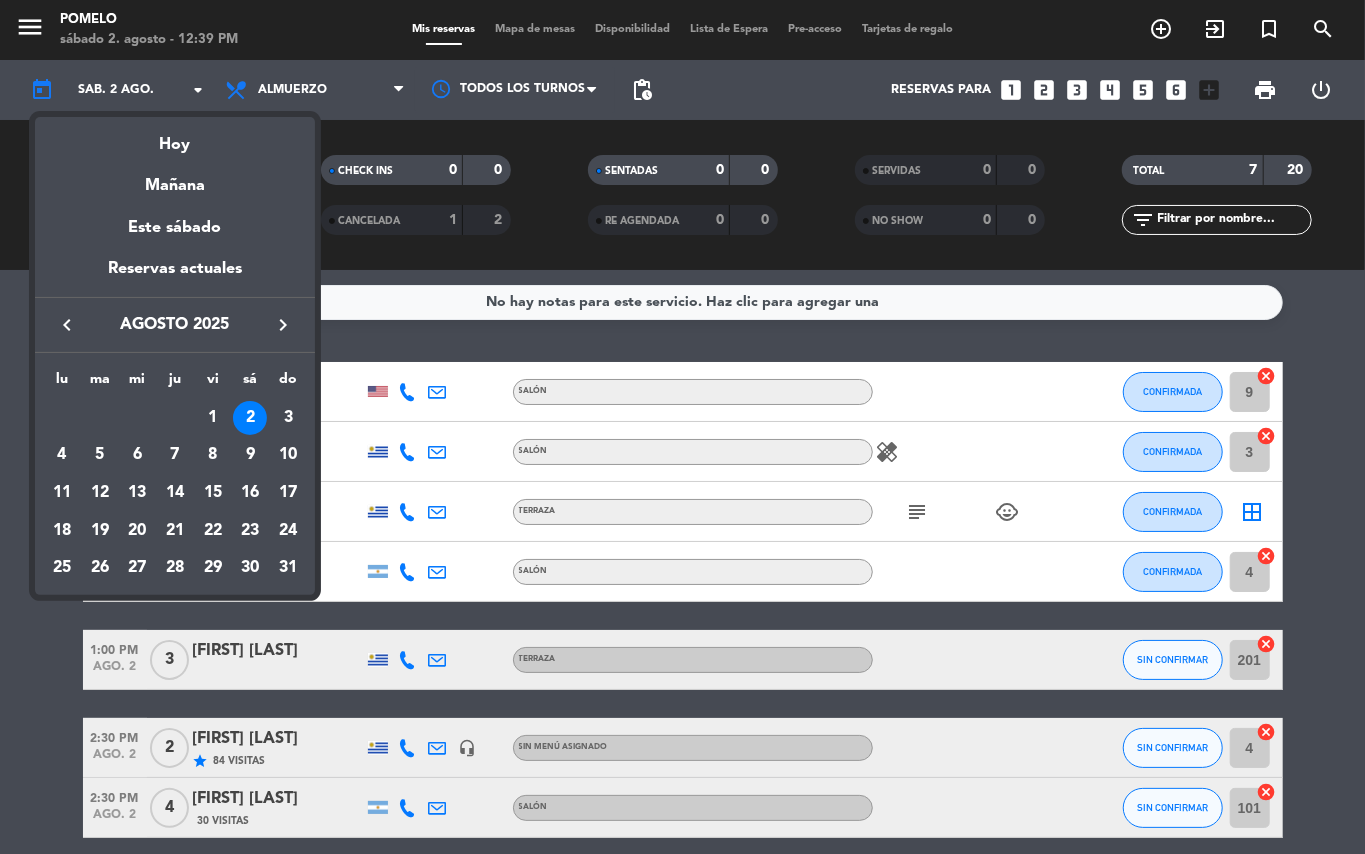 click at bounding box center [682, 427] 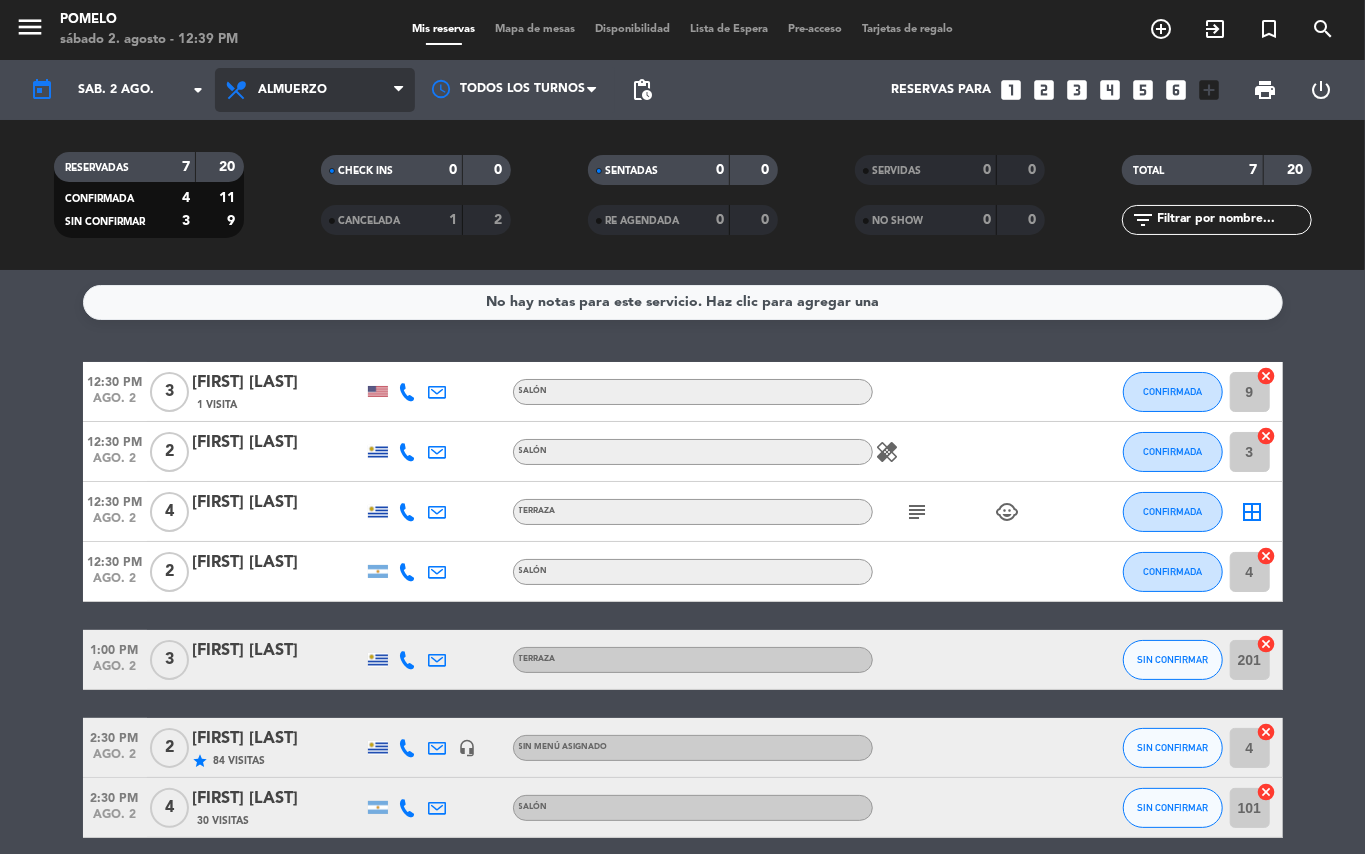 click on "Almuerzo" at bounding box center (292, 90) 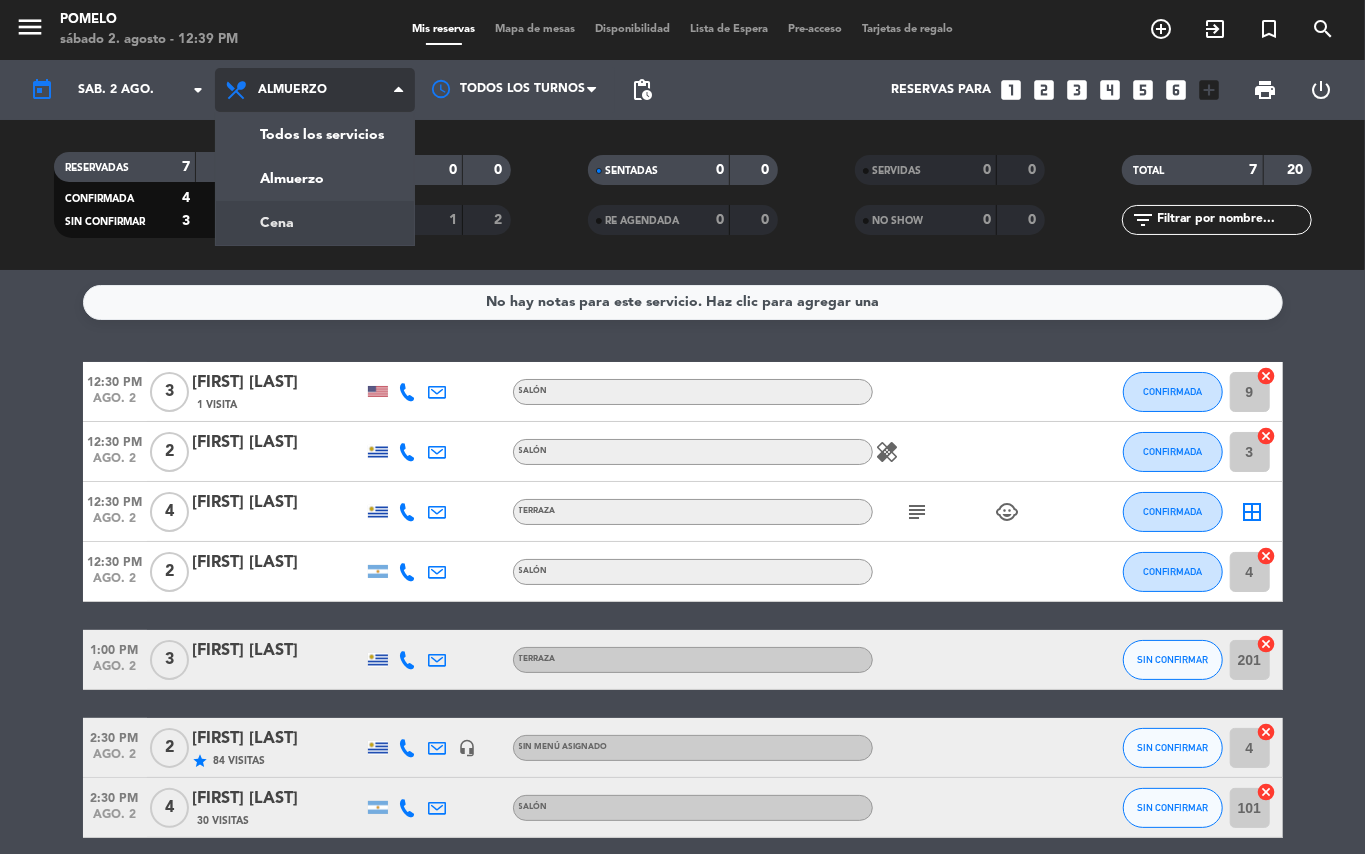 click on "menu  Pomelo   sábado 2. agosto - 12:39 PM   Mis reservas   Mapa de mesas   Disponibilidad   Lista de Espera   Pre-acceso   Tarjetas de regalo  add_circle_outline exit_to_app turned_in_not search today    sáb. 2 ago. arrow_drop_down  Todos los servicios  Almuerzo  Cena  Almuerzo  Todos los servicios  Almuerzo  Cena Todos los turnos pending_actions  Reservas para   looks_one   looks_two   looks_3   looks_4   looks_5   looks_6   add_box  print  power_settings_new   RESERVADAS   7   20   CONFIRMADA   4   11   SIN CONFIRMAR   3   9   CHECK INS   0   0   CANCELADA   1   2   SENTADAS   0   0   RE AGENDADA   0   0   SERVIDAS   0   0   NO SHOW   0   0   TOTAL   7   20  filter_list" 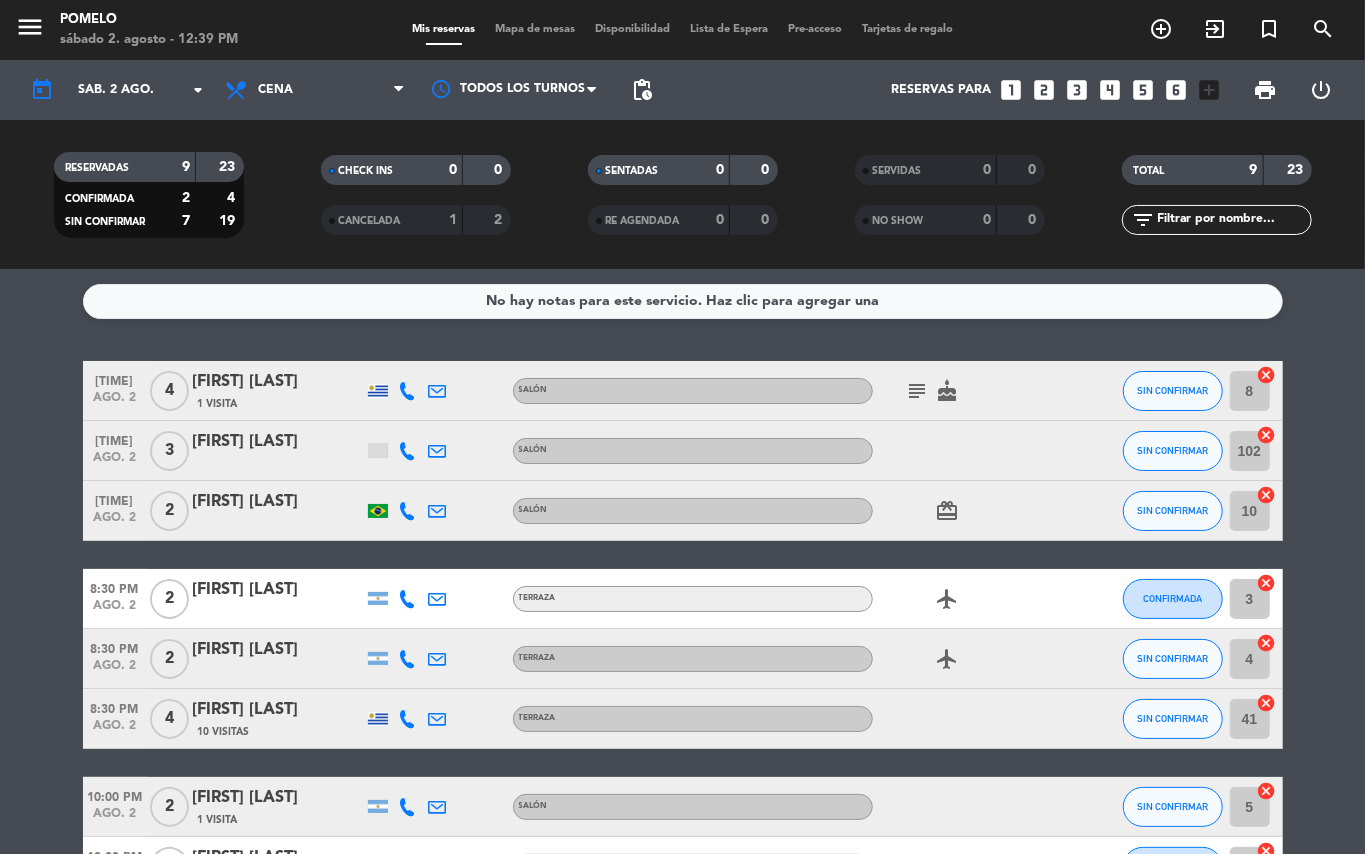 scroll, scrollTop: 0, scrollLeft: 0, axis: both 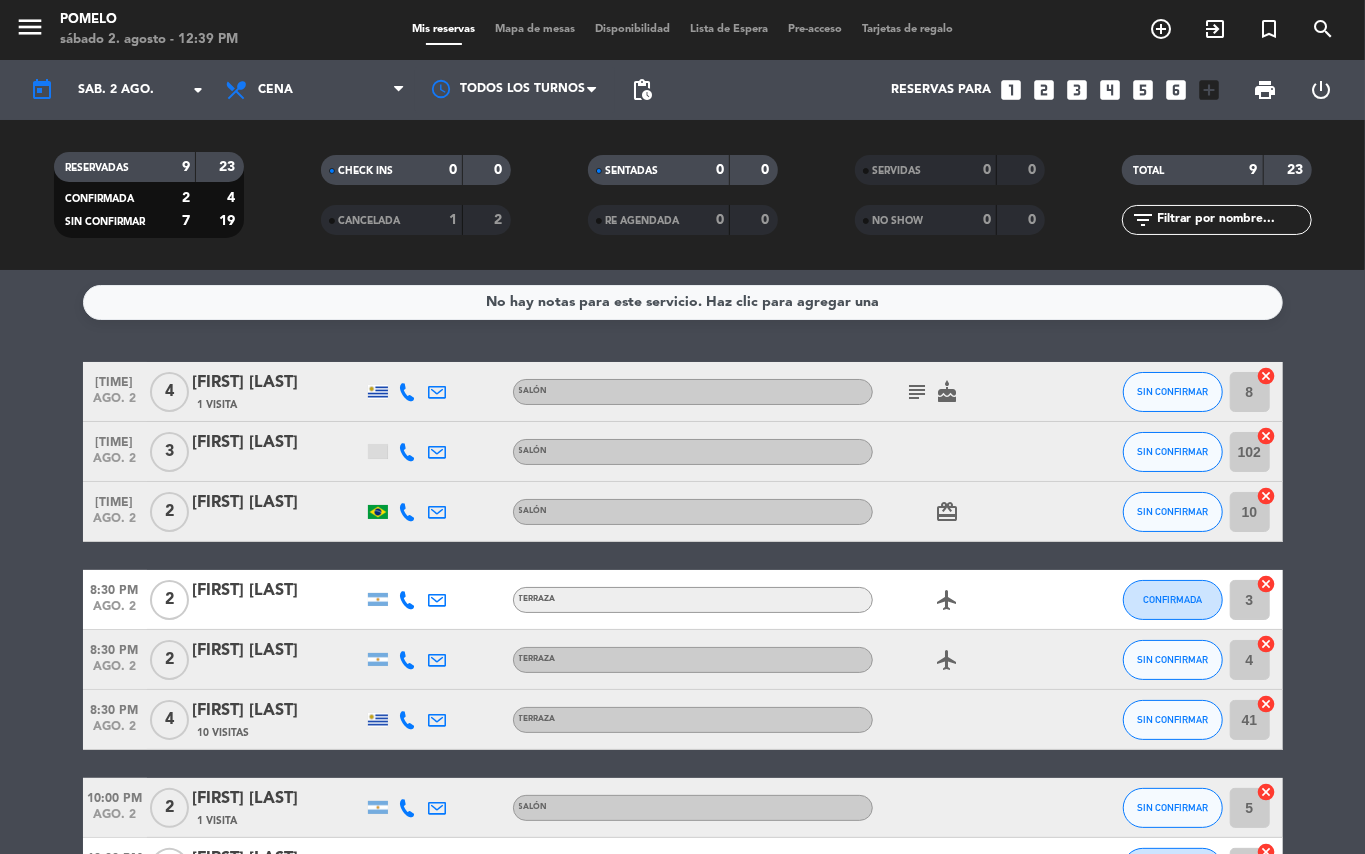 click 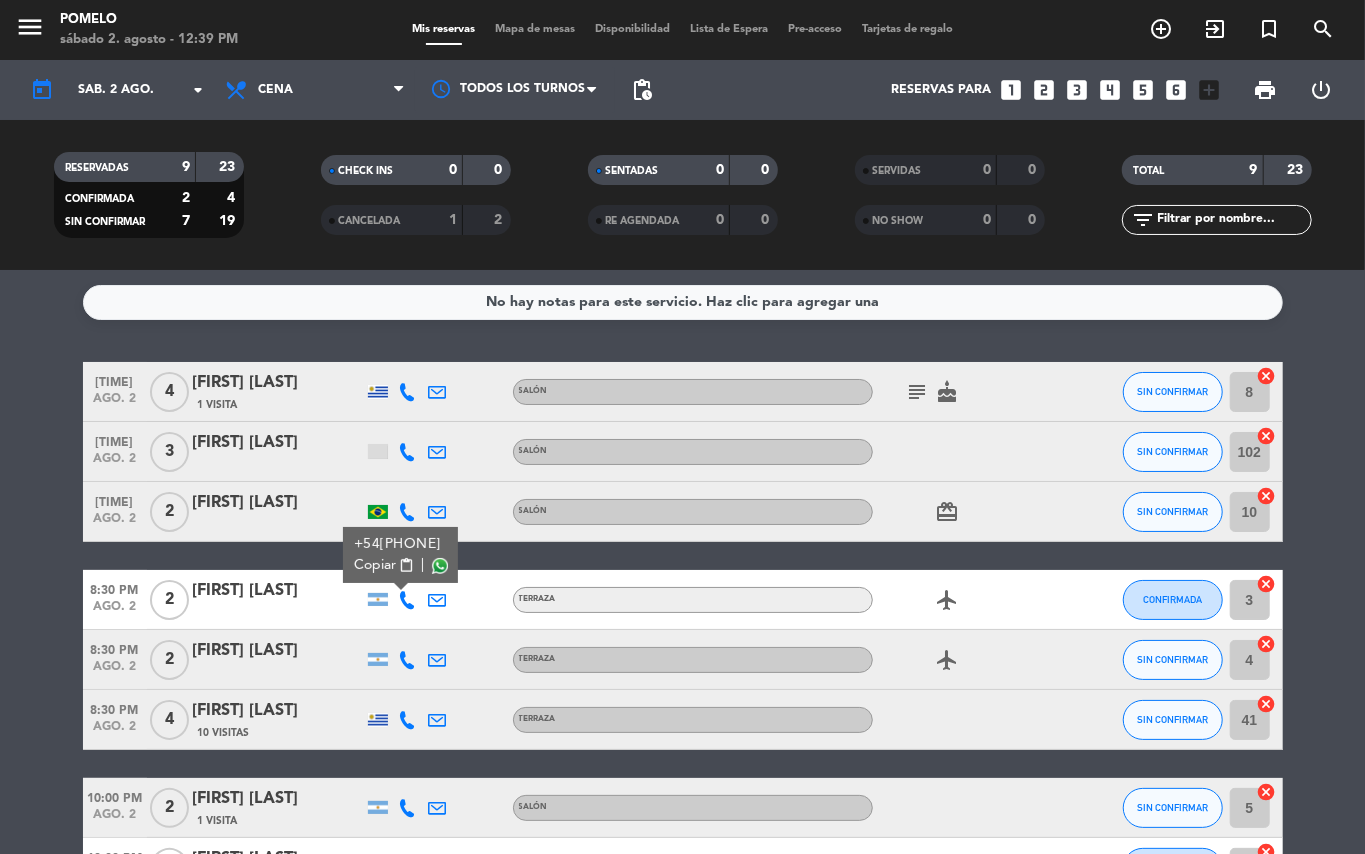 click on "content_paste" at bounding box center [406, 565] 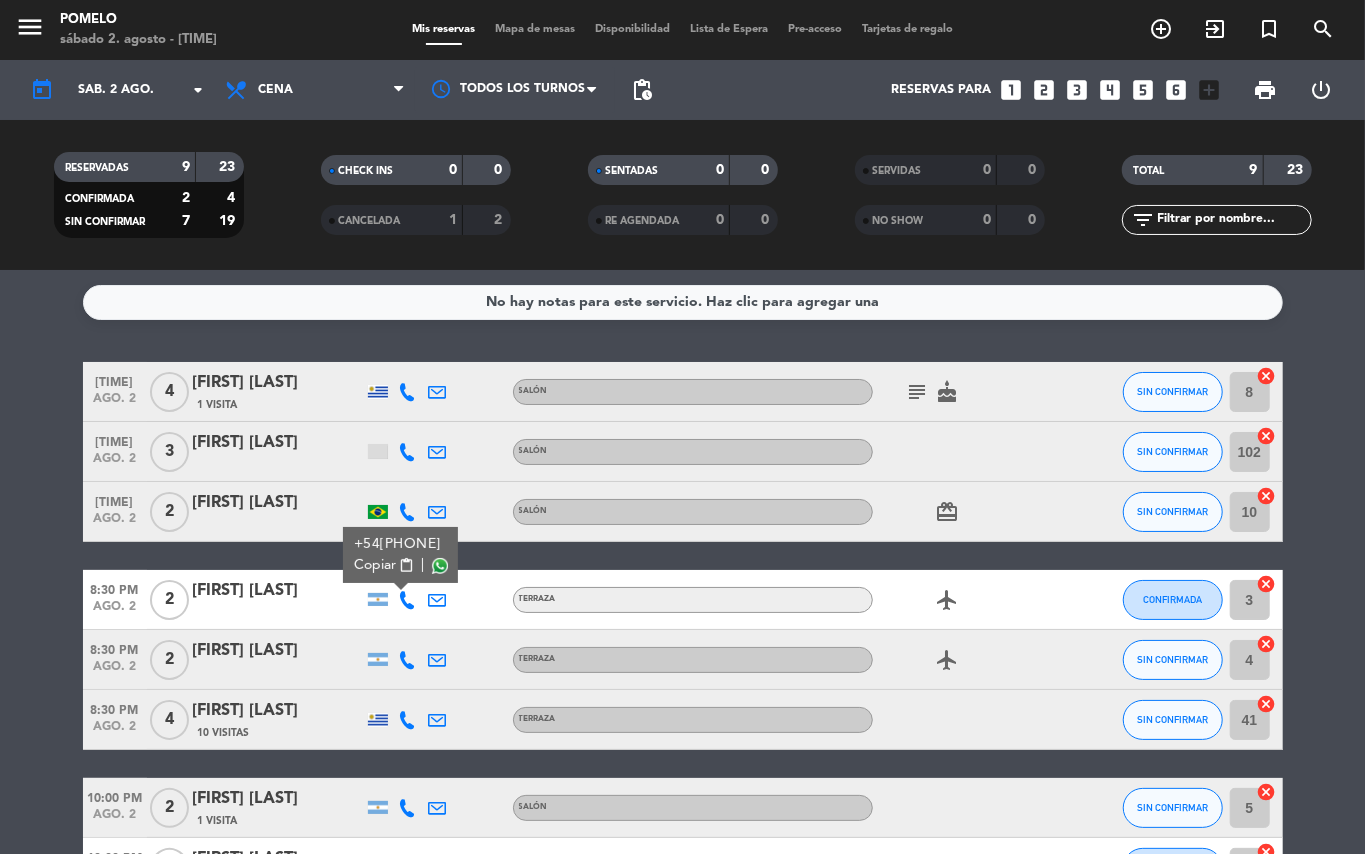 click 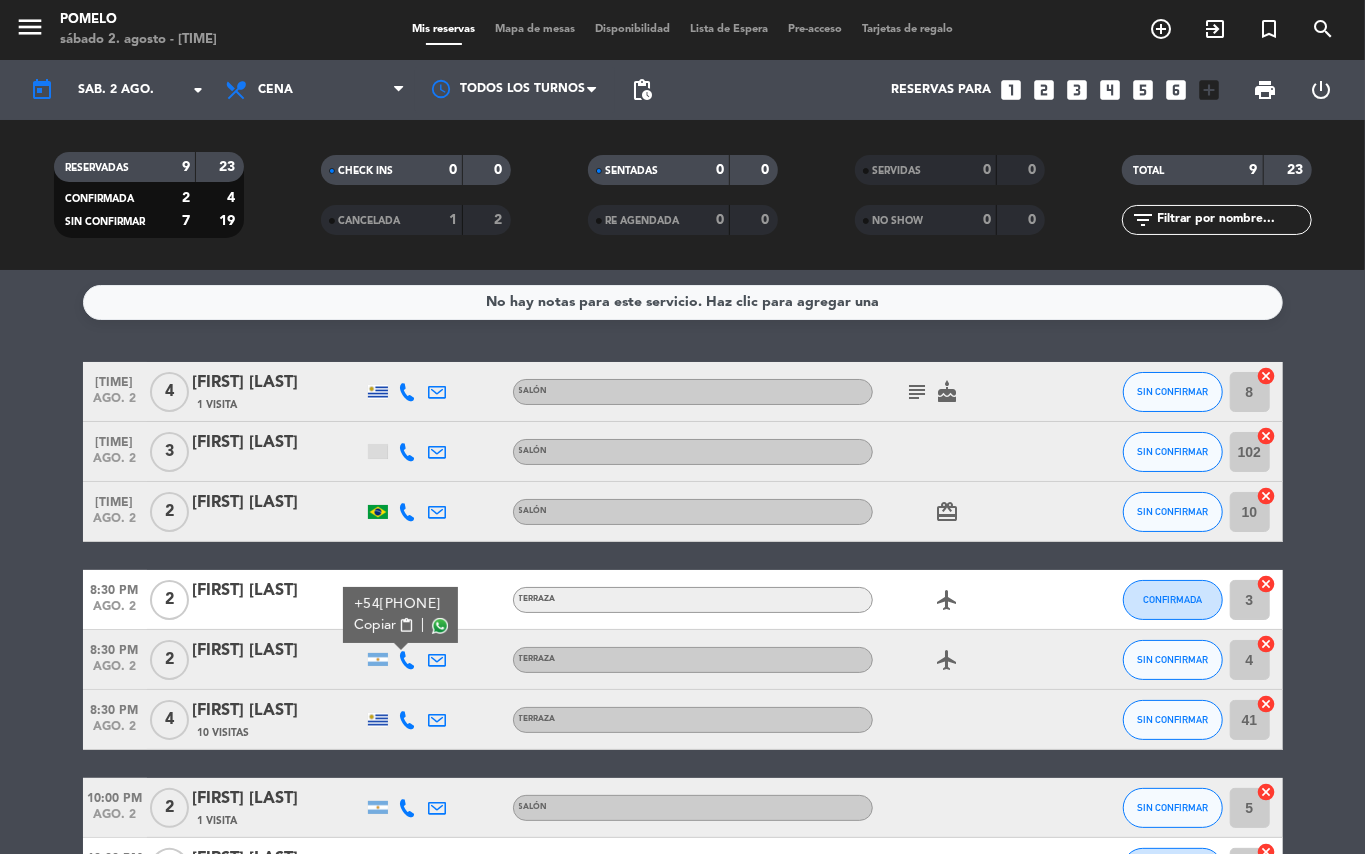 click on "content_paste" at bounding box center [406, 625] 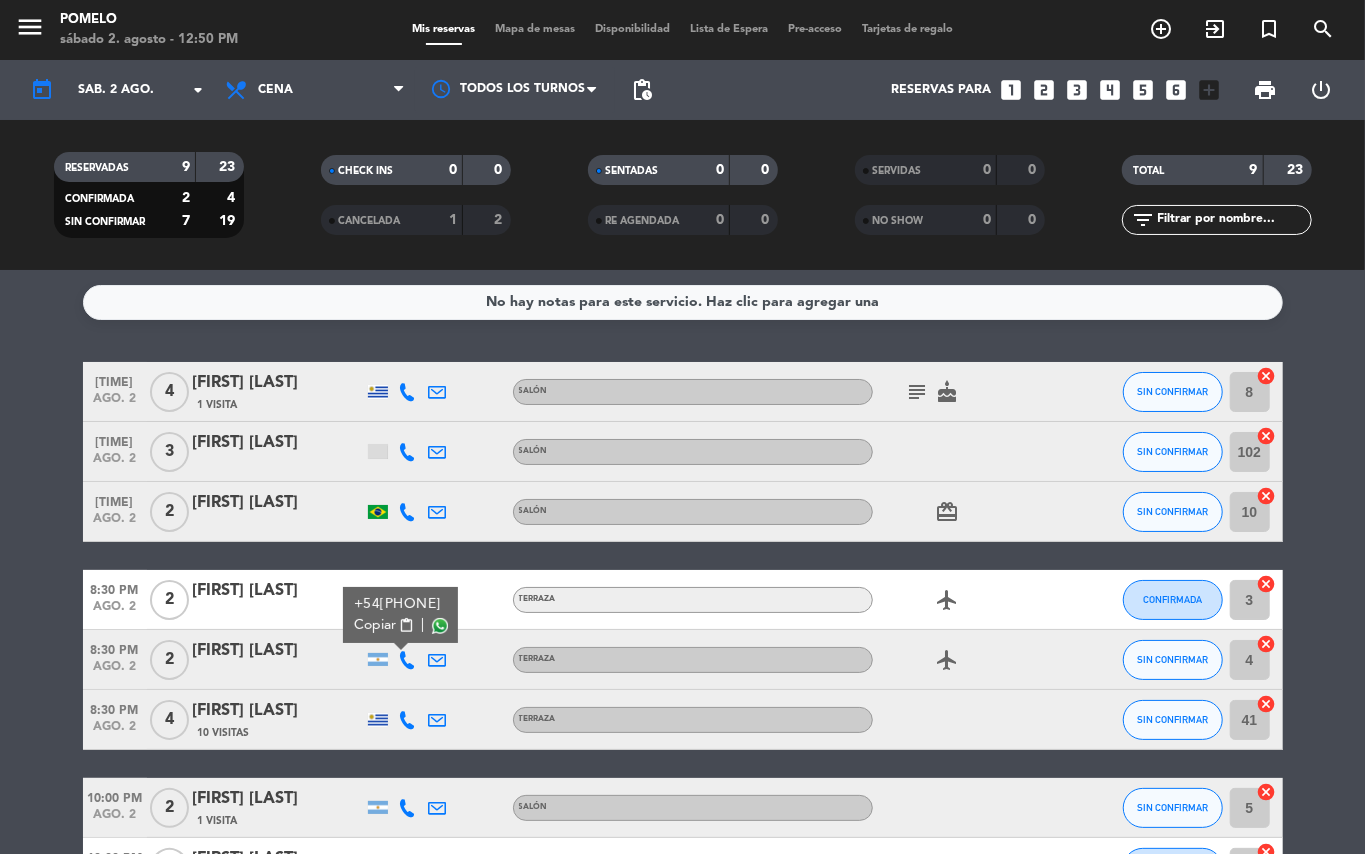 click on "[FIRST] [LAST]" 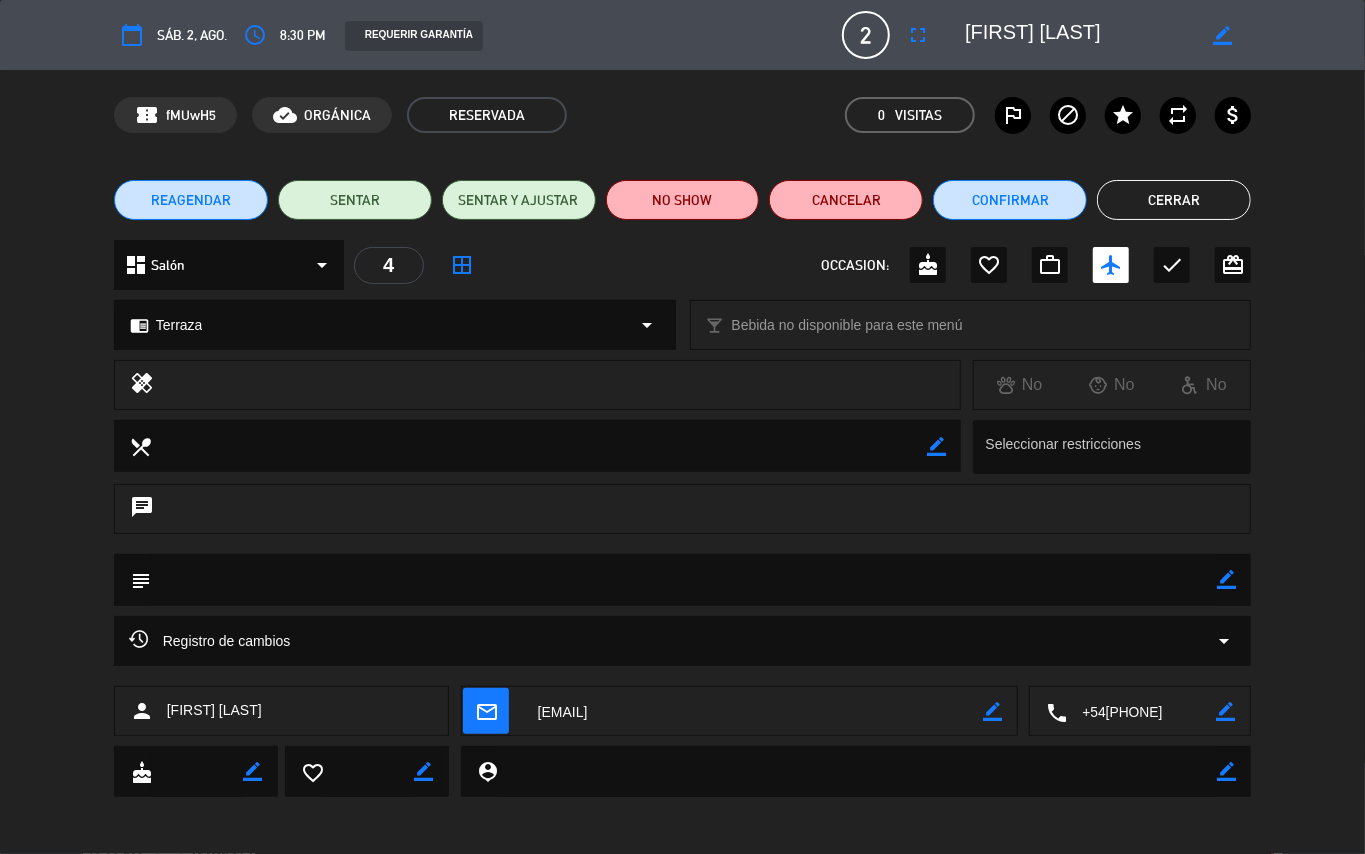 click on "sáb. 2, ago." 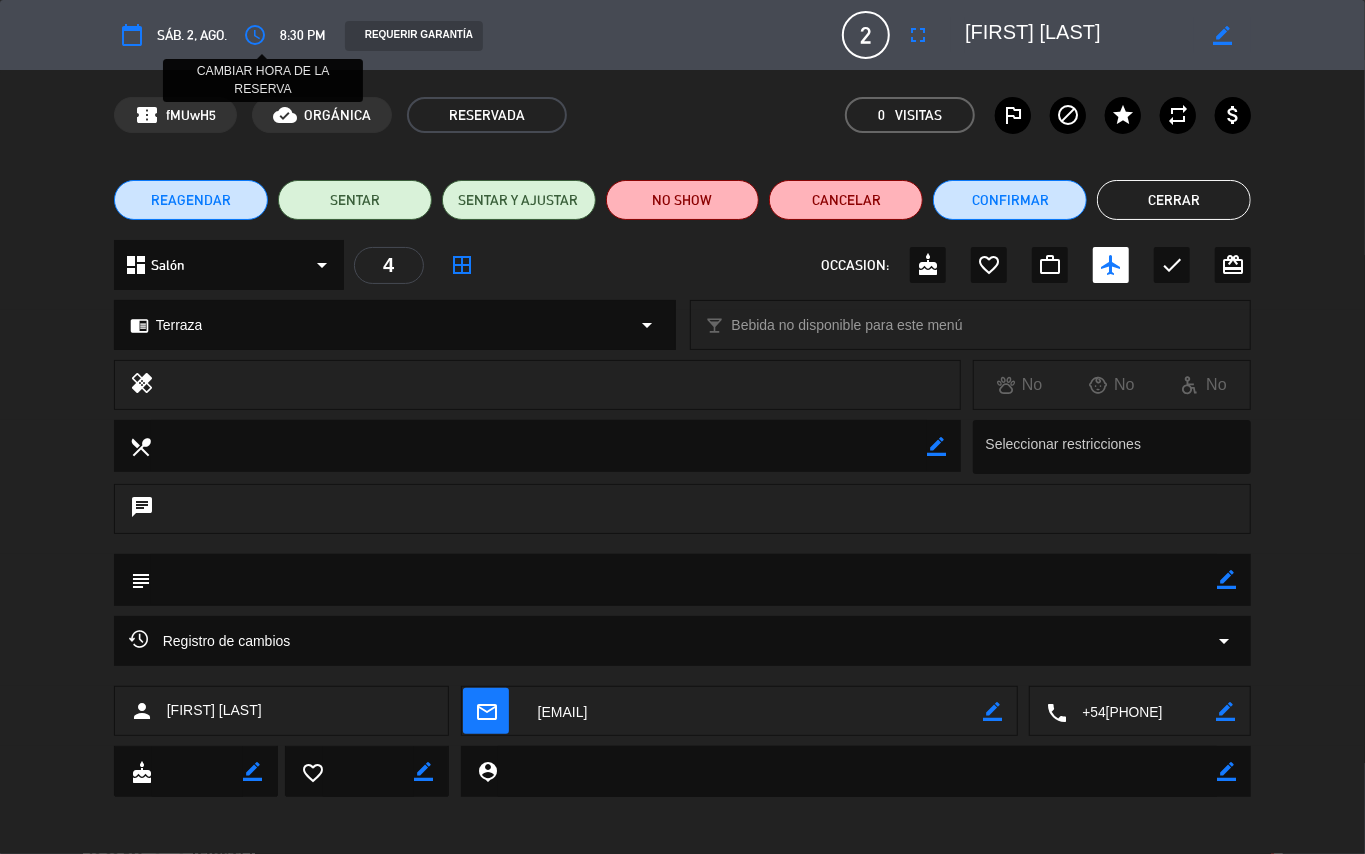 click on "access_time" at bounding box center (255, 35) 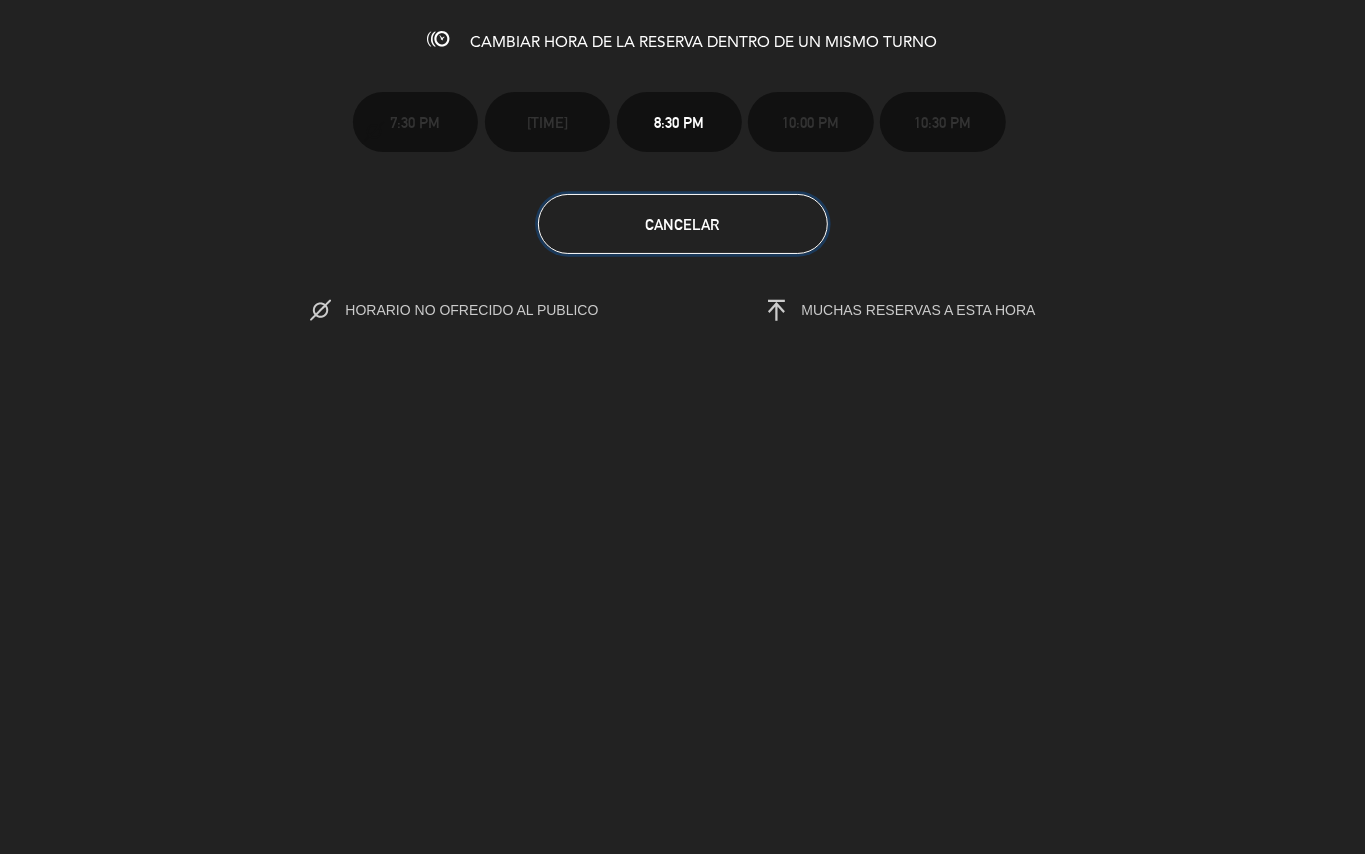 click on "Cancelar" 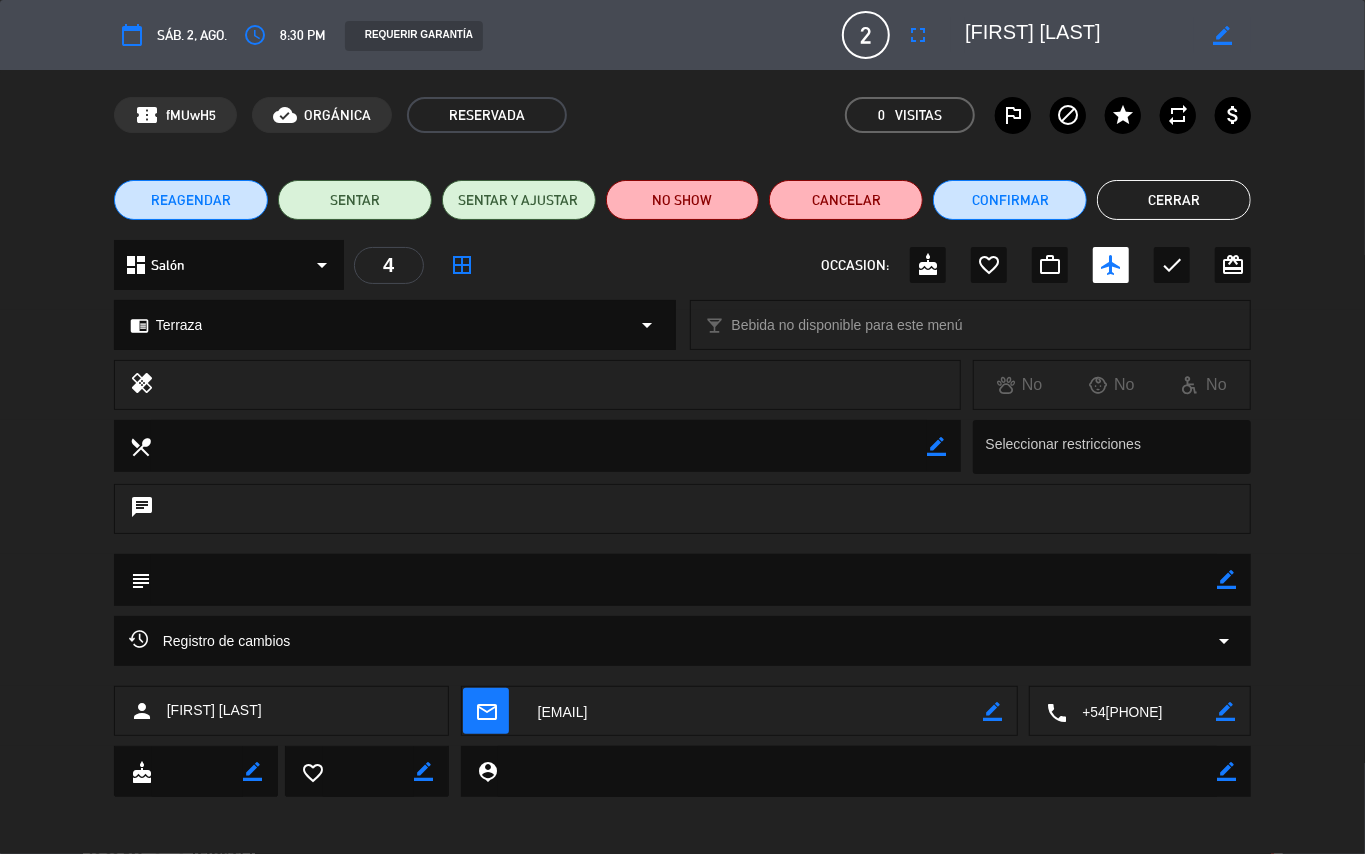 click on "dashboard  Salón  arrow_drop_down" 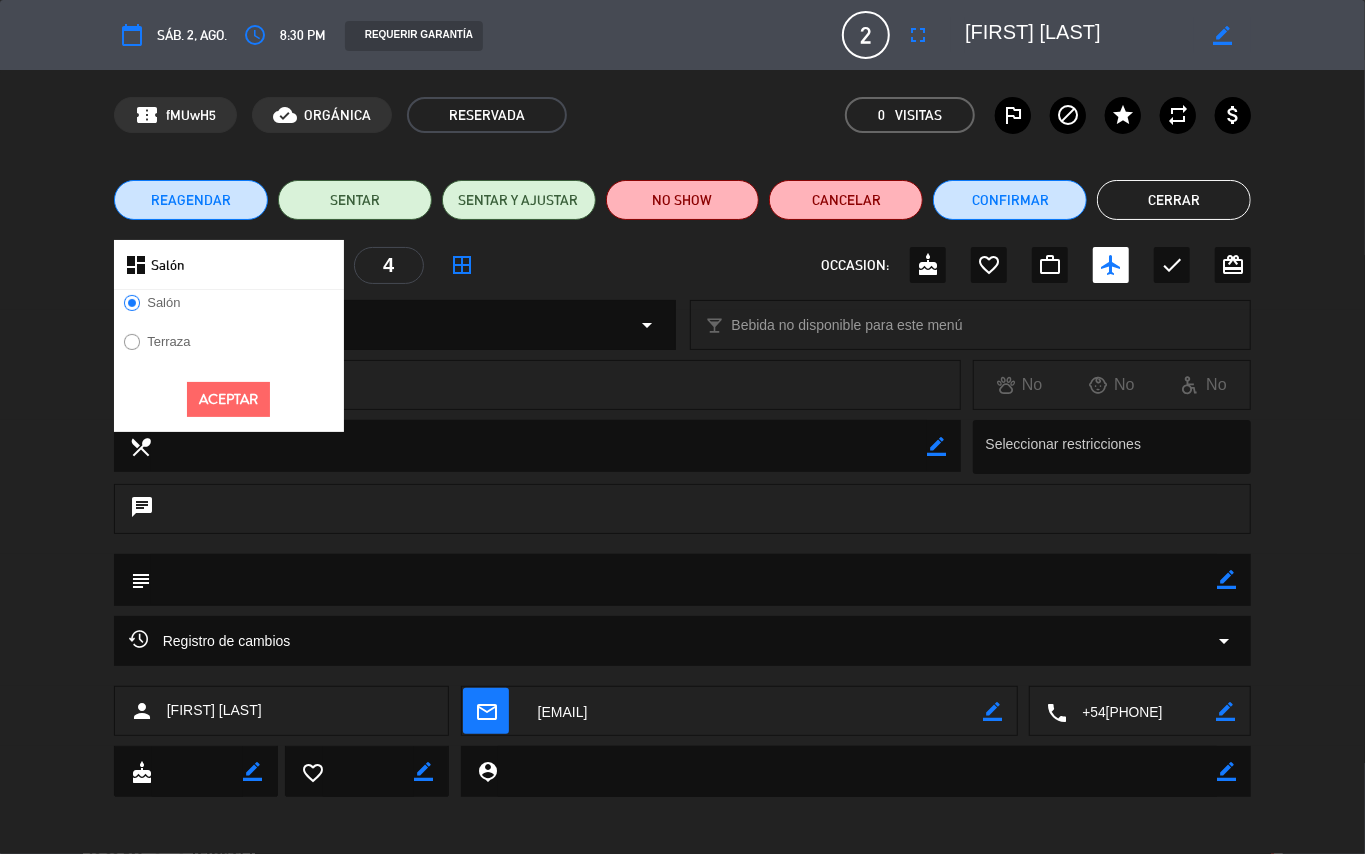click on "Salón" 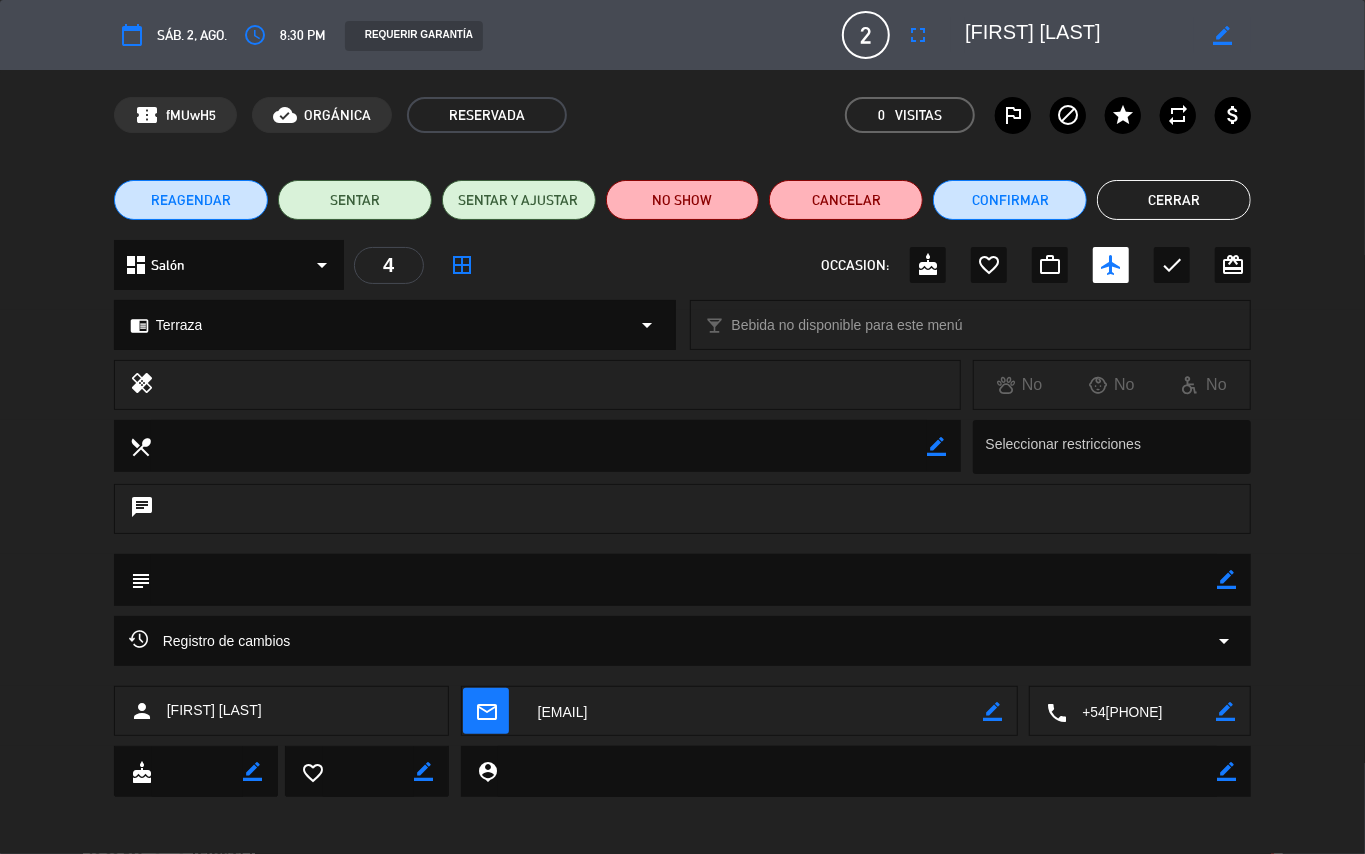 click on "chrome_reader_mode  Terraza  arrow_drop_down" 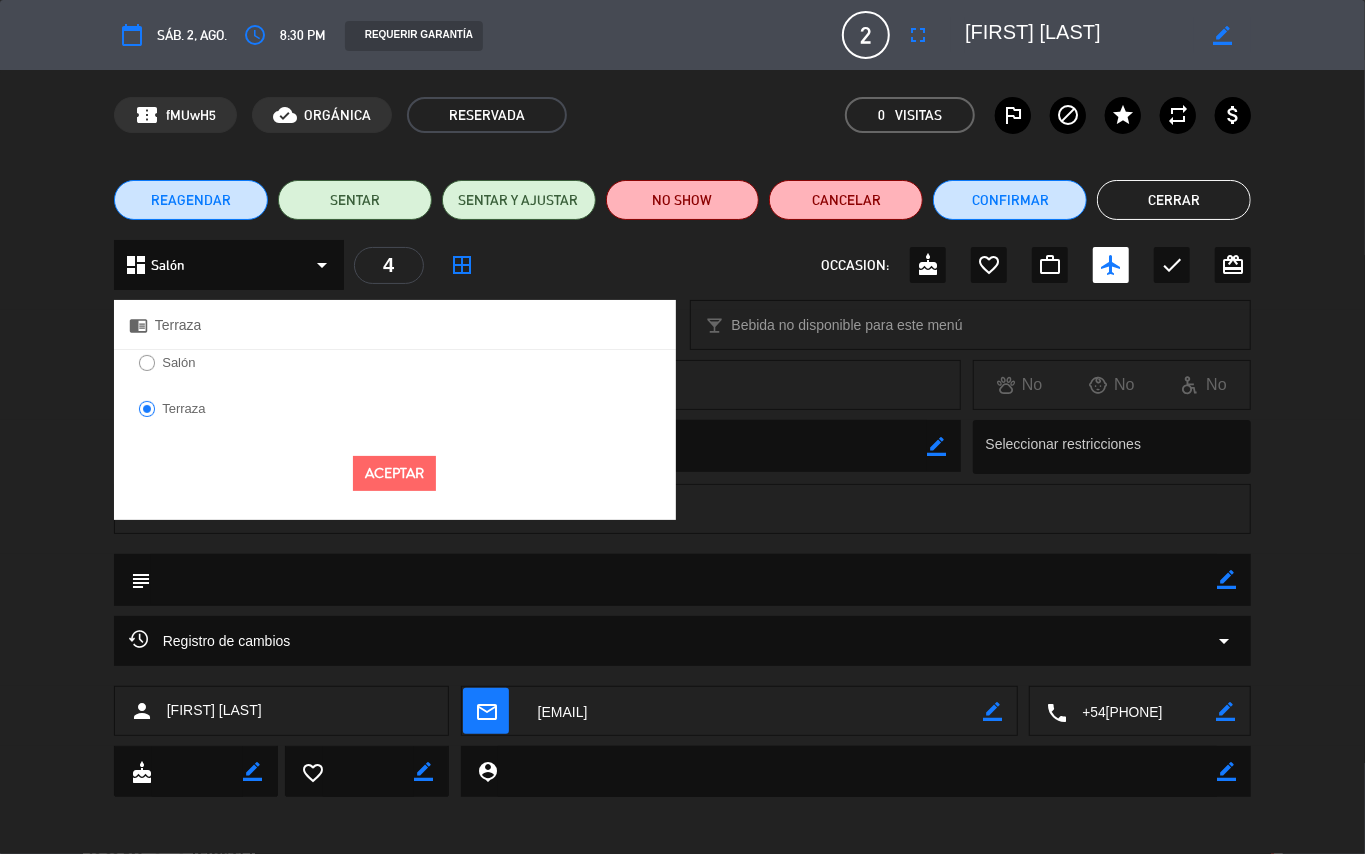 click on "Salón" 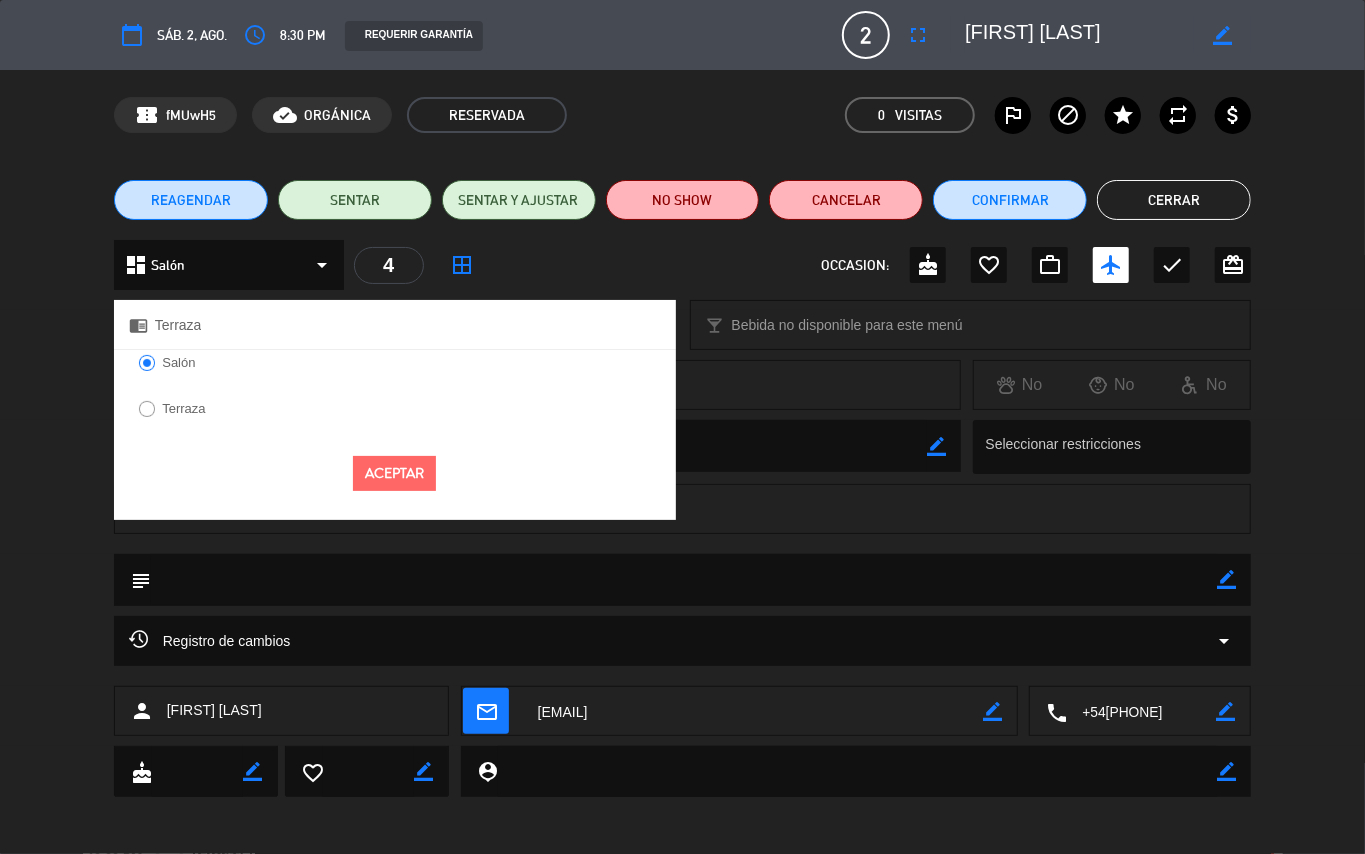 click on "Aceptar" 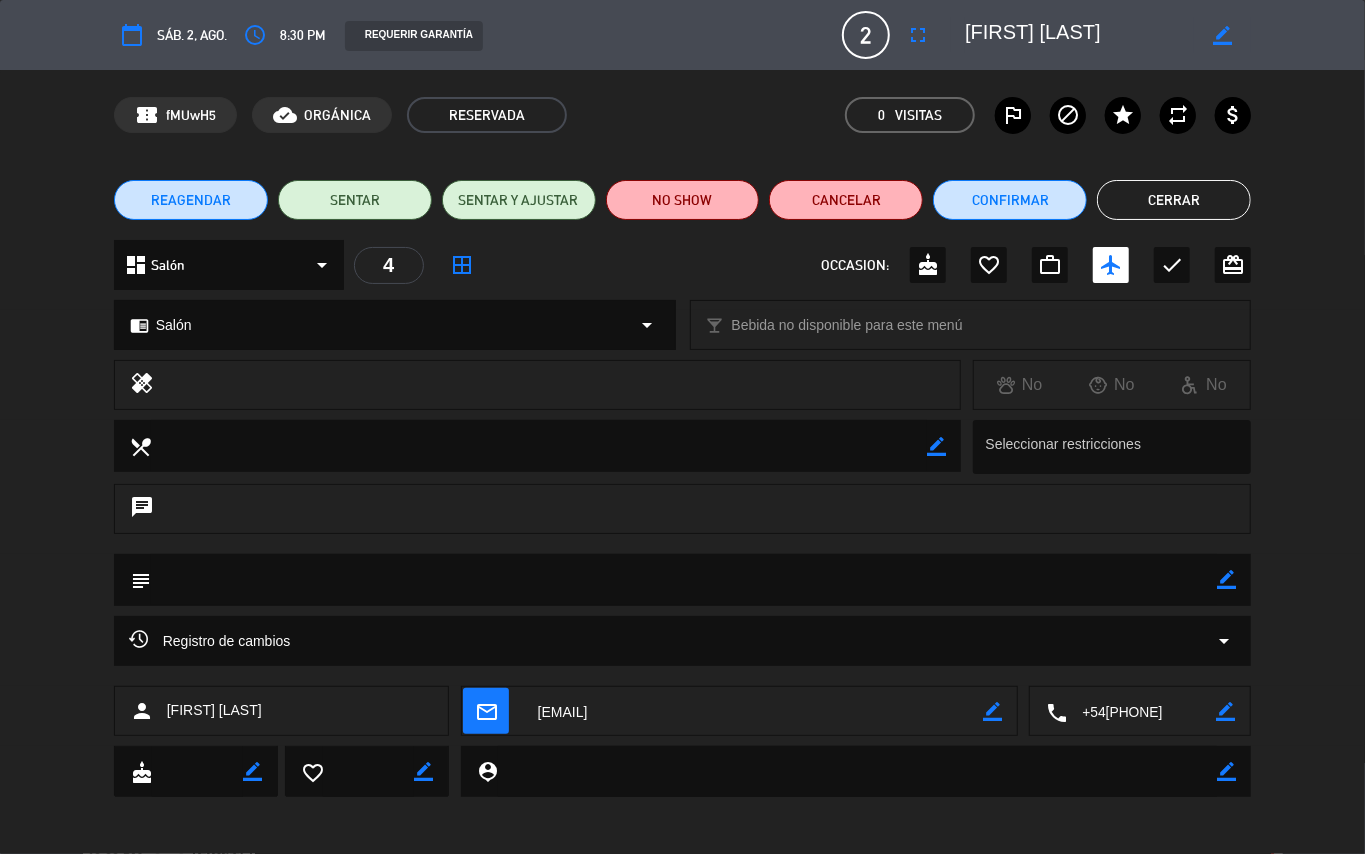 click on "sáb. 2, ago." 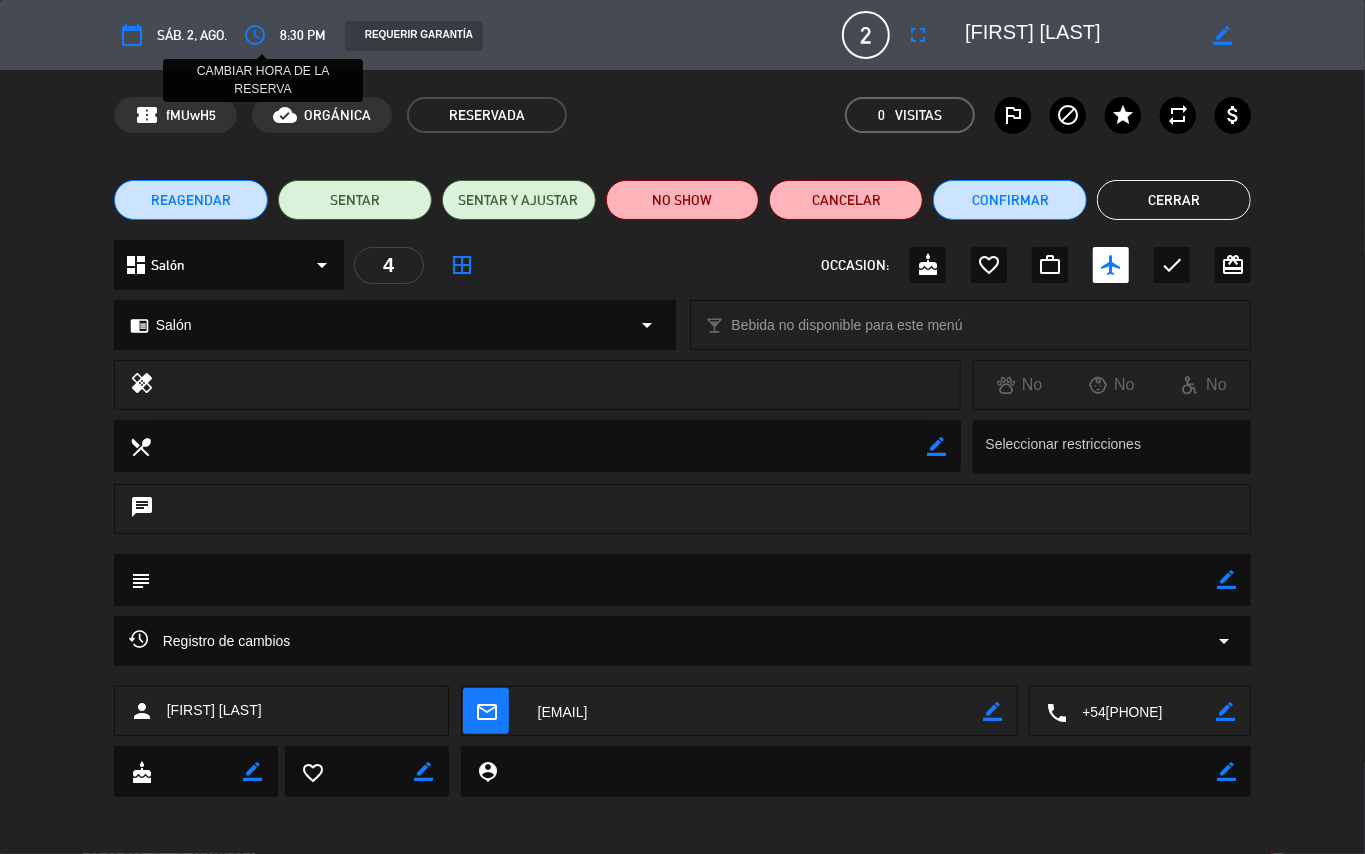 click on "access_time" at bounding box center (255, 35) 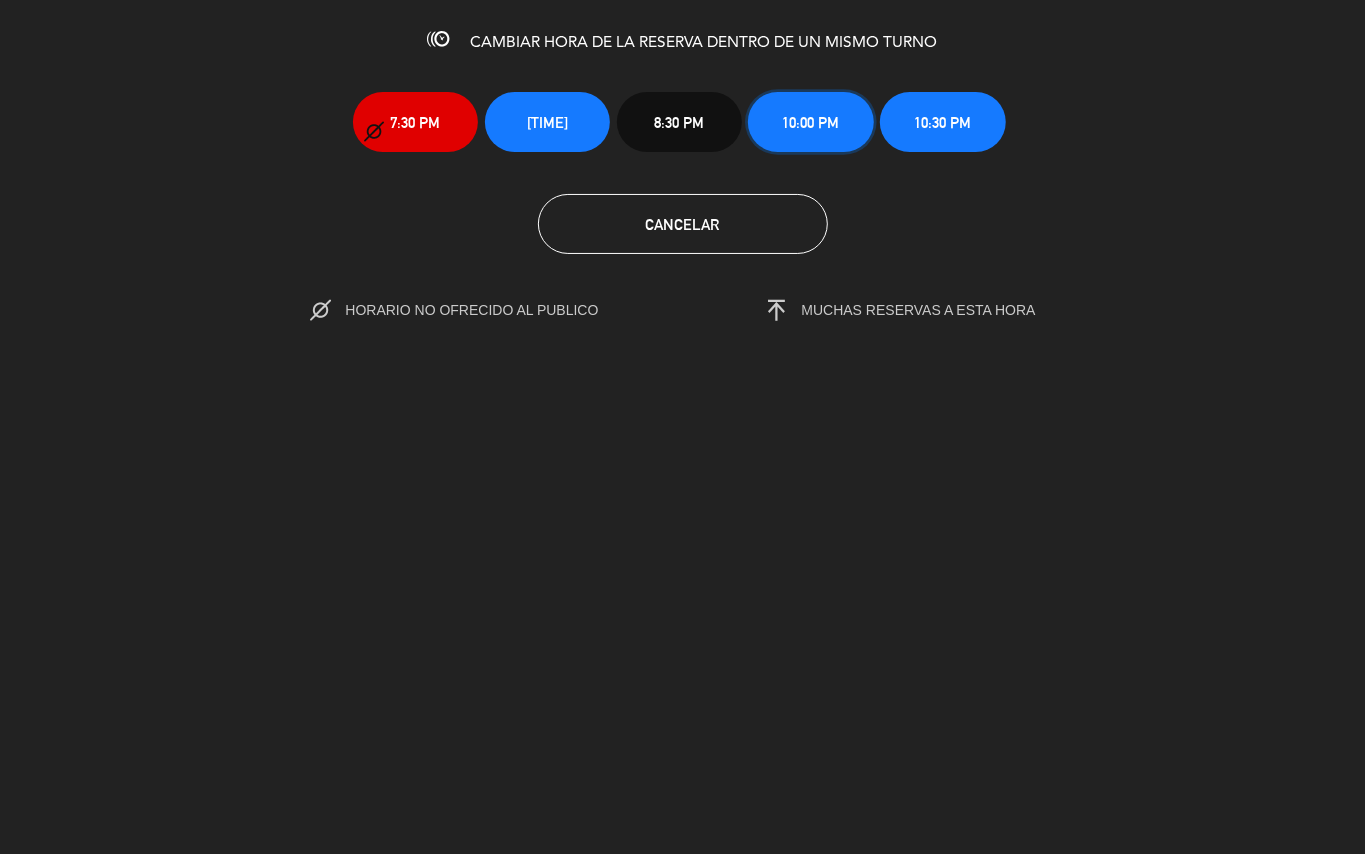 click on "10:00 PM" 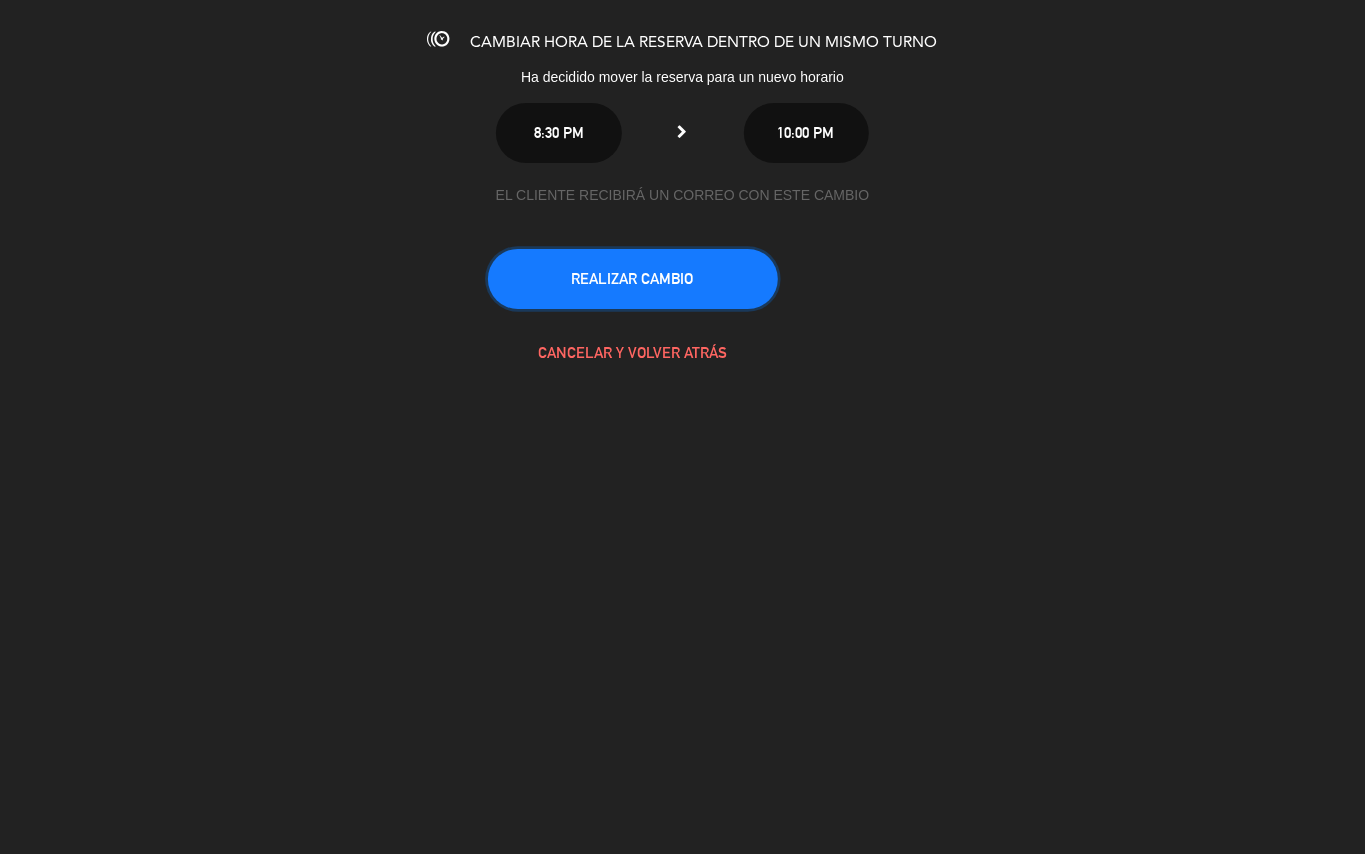 click on "REALIZAR CAMBIO" 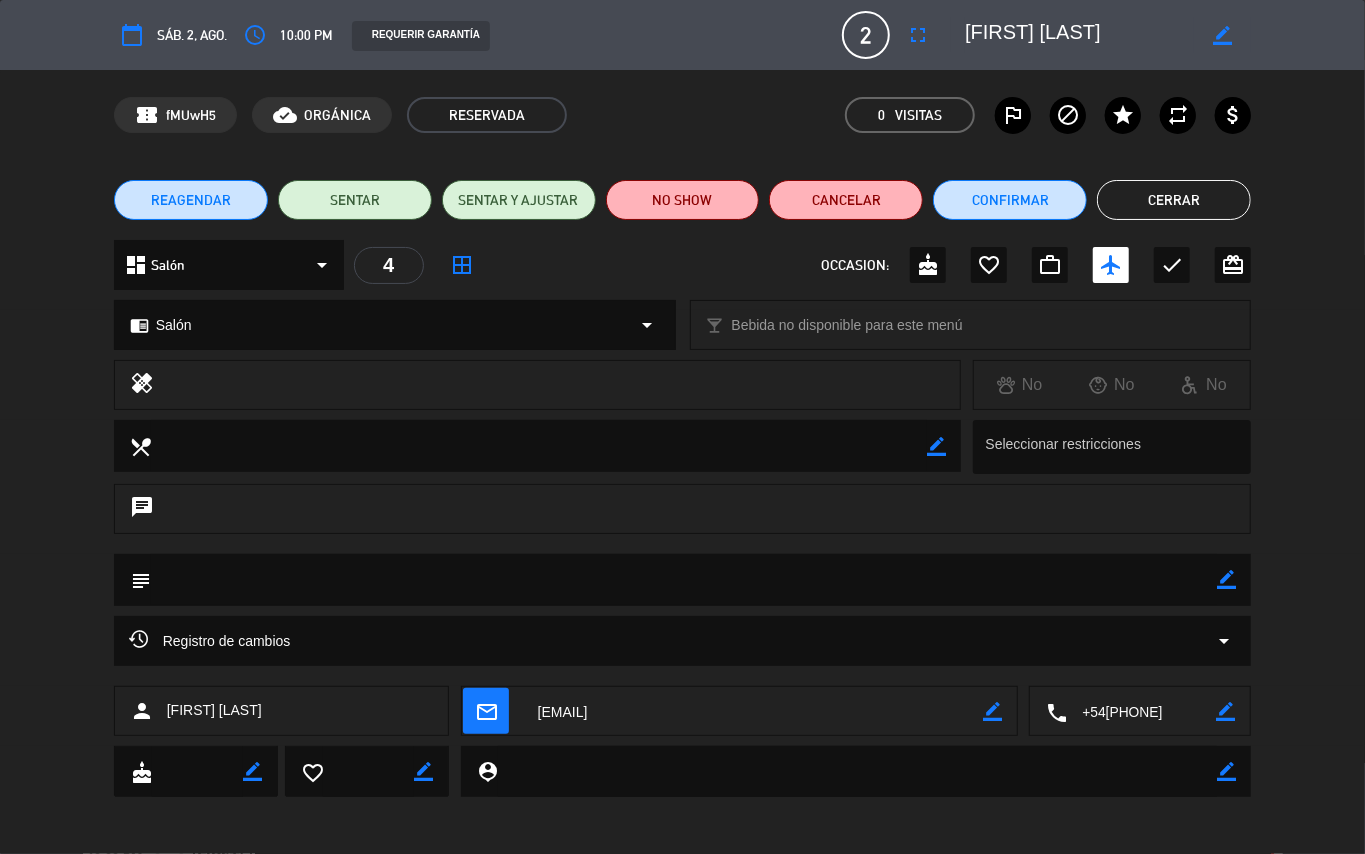 click on "Cerrar" 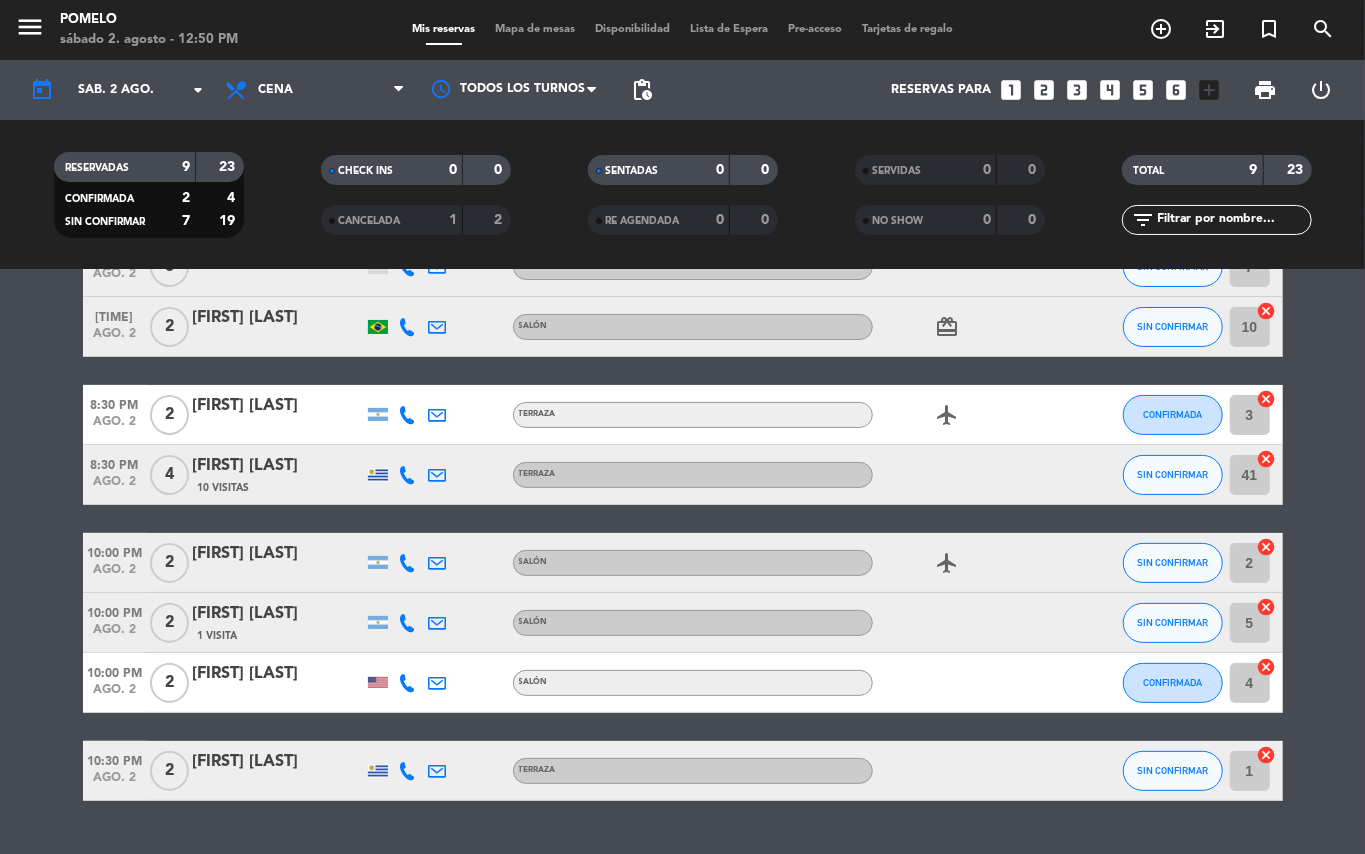scroll, scrollTop: 230, scrollLeft: 0, axis: vertical 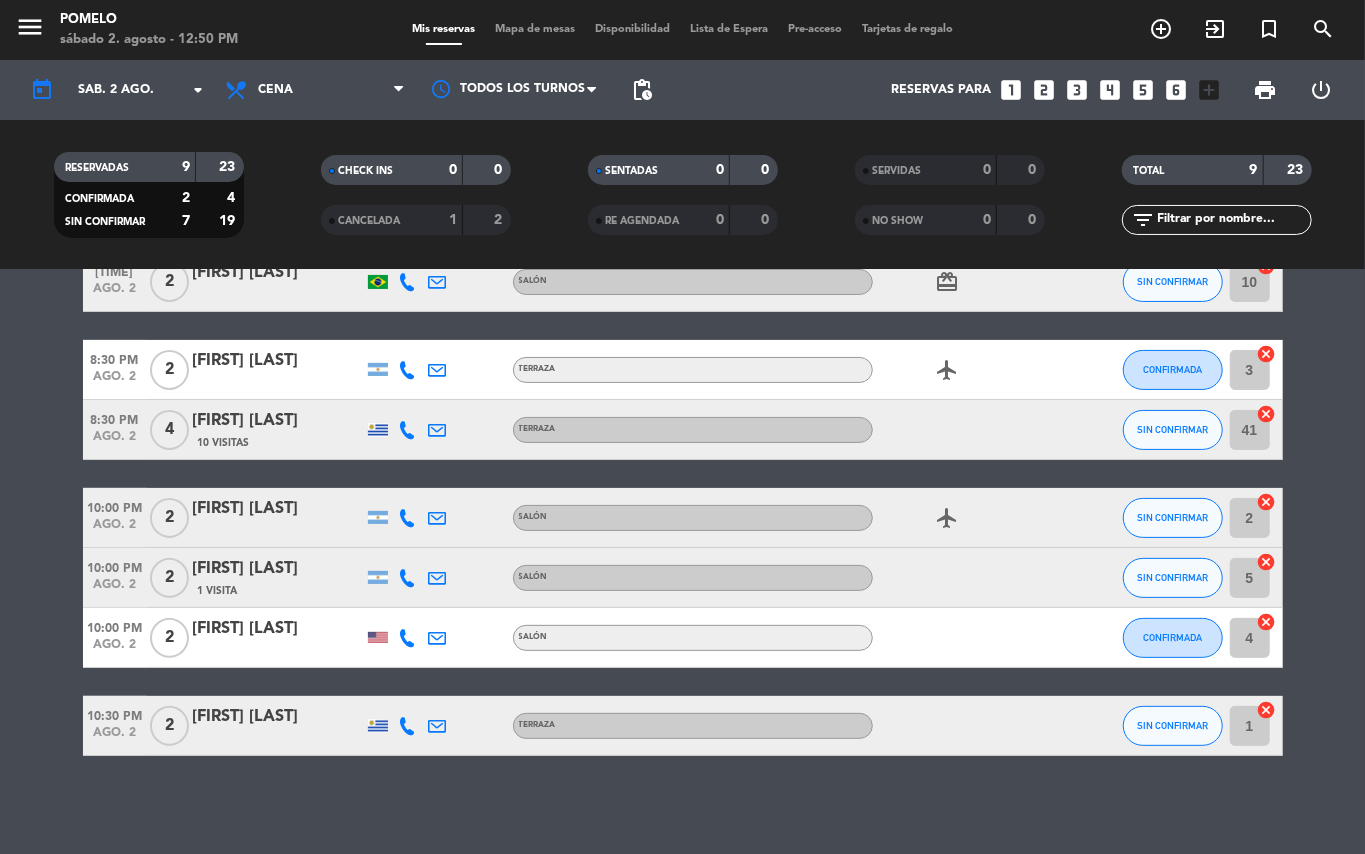 click 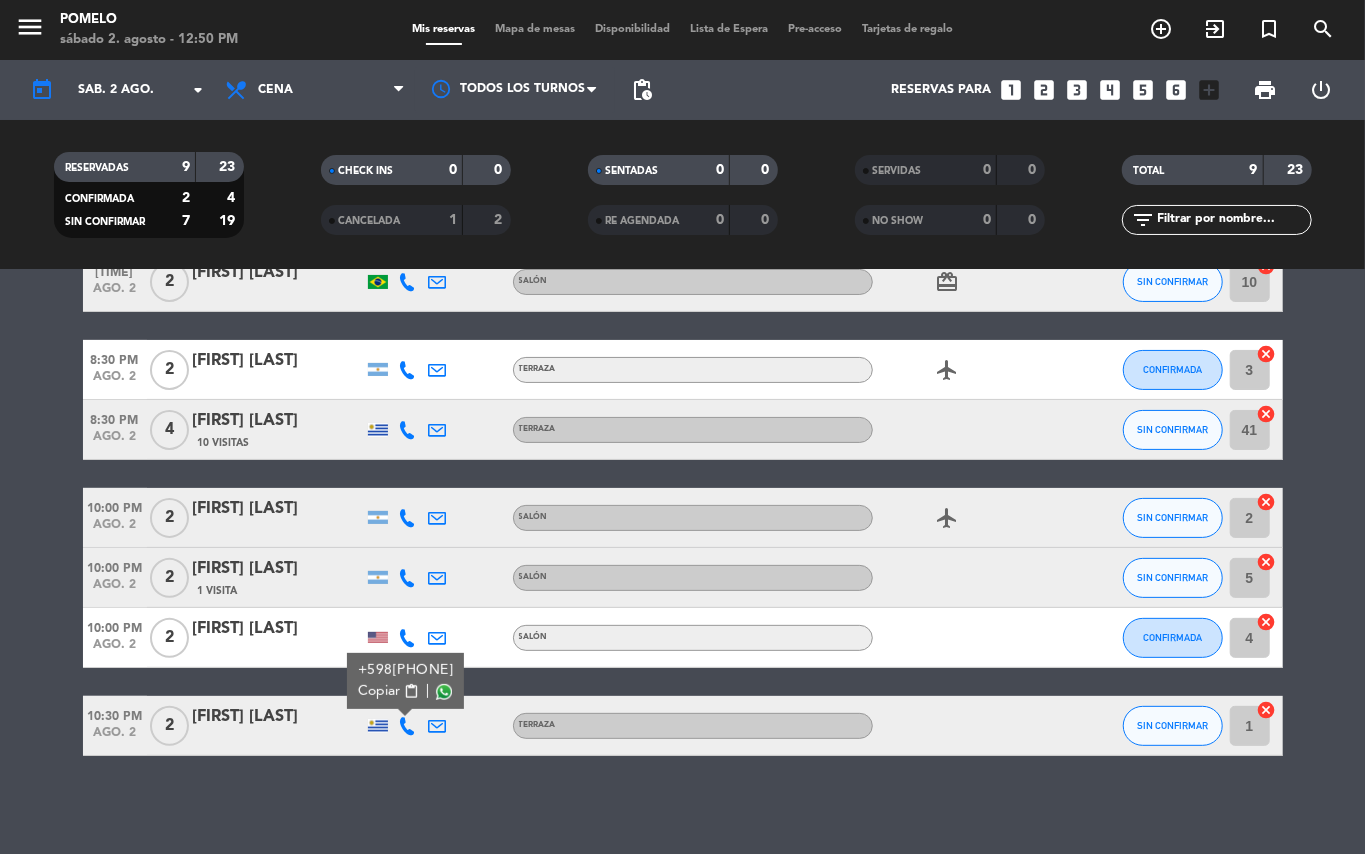 click on "No hay notas para este servicio. Haz clic para agregar una   8:00 PM   ago. 2   4   [FIRST] [LAST]   1 Visita   Salón  subject   cake  SIN CONFIRMAR 8  cancel   8:00 PM   ago. 2   3   [FIRST] [LAST]   Salón SIN CONFIRMAR 7  cancel   8:00 PM   ago. 2   2   [FIRST] [LAST]   Salón  card_giftcard  SIN CONFIRMAR 10  cancel   8:30 PM   ago. 2   2   [FIRST] [LAST]   Terraza  airplanemode_active  CONFIRMADA 3  cancel   8:30 PM   ago. 2   4   [FIRST] [LAST]   10 Visitas   Terraza SIN CONFIRMAR 41  cancel   10:00 PM   ago. 2   2   [FIRST] [LAST]   Salón  airplanemode_active  SIN CONFIRMAR 2  cancel   10:00 PM   ago. 2   2   [FIRST] [LAST]   1 Visita   Salón SIN CONFIRMAR 5  cancel   10:00 PM   ago. 2   2   [FIRST] [LAST]   Salón CONFIRMADA 4  cancel   10:30 PM   ago. 2   2   [FIRST] [LAST]   +598[PHONE]  Copiar content_paste |  Terraza SIN CONFIRMAR 1  cancel" 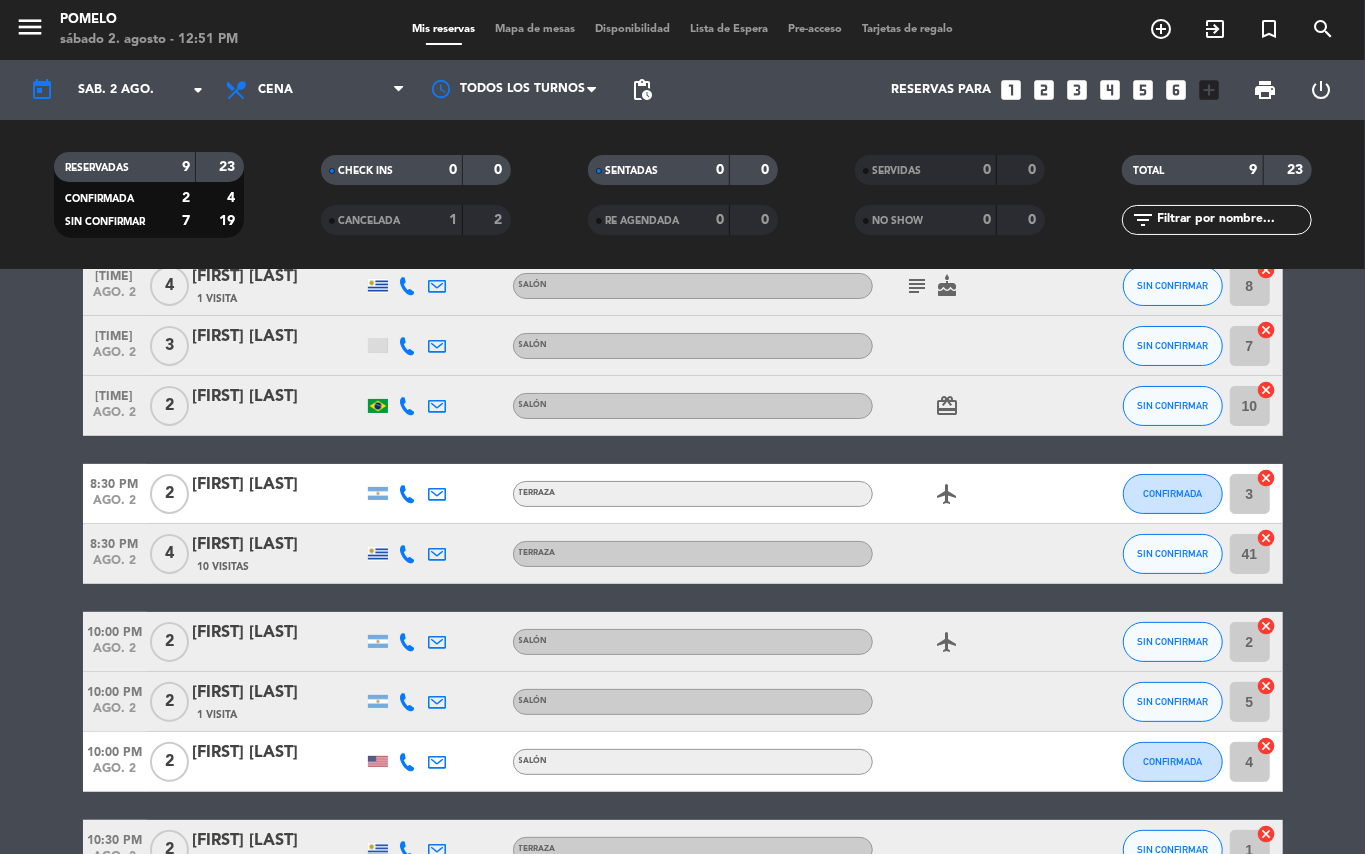 scroll, scrollTop: 230, scrollLeft: 0, axis: vertical 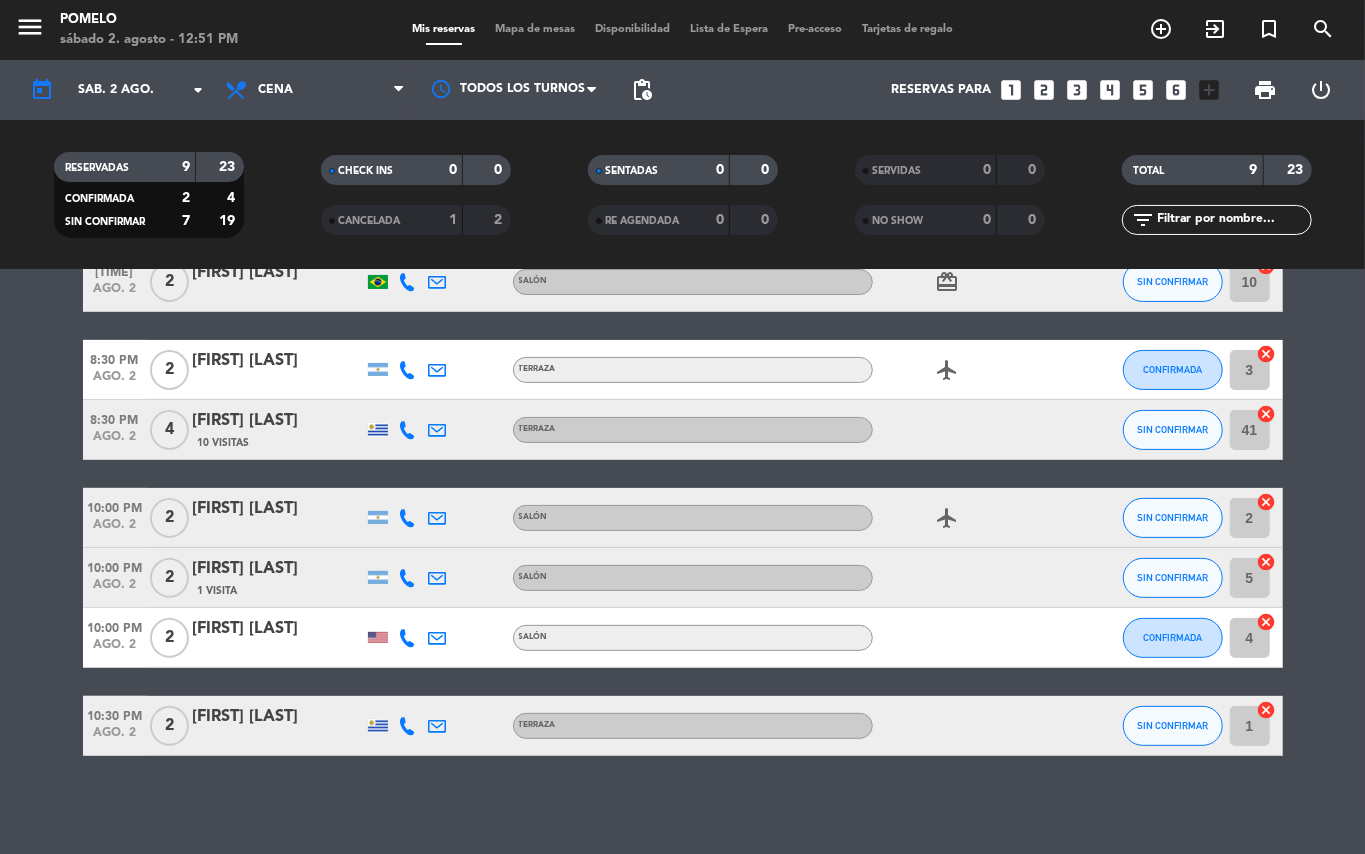 click 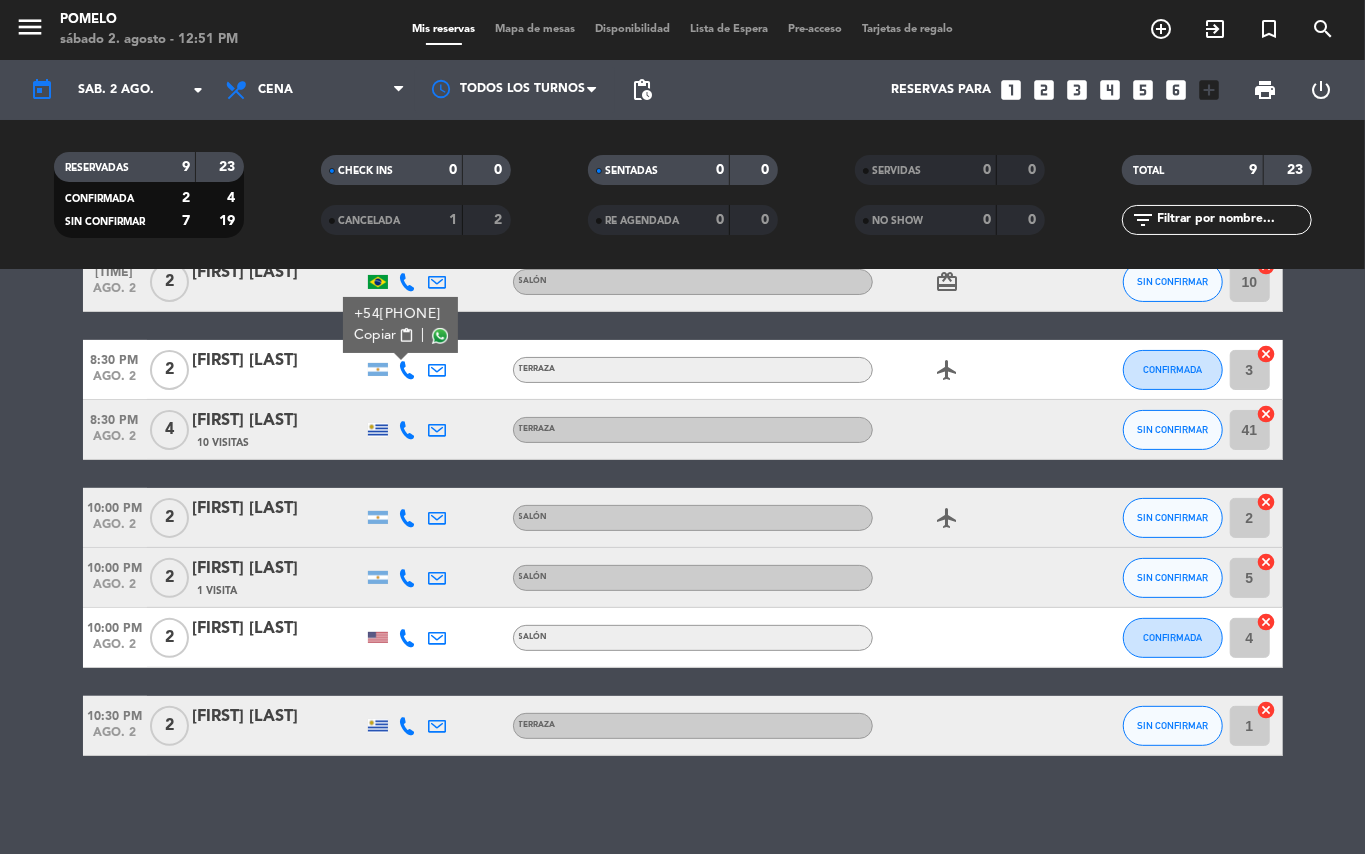 click on "content_paste" at bounding box center [406, 335] 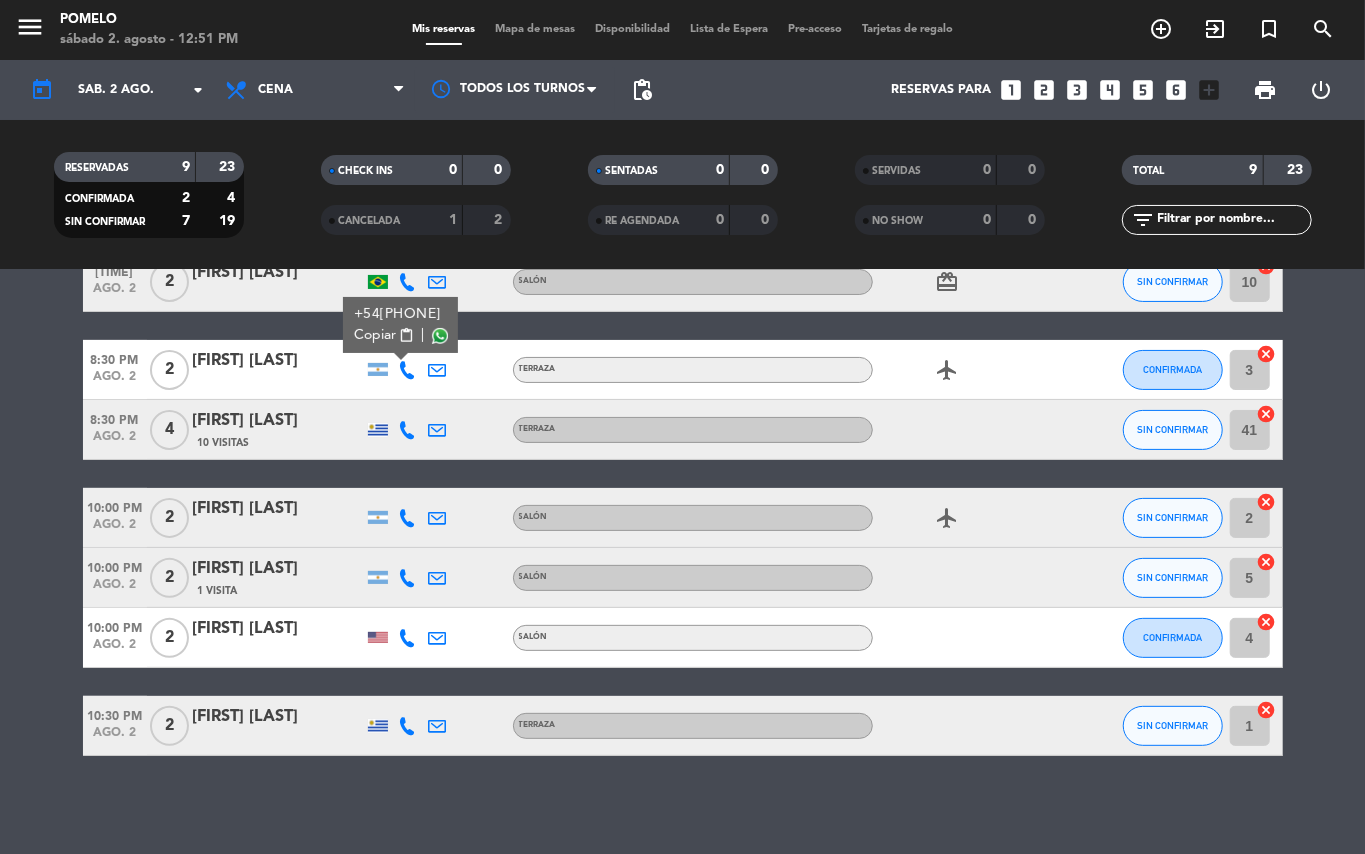 click 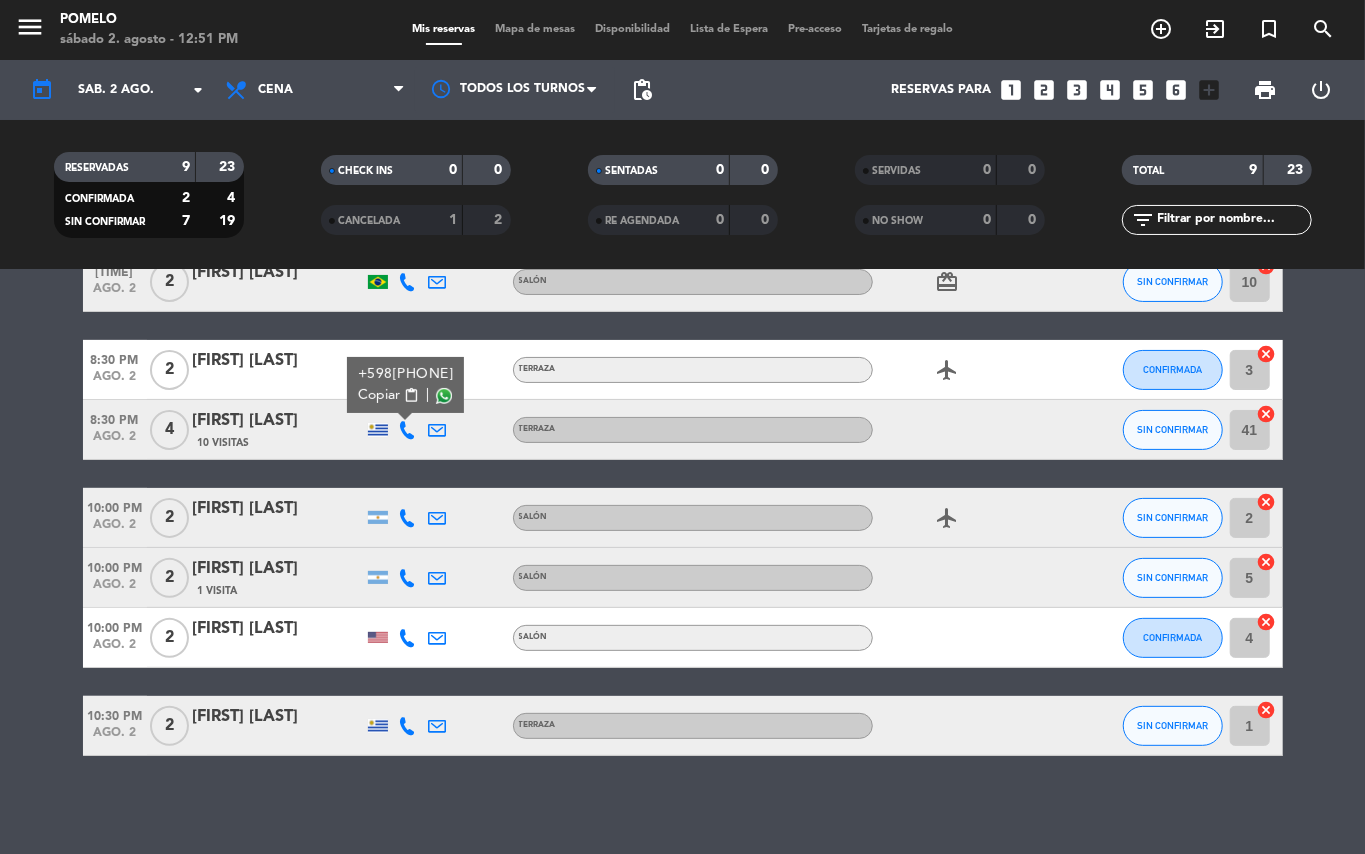 click on "content_paste" at bounding box center [410, 395] 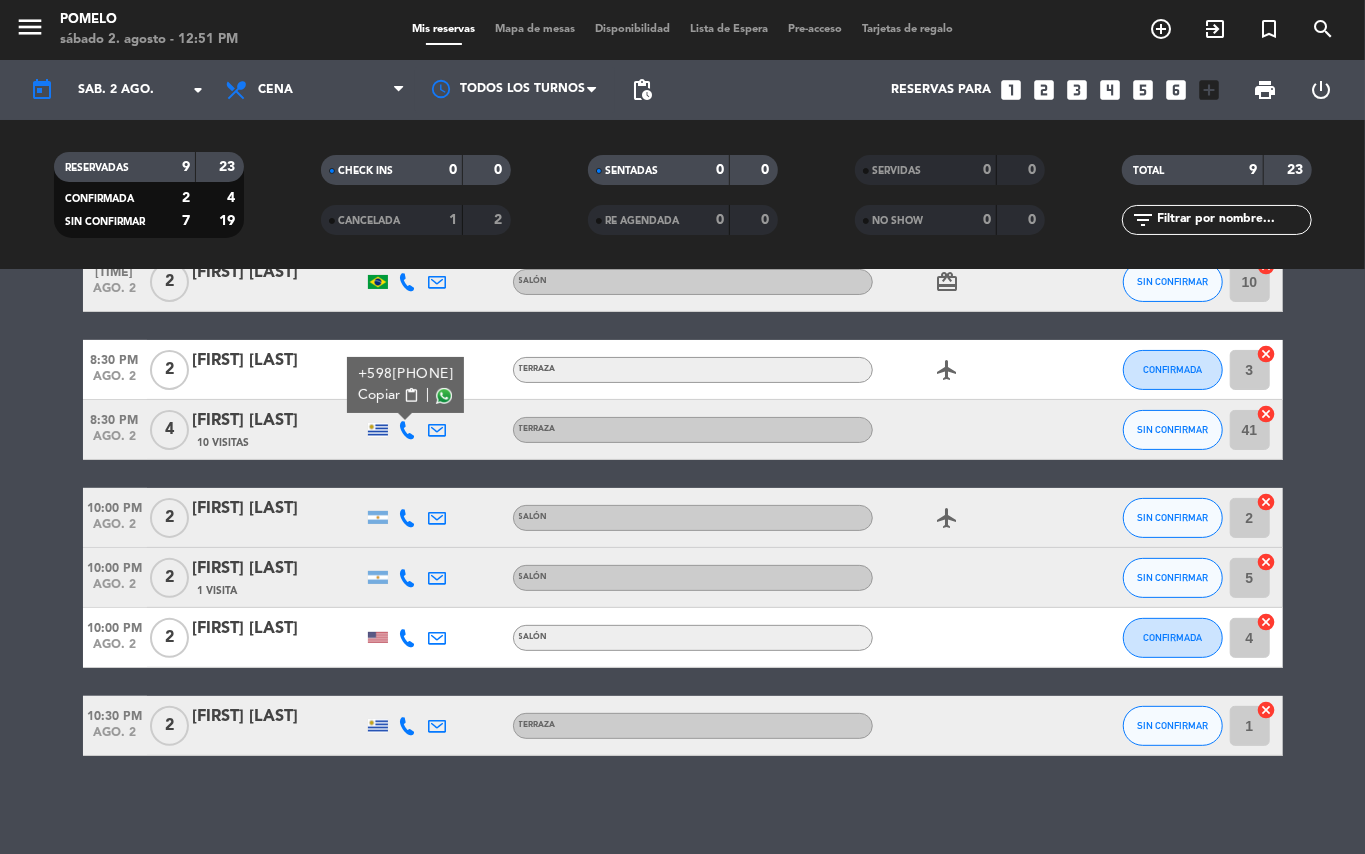 scroll, scrollTop: 98, scrollLeft: 0, axis: vertical 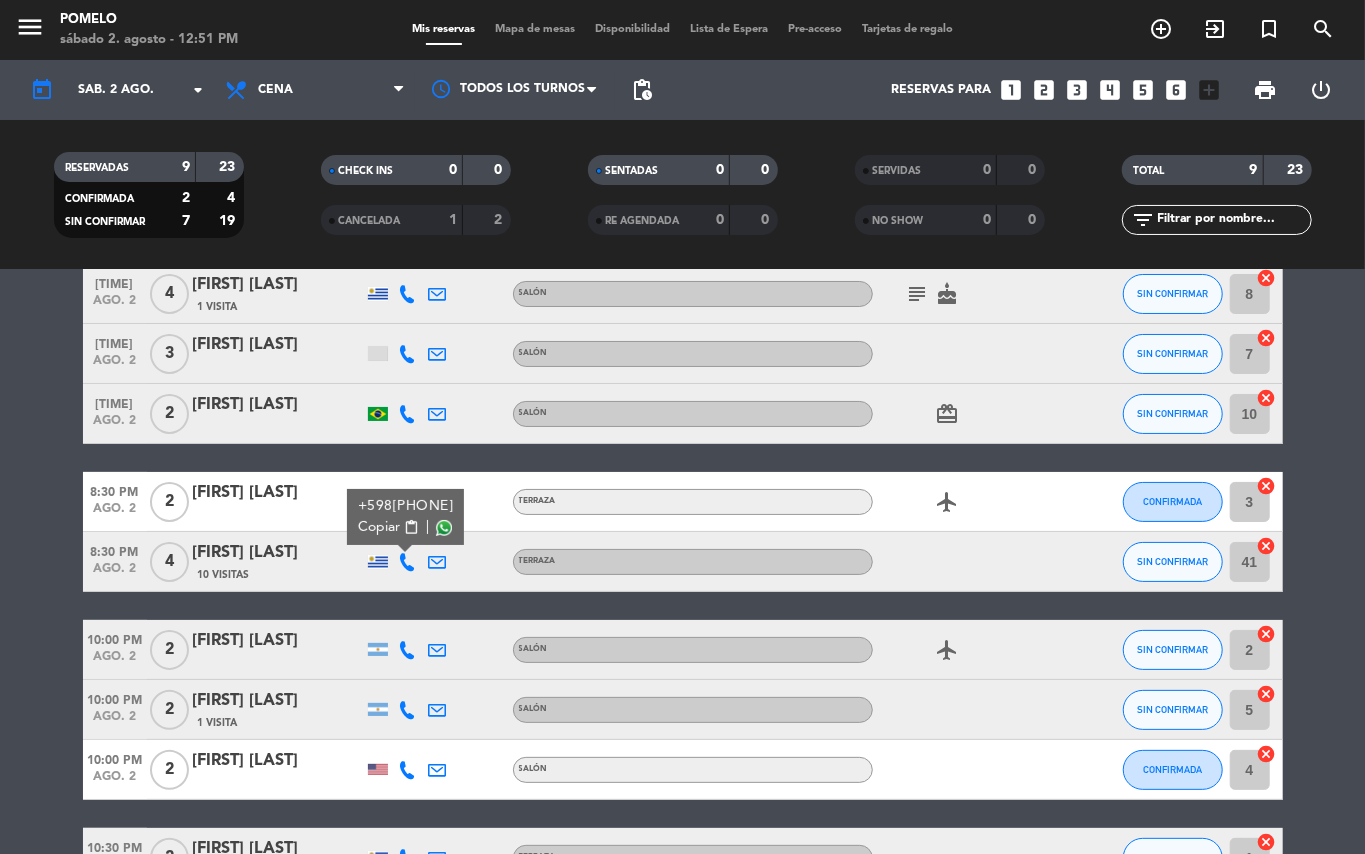 click on "[TIME] ago. 2 4 [FIRST] [LAST] 10 Visitas [PHONE] Copiar content_paste | Terraza SIN CONFIRMAR 41 cancel" 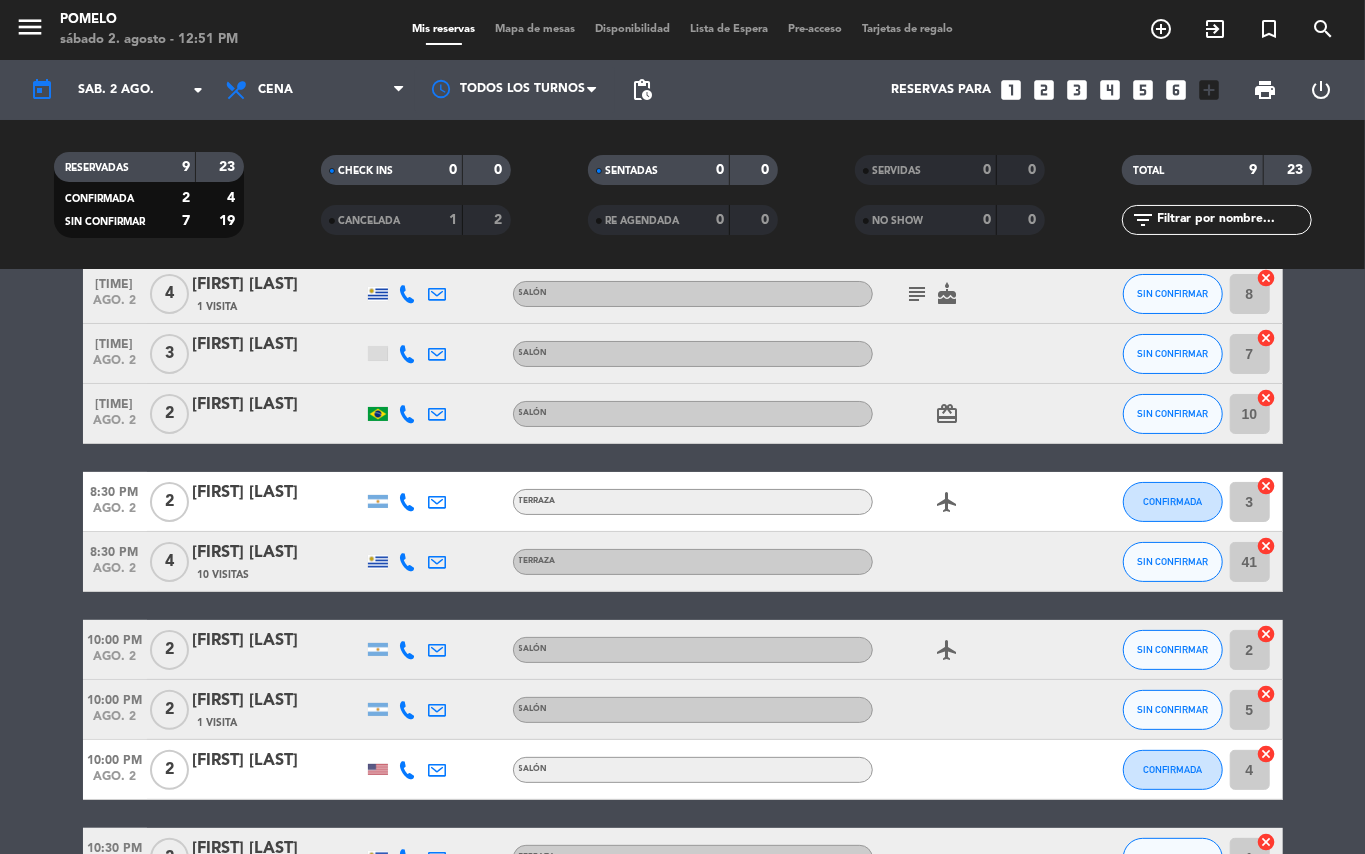 click 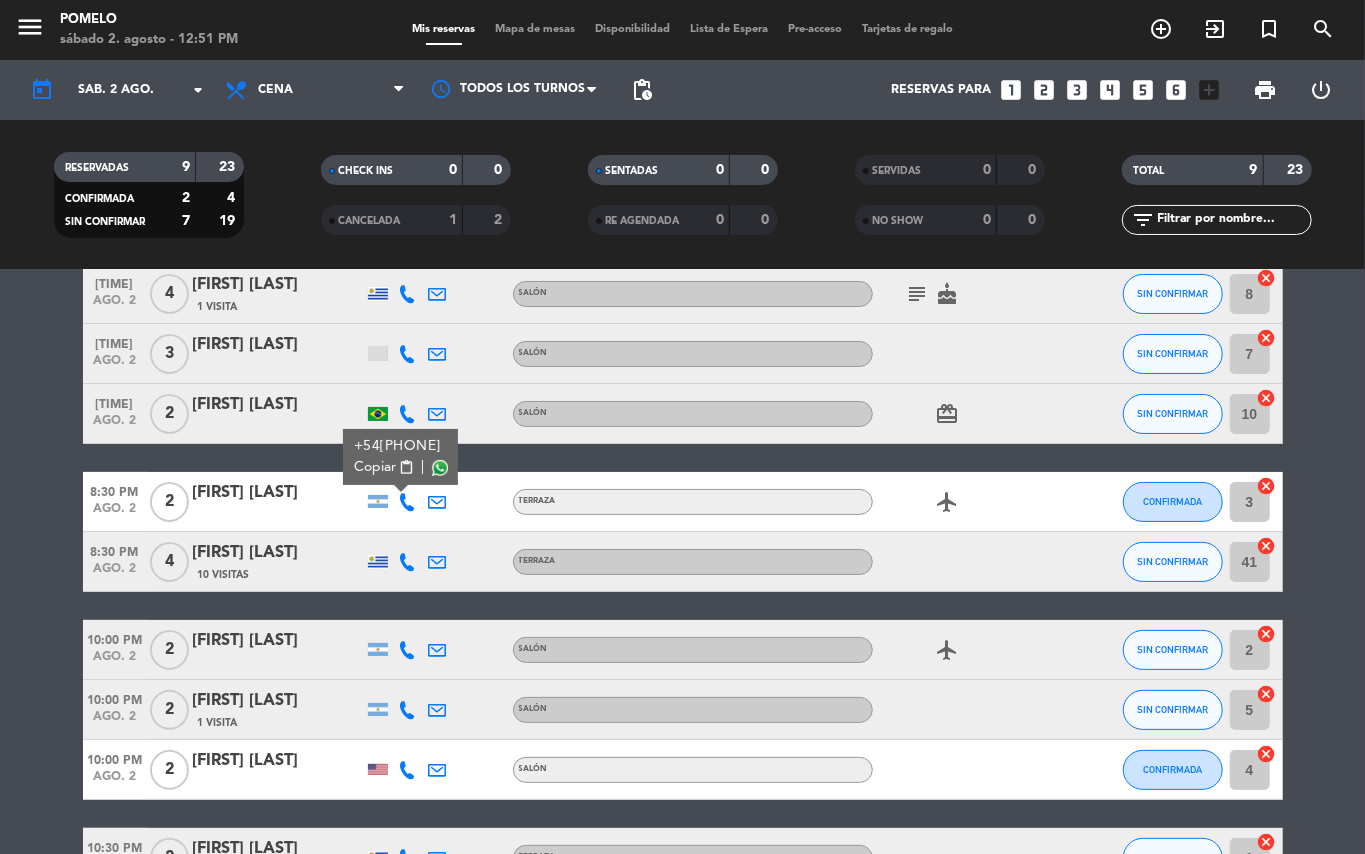 click on "content_paste" at bounding box center [406, 467] 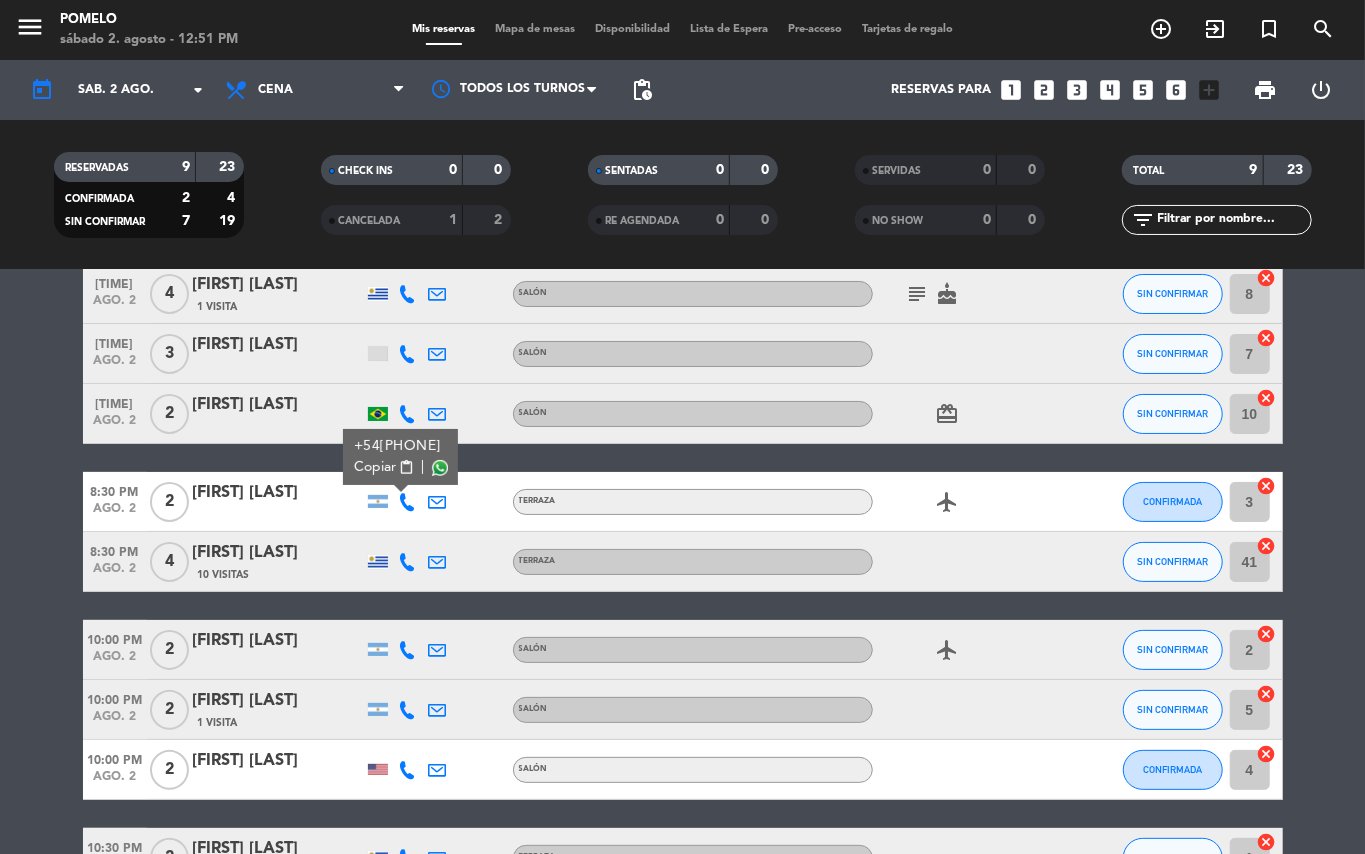 drag, startPoint x: 486, startPoint y: 561, endPoint x: 488, endPoint y: 576, distance: 15.132746 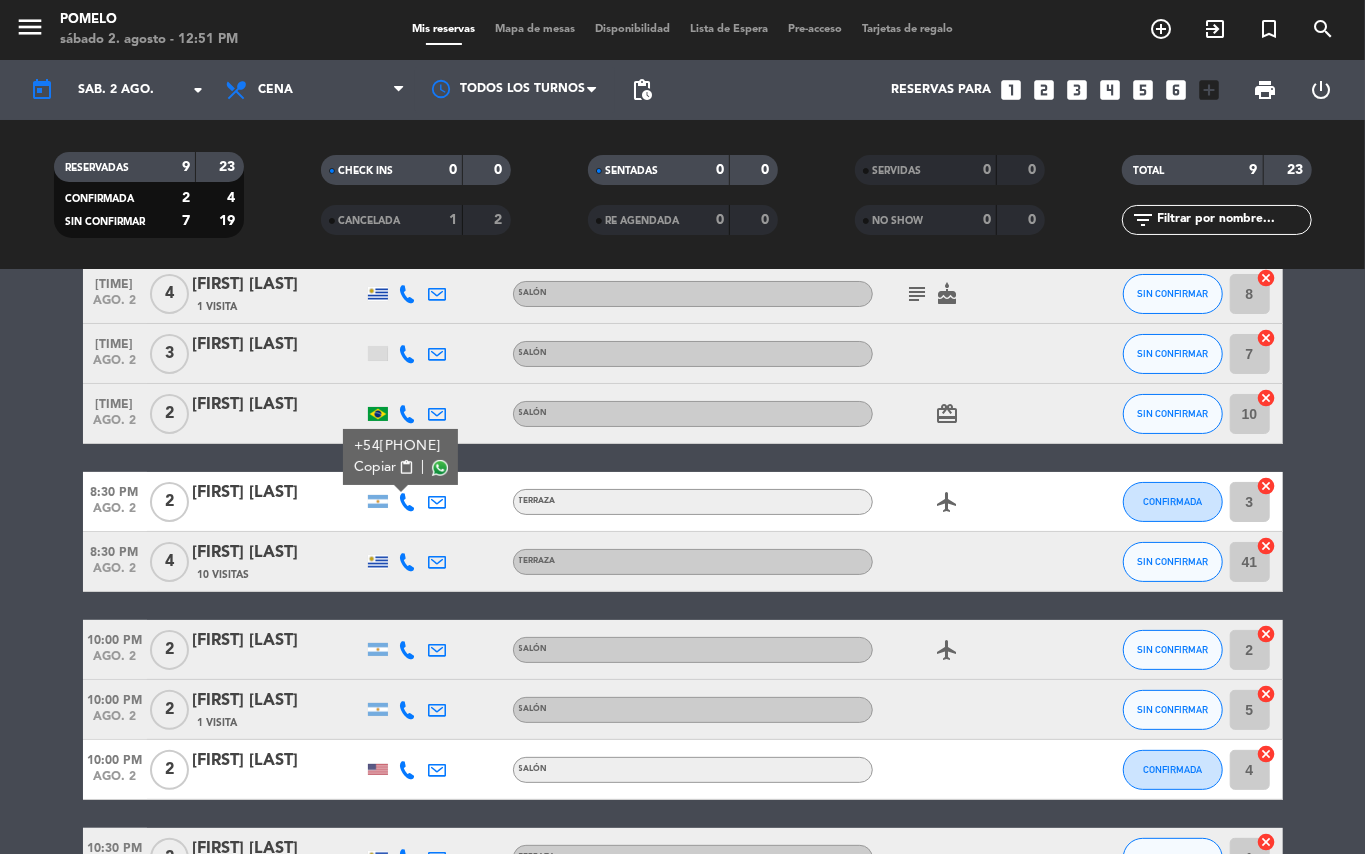 click 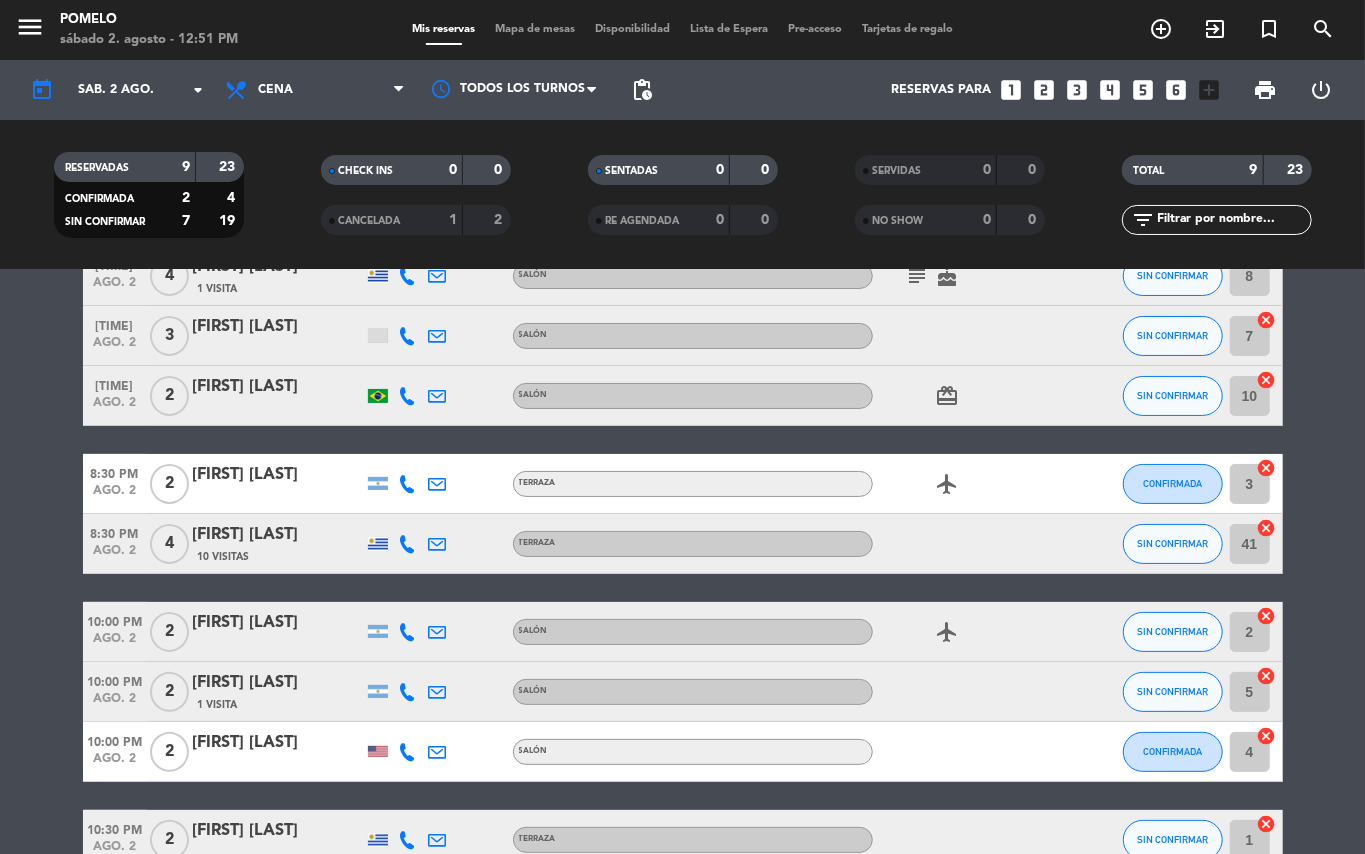 scroll, scrollTop: 98, scrollLeft: 0, axis: vertical 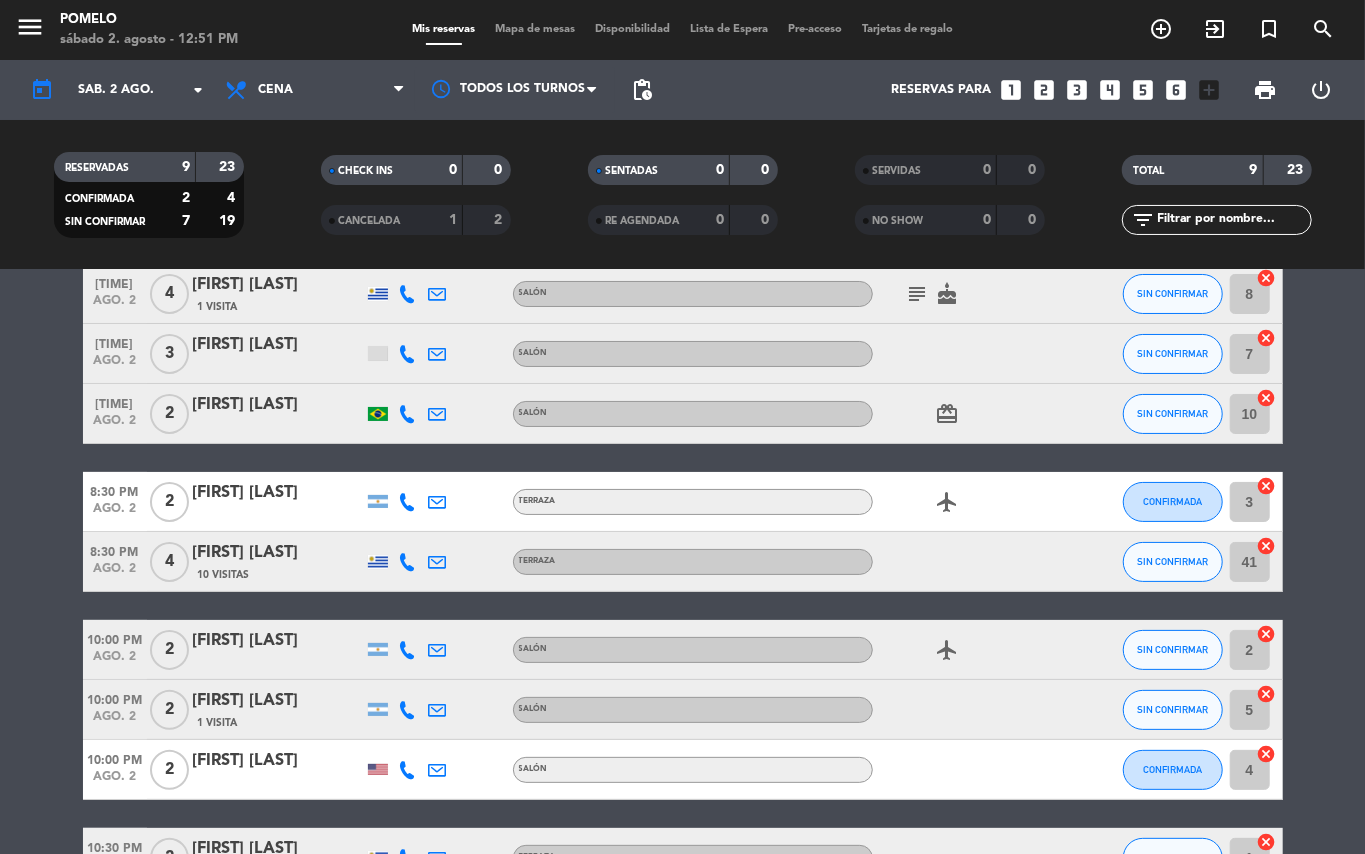 click 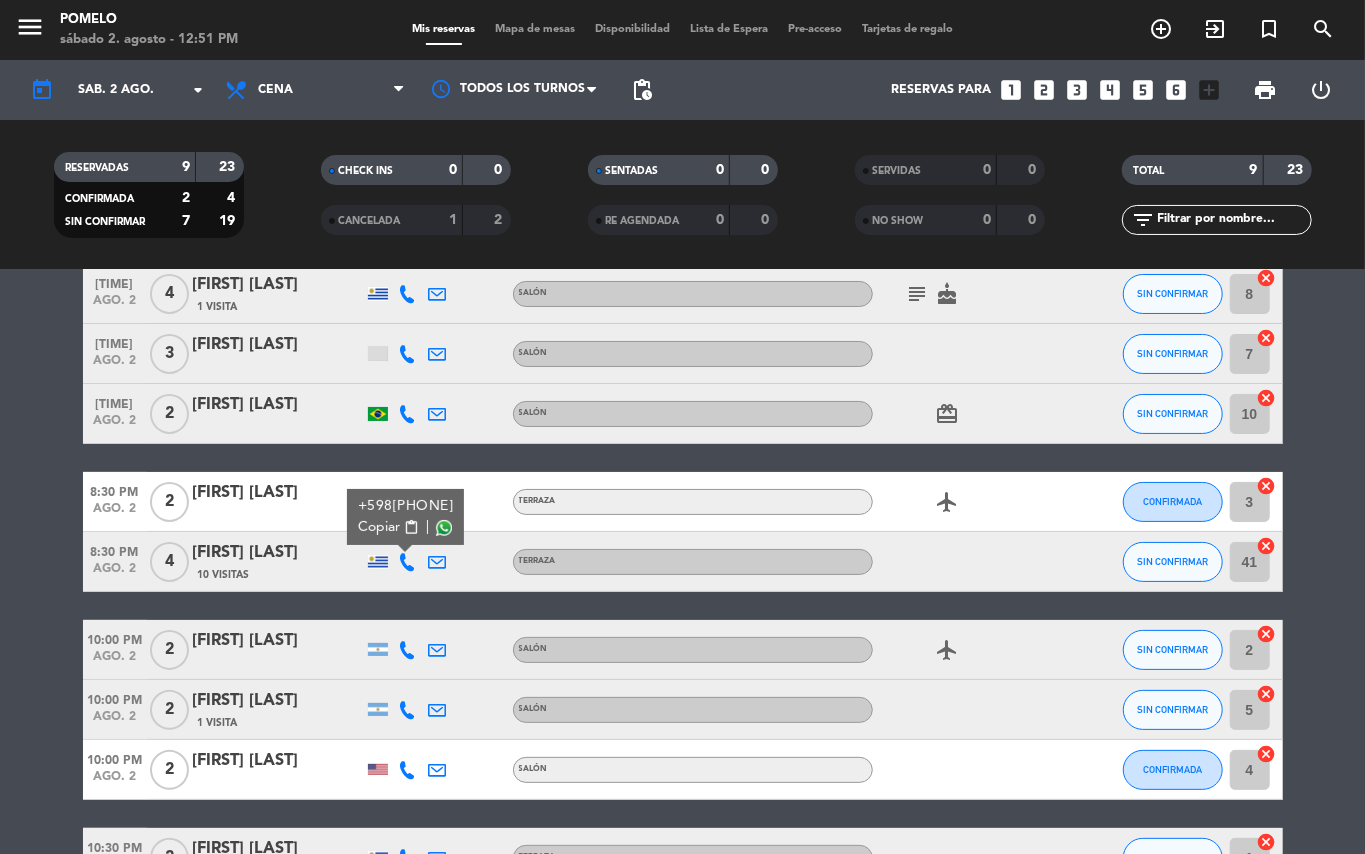 click on "content_paste" at bounding box center (410, 527) 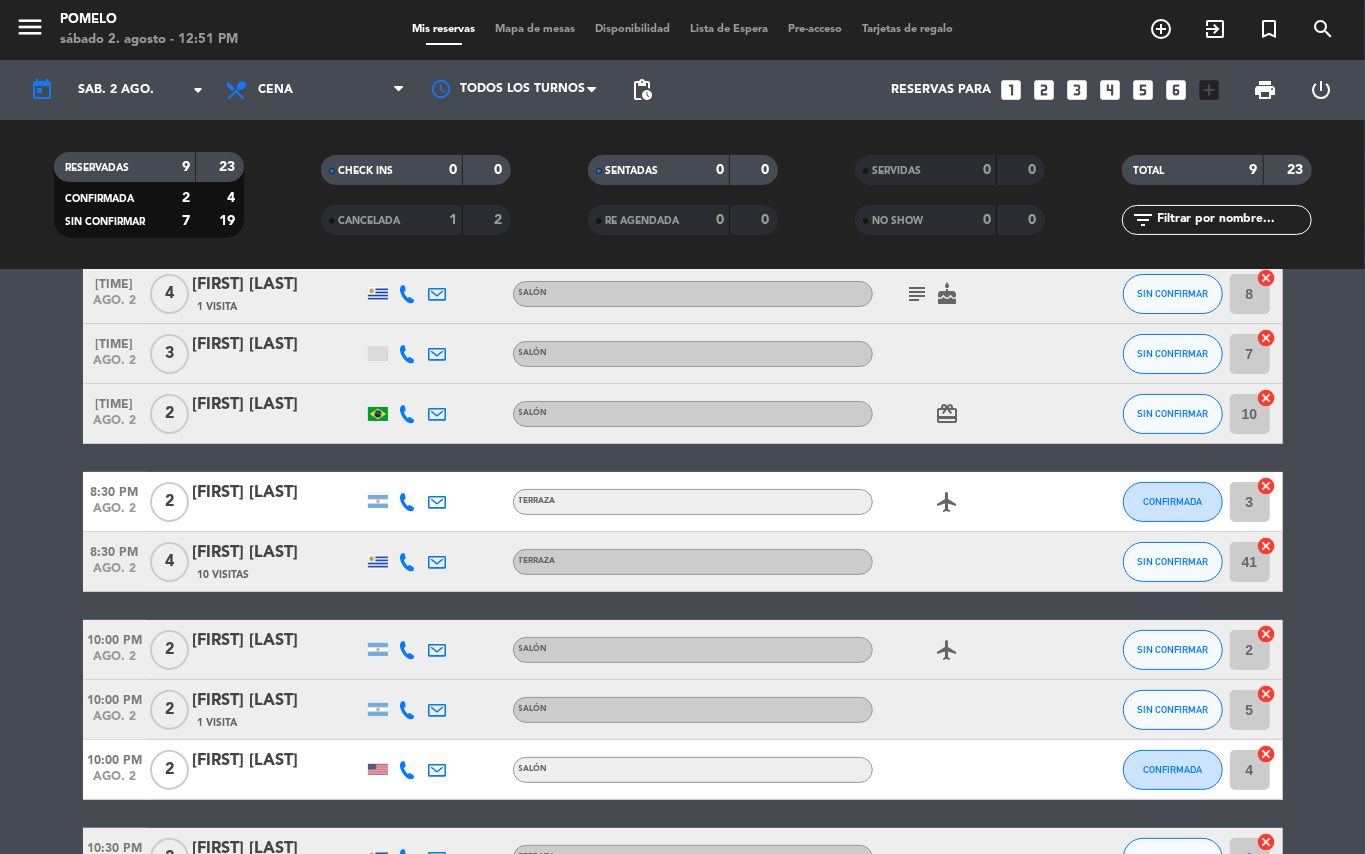 click 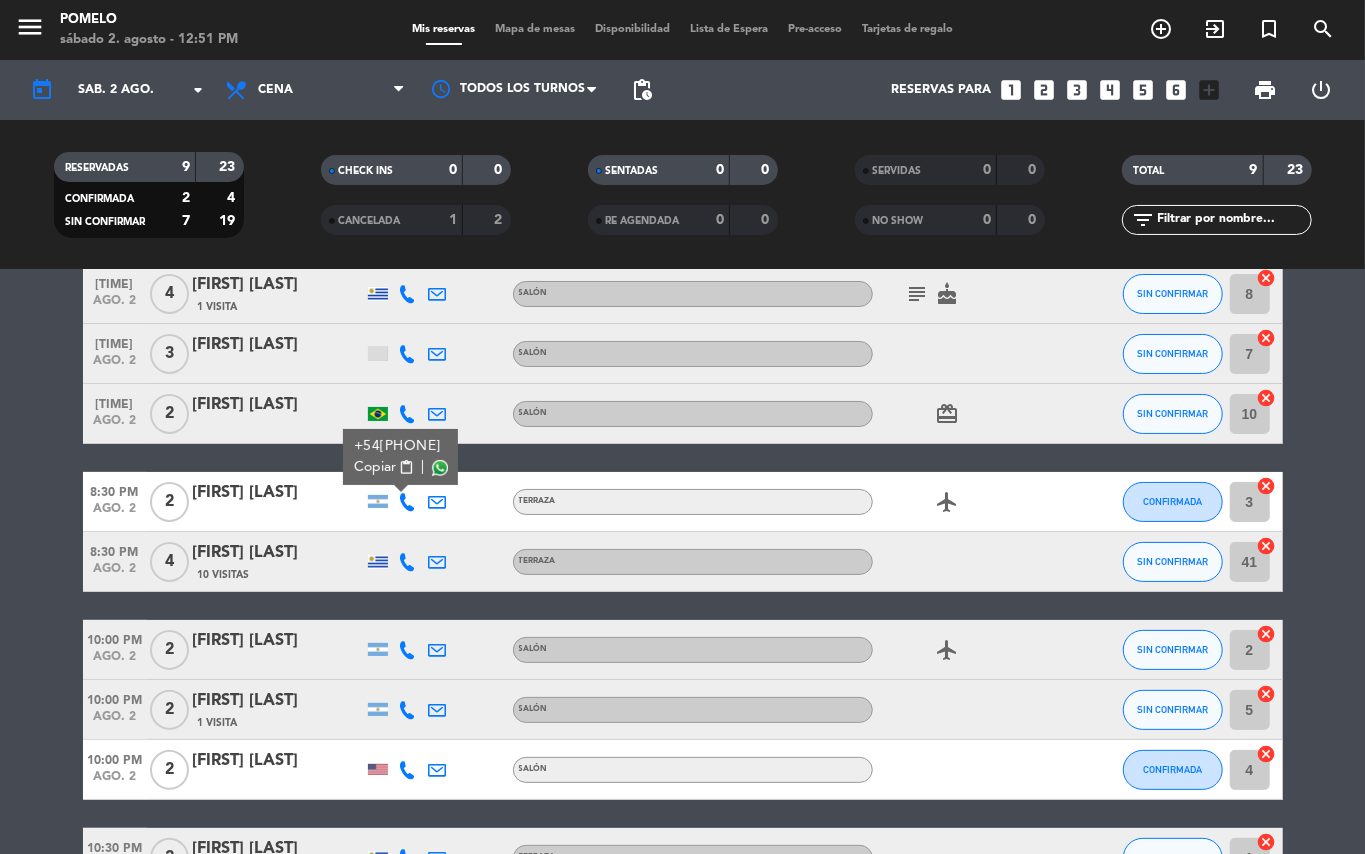 click on "content_paste" at bounding box center [406, 467] 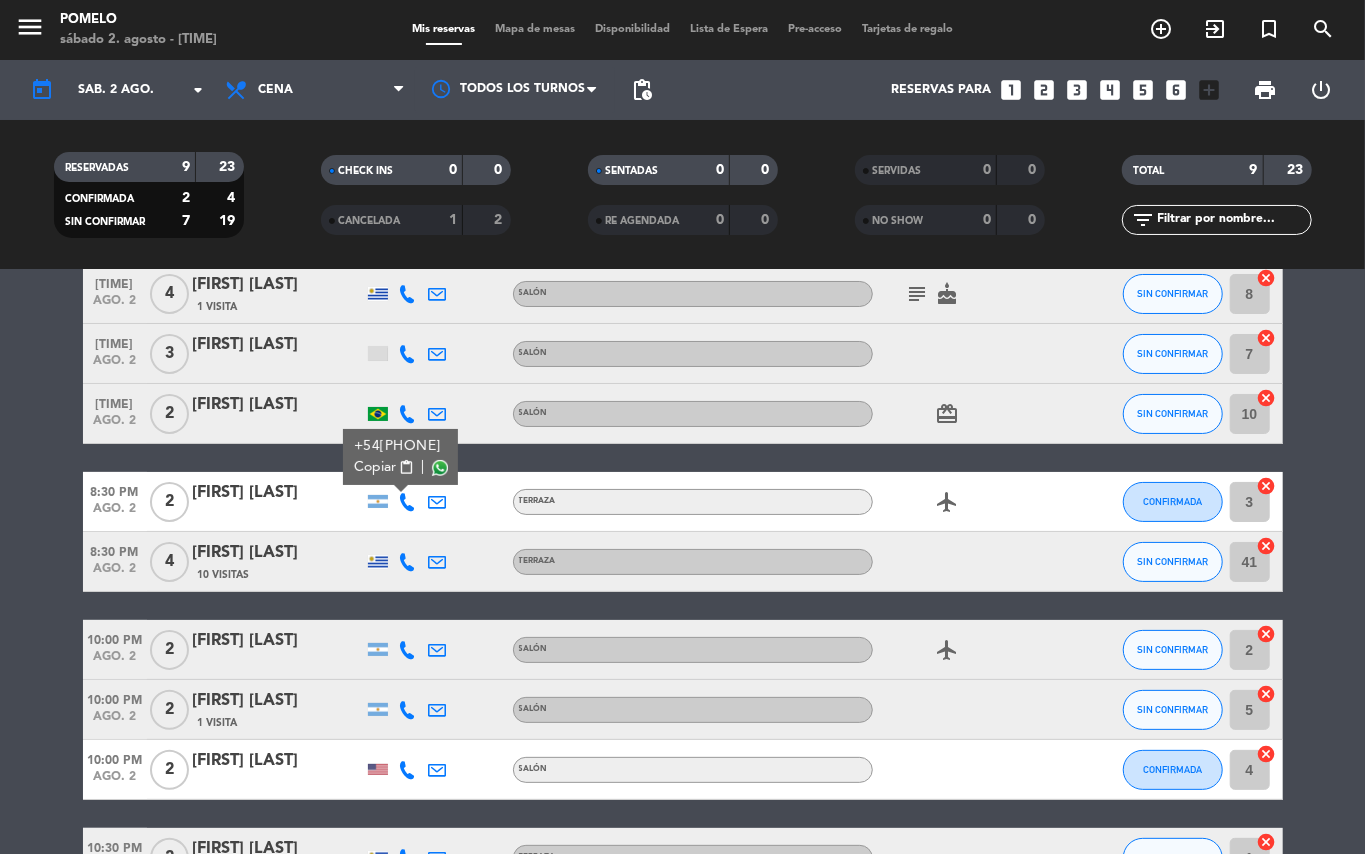 click on "[TIME] ago. 2 2 [FIRST] [LAST] [PHONE] Copiar content_paste | Terraza airplanemode_active CONFIRMADA 3 cancel" 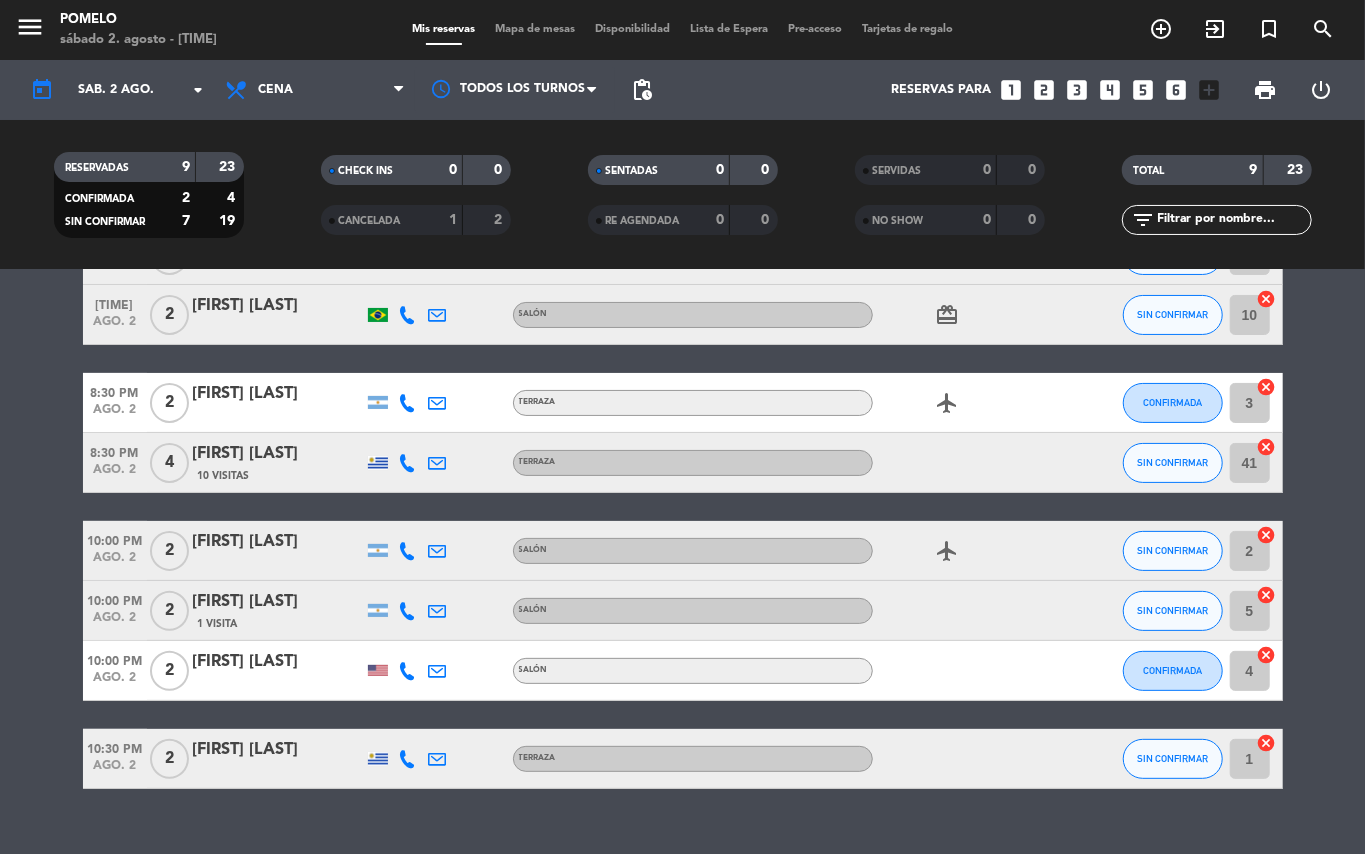 scroll, scrollTop: 230, scrollLeft: 0, axis: vertical 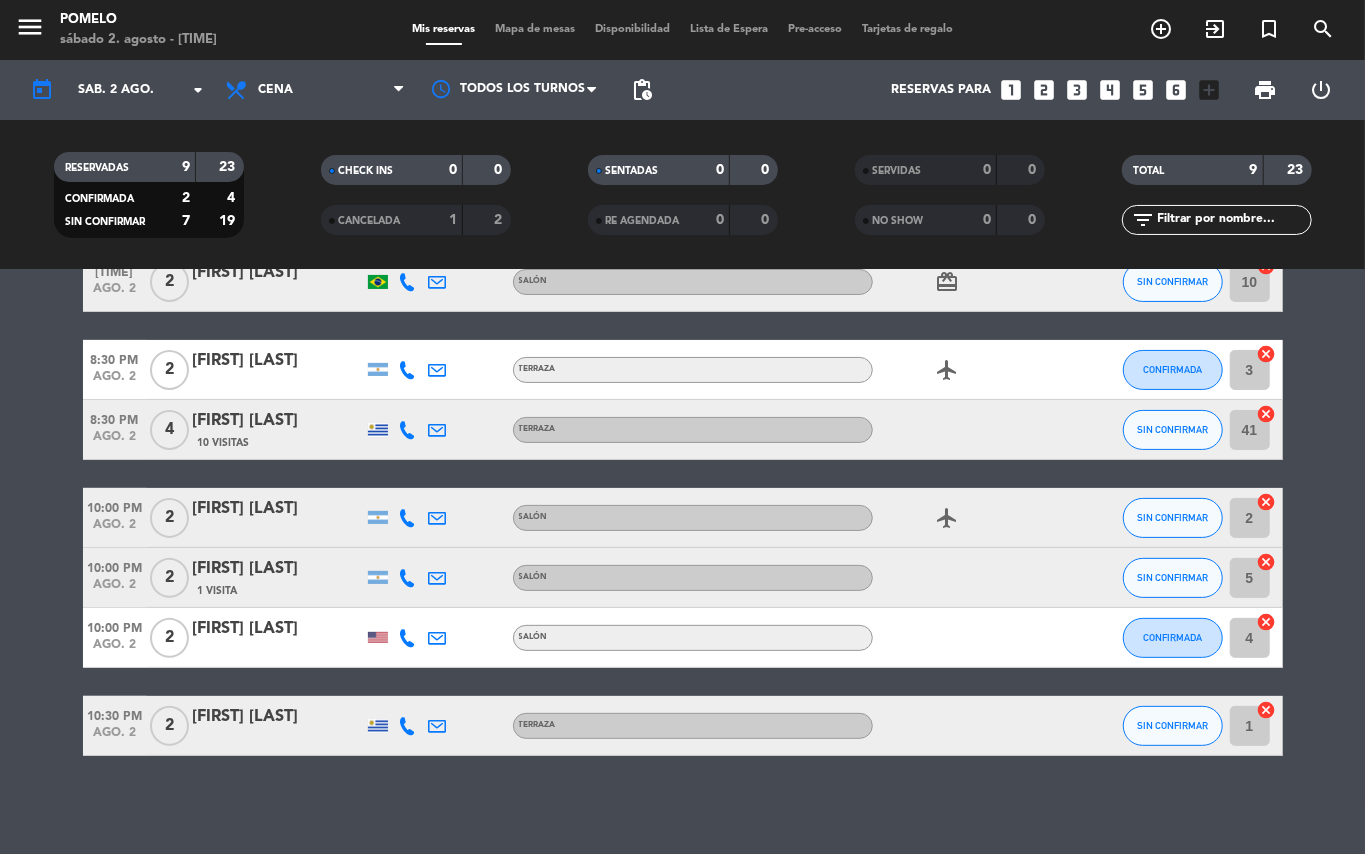 click 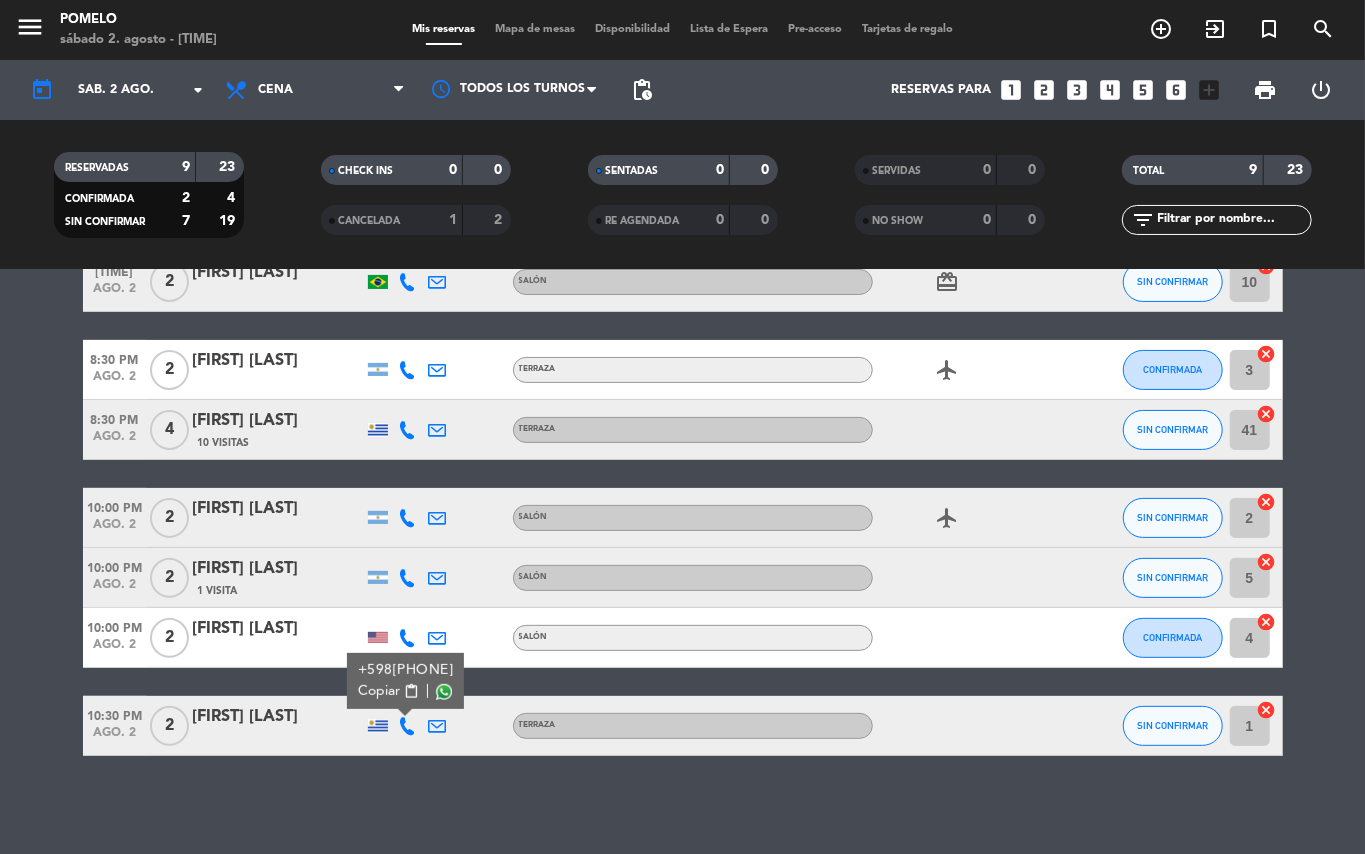 click on "Copiar content_paste" at bounding box center (388, 691) 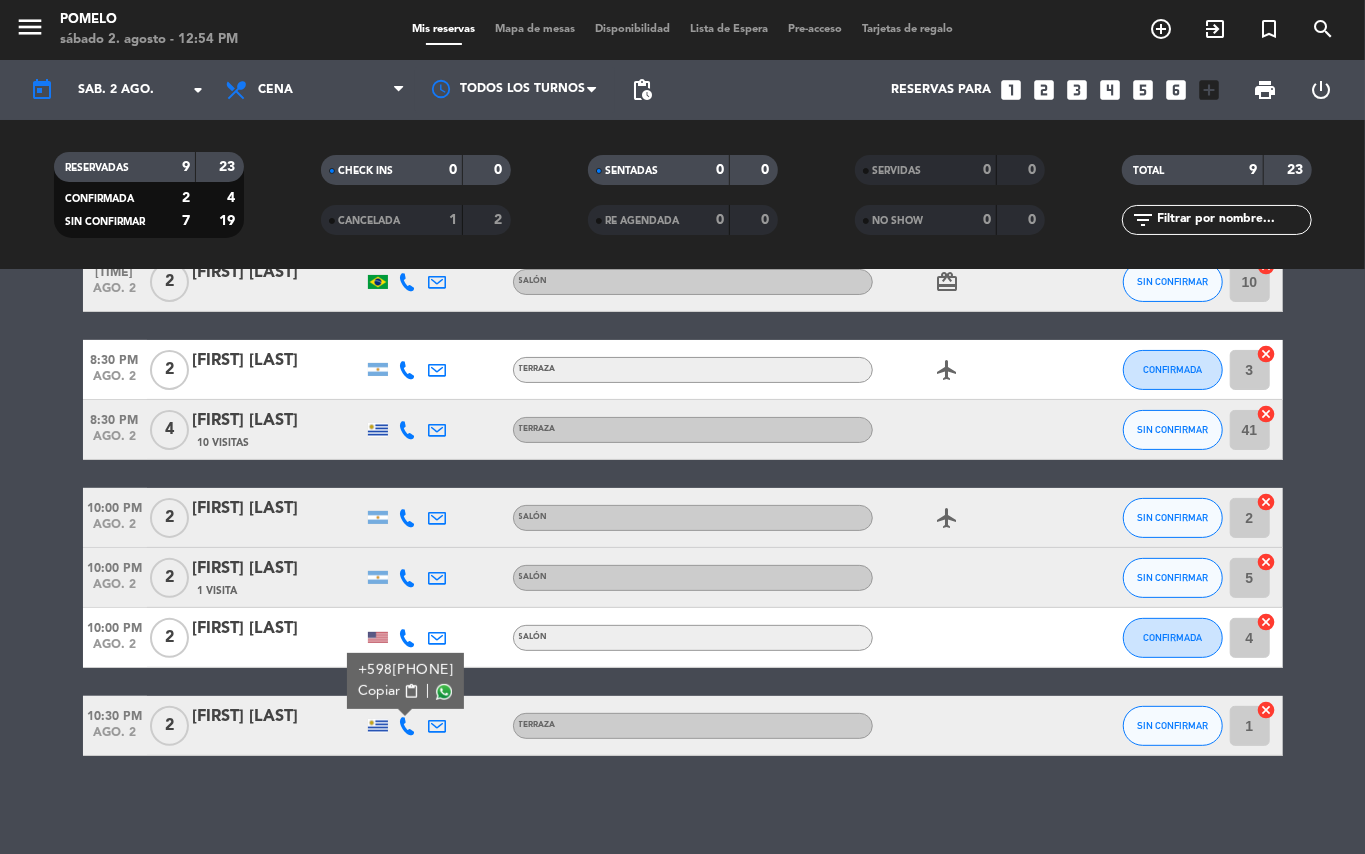 click on "No hay notas para este servicio. Haz clic para agregar una   8:00 PM   ago. 2   4   [FIRST] [LAST]   1 Visita   Salón  subject   cake  SIN CONFIRMAR 8  cancel   8:00 PM   ago. 2   3   [FIRST] [LAST]   Salón SIN CONFIRMAR 7  cancel   8:00 PM   ago. 2   2   [FIRST] [LAST]   Salón  card_giftcard  SIN CONFIRMAR 10  cancel   8:30 PM   ago. 2   2   [FIRST] [LAST]   Terraza  airplanemode_active  CONFIRMADA 3  cancel   8:30 PM   ago. 2   4   [FIRST] [LAST]   10 Visitas   Terraza SIN CONFIRMAR 41  cancel   10:00 PM   ago. 2   2   [FIRST] [LAST]   Salón  airplanemode_active  SIN CONFIRMAR 2  cancel   10:00 PM   ago. 2   2   [FIRST] [LAST]   1 Visita   Salón SIN CONFIRMAR 5  cancel   10:00 PM   ago. 2   2   [FIRST] [LAST]   Salón CONFIRMADA 4  cancel   10:30 PM   ago. 2   2   [FIRST] [LAST]   +598[PHONE]  Copiar content_paste |  Terraza SIN CONFIRMAR 1  cancel" 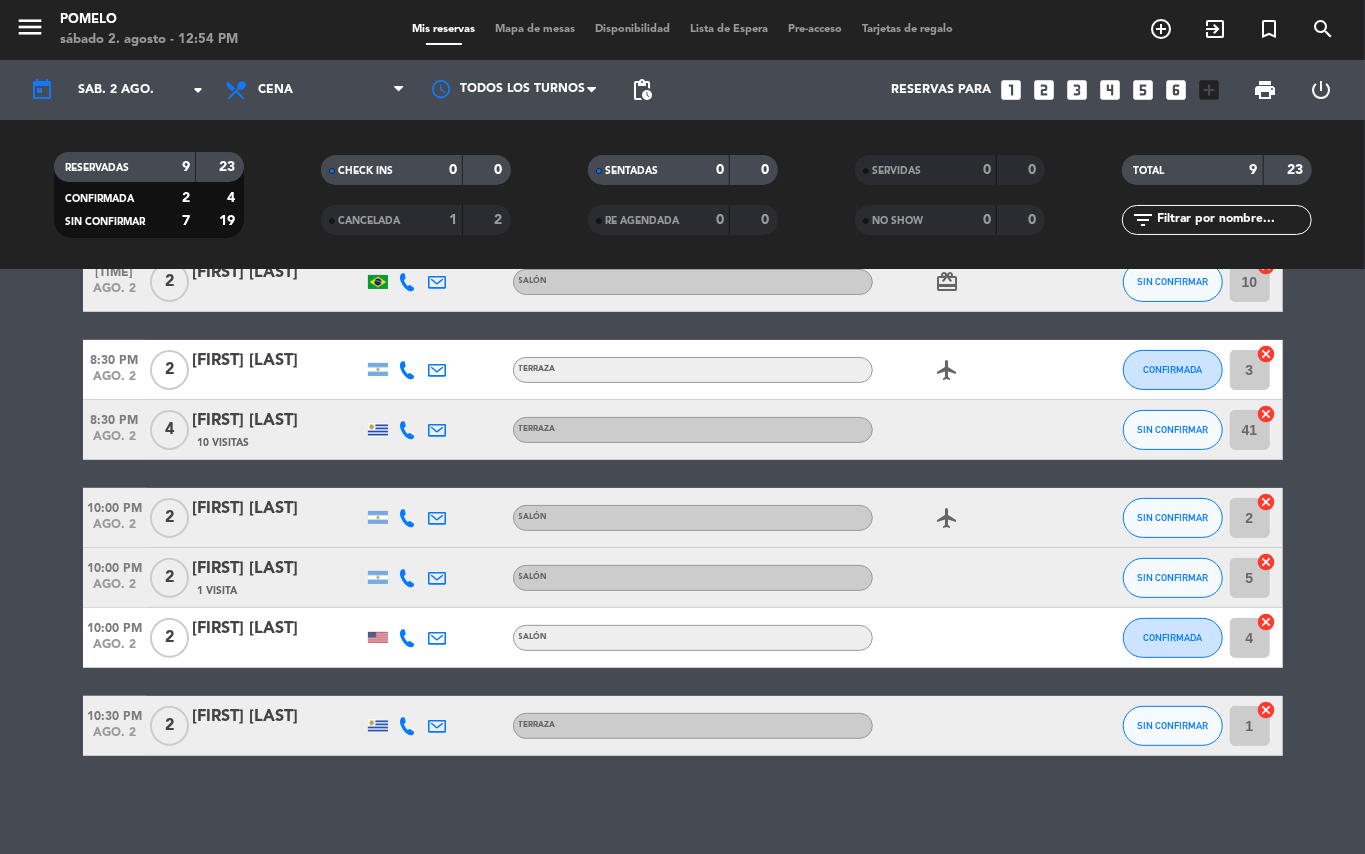 click 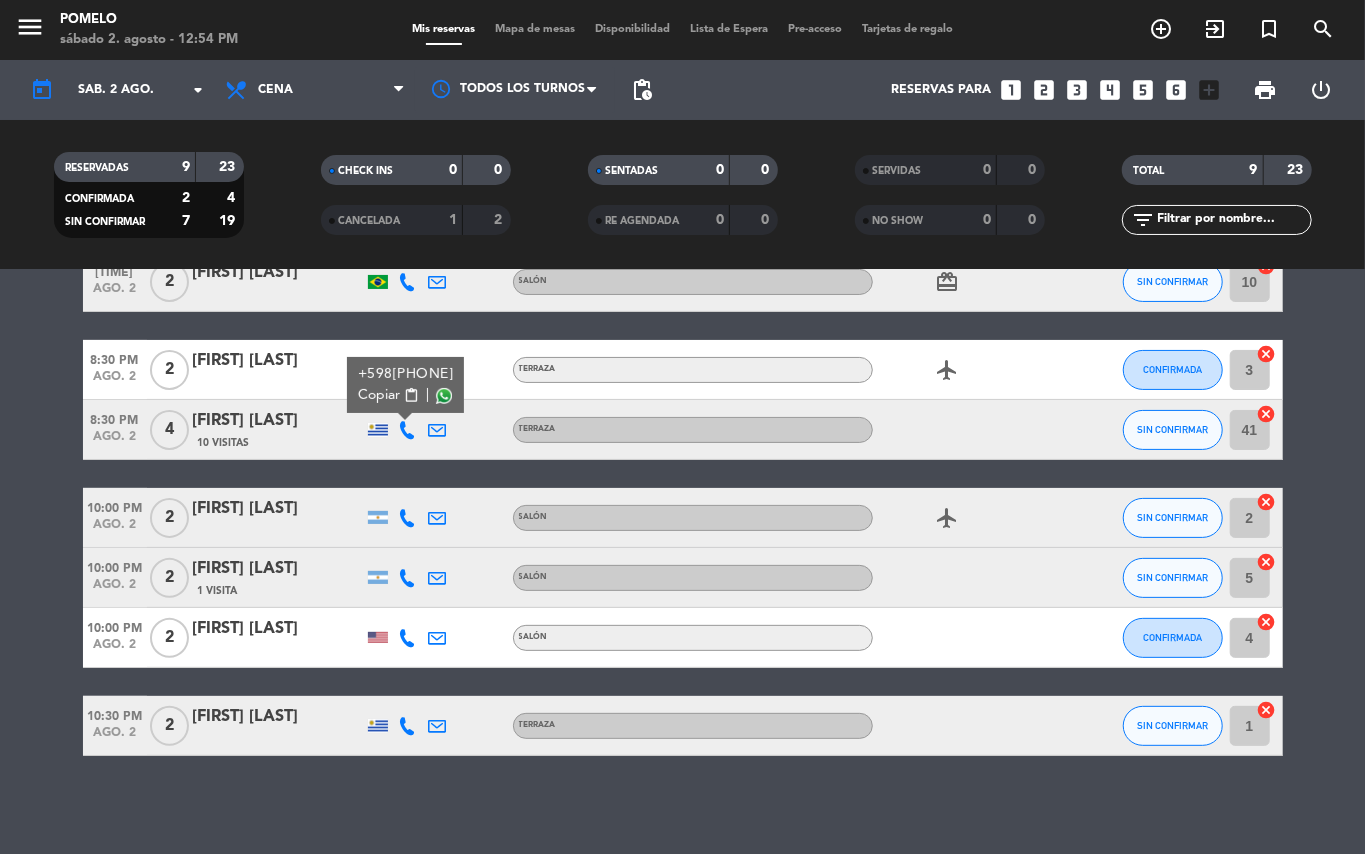 click on "content_paste" at bounding box center [410, 395] 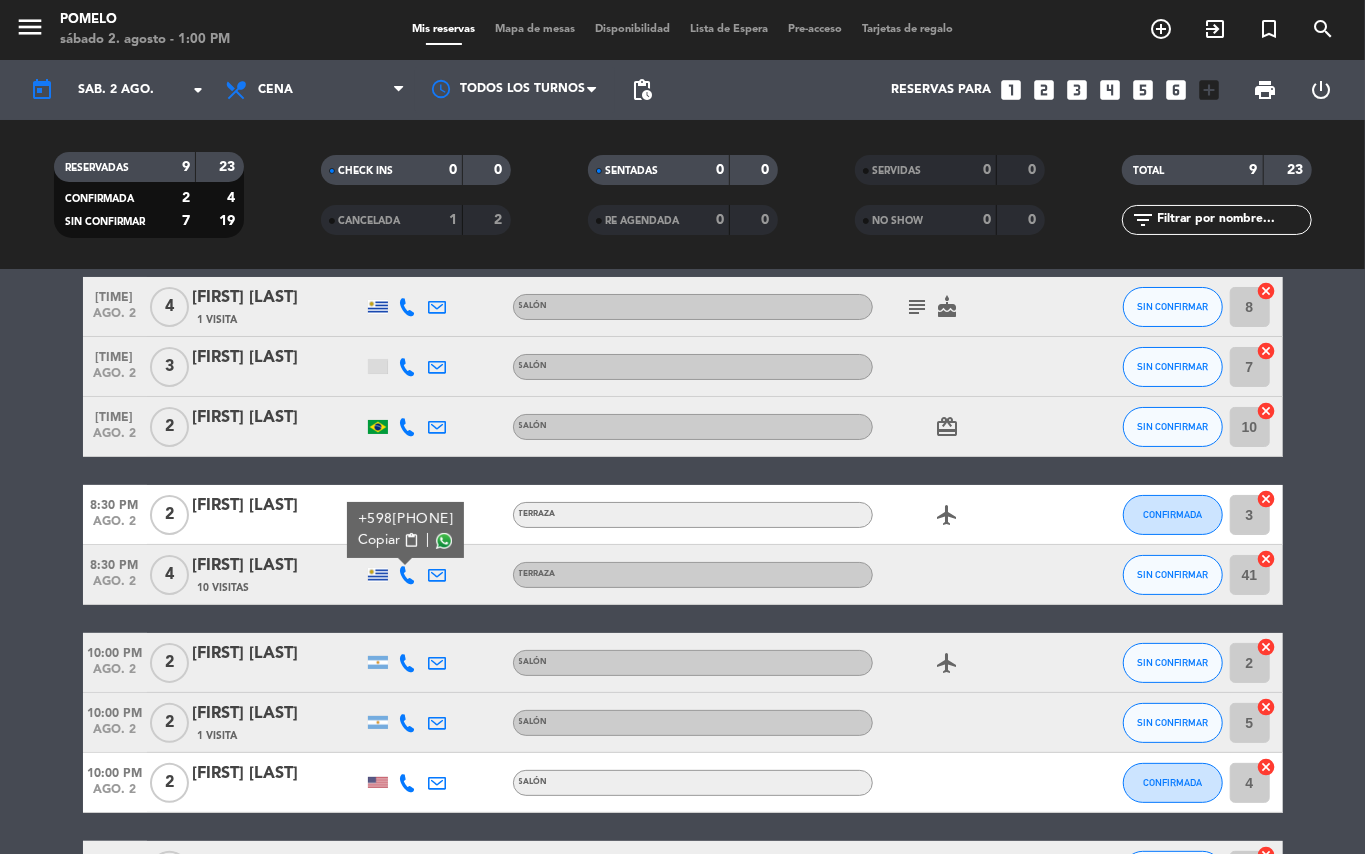 scroll, scrollTop: 133, scrollLeft: 0, axis: vertical 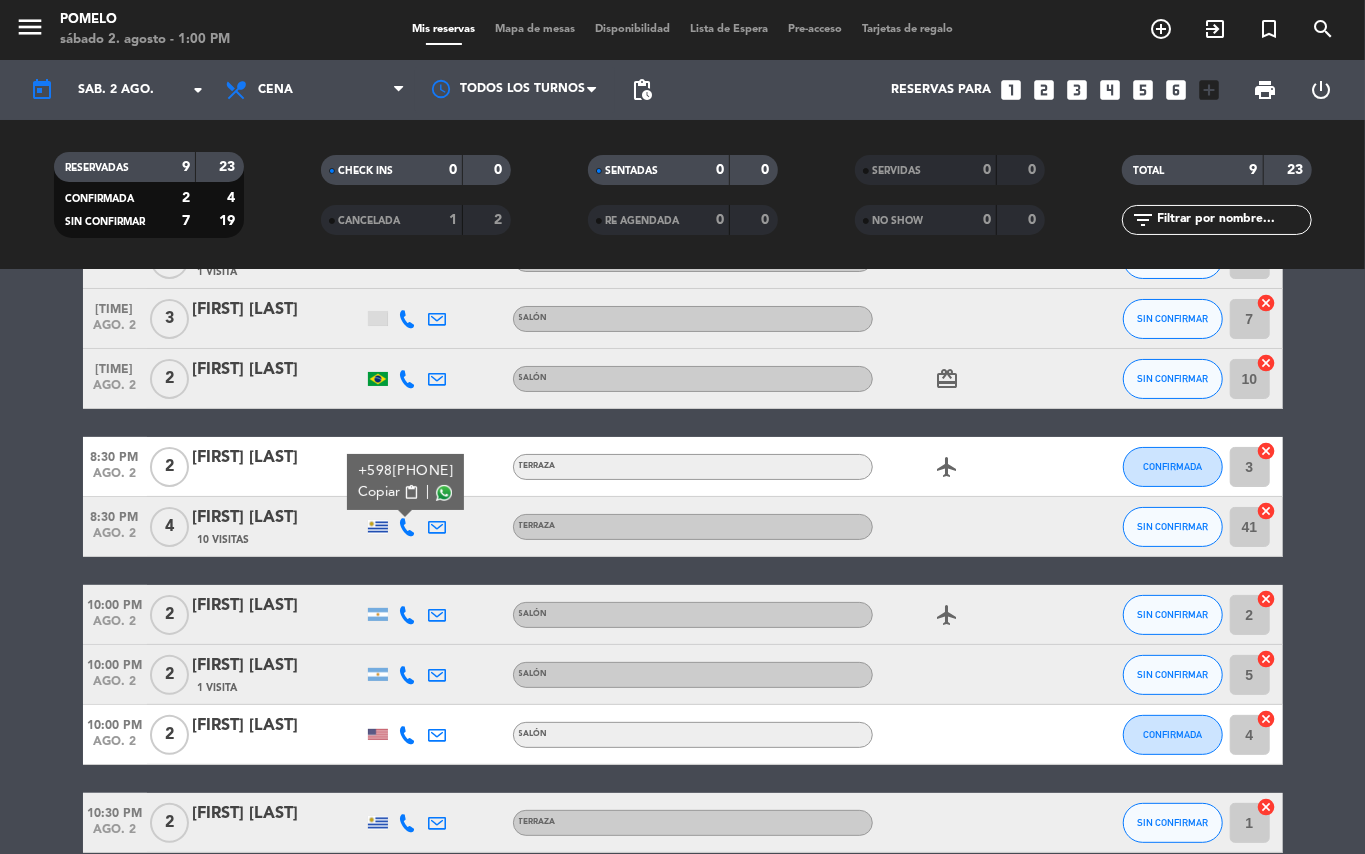 click on "8:00 PM   ago. 2   4   [FIRST] [LAST]   1 Visita   Salón  subject   cake  SIN CONFIRMAR 8  cancel   8:00 PM   ago. 2   3   [FIRST] [LAST]   Salón SIN CONFIRMAR 7  cancel   8:00 PM   ago. 2   2   [FIRST] [LAST]   Salón  card_giftcard  SIN CONFIRMAR 10  cancel   8:30 PM   ago. 2   2   [FIRST] [LAST]   Terraza  airplanemode_active  CONFIRMADA 3  cancel   8:30 PM   ago. 2   4   [FIRST] [LAST]   10 Visitas   +598[PHONE]  Copiar content_paste |  Terraza SIN CONFIRMAR 41  cancel   10:00 PM   ago. 2   2   [FIRST] [LAST]   Salón  airplanemode_active  SIN CONFIRMAR 2  cancel   10:00 PM   ago. 2   2   [FIRST] [LAST]   1 Visita   Salón SIN CONFIRMAR 5  cancel   10:00 PM   ago. 2   2   [FIRST] [LAST]   Salón CONFIRMADA 4  cancel   10:30 PM   ago. 2   2   [FIRST] [LAST]   Terraza SIN CONFIRMAR 1  cancel" 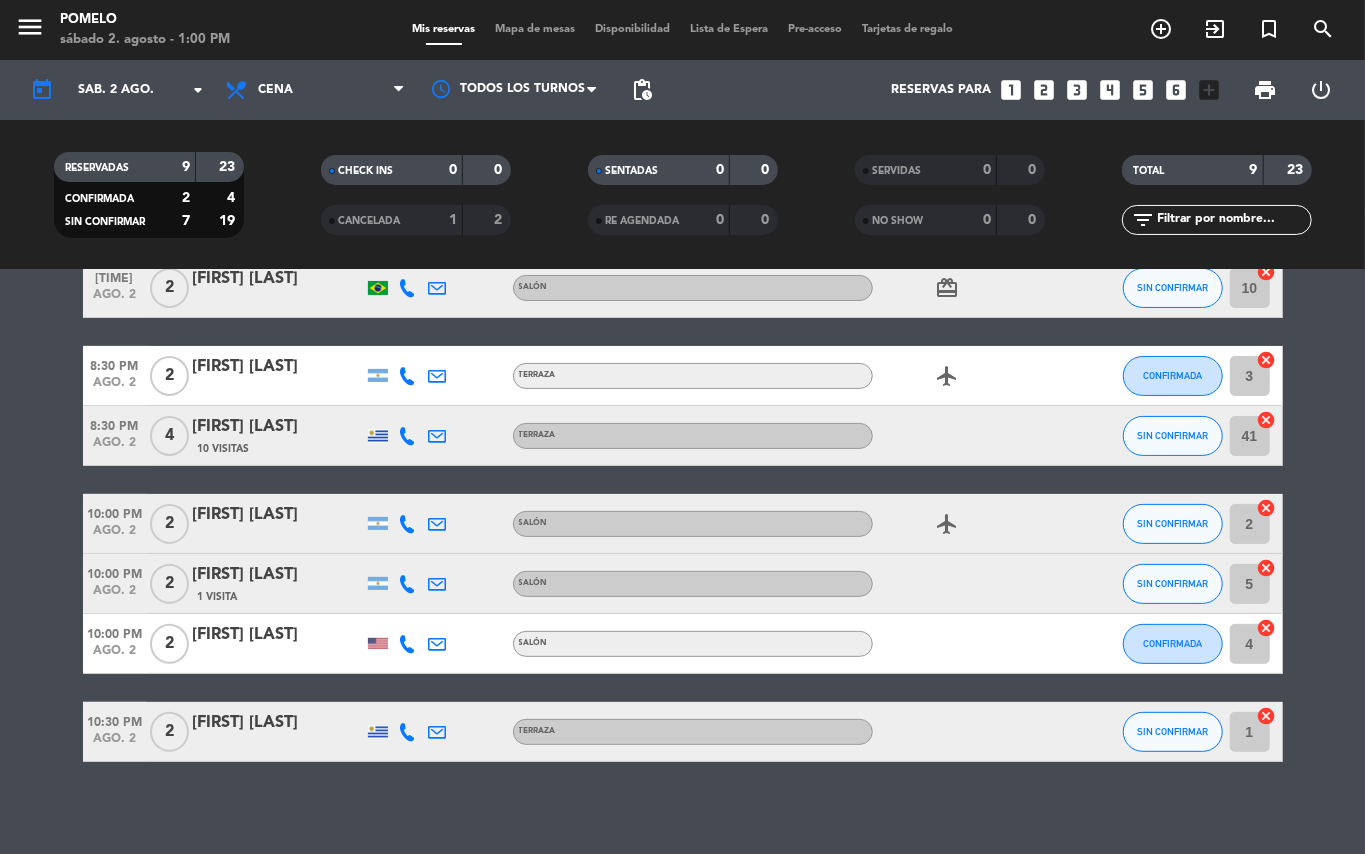 scroll, scrollTop: 230, scrollLeft: 0, axis: vertical 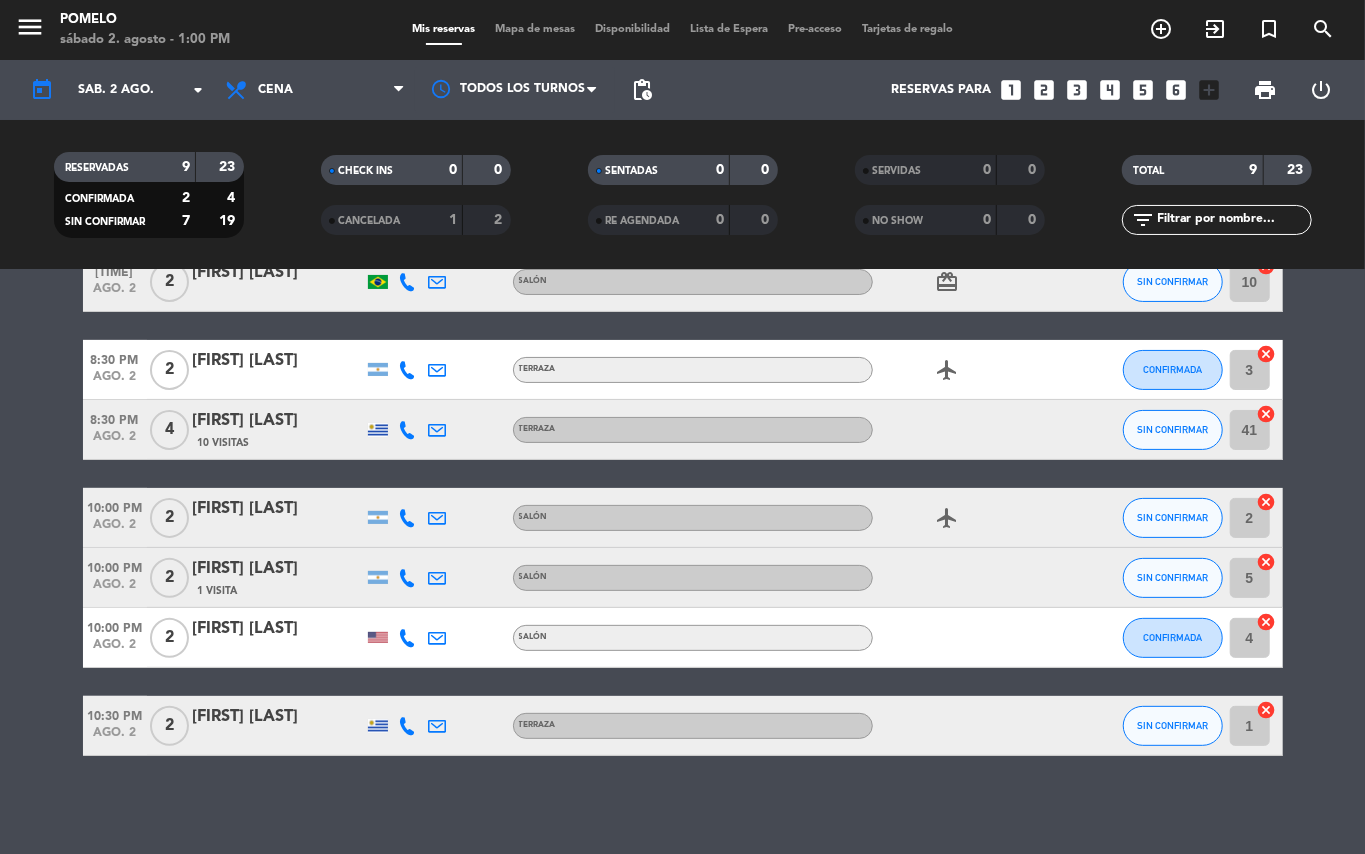 click 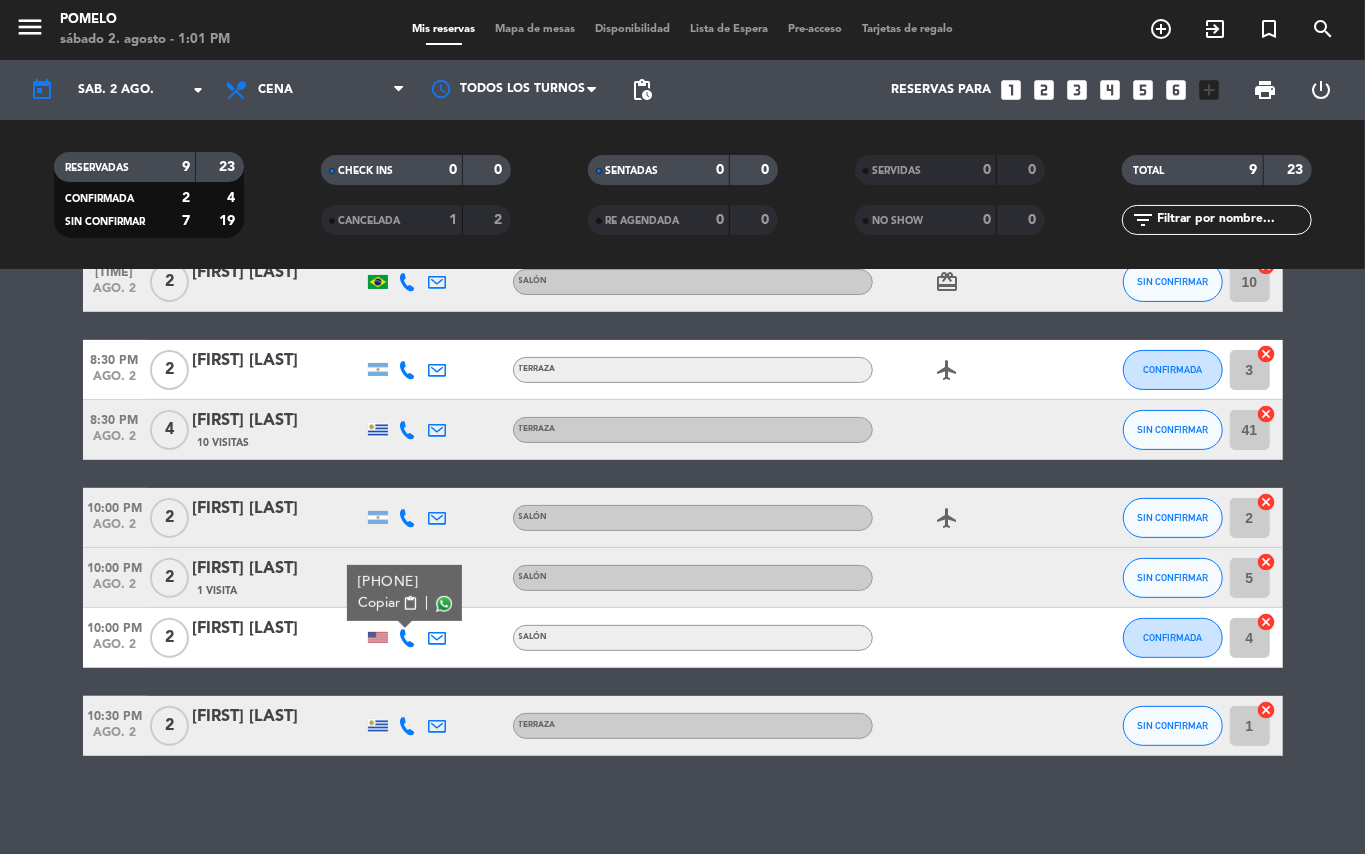 click on "content_paste" at bounding box center (410, 603) 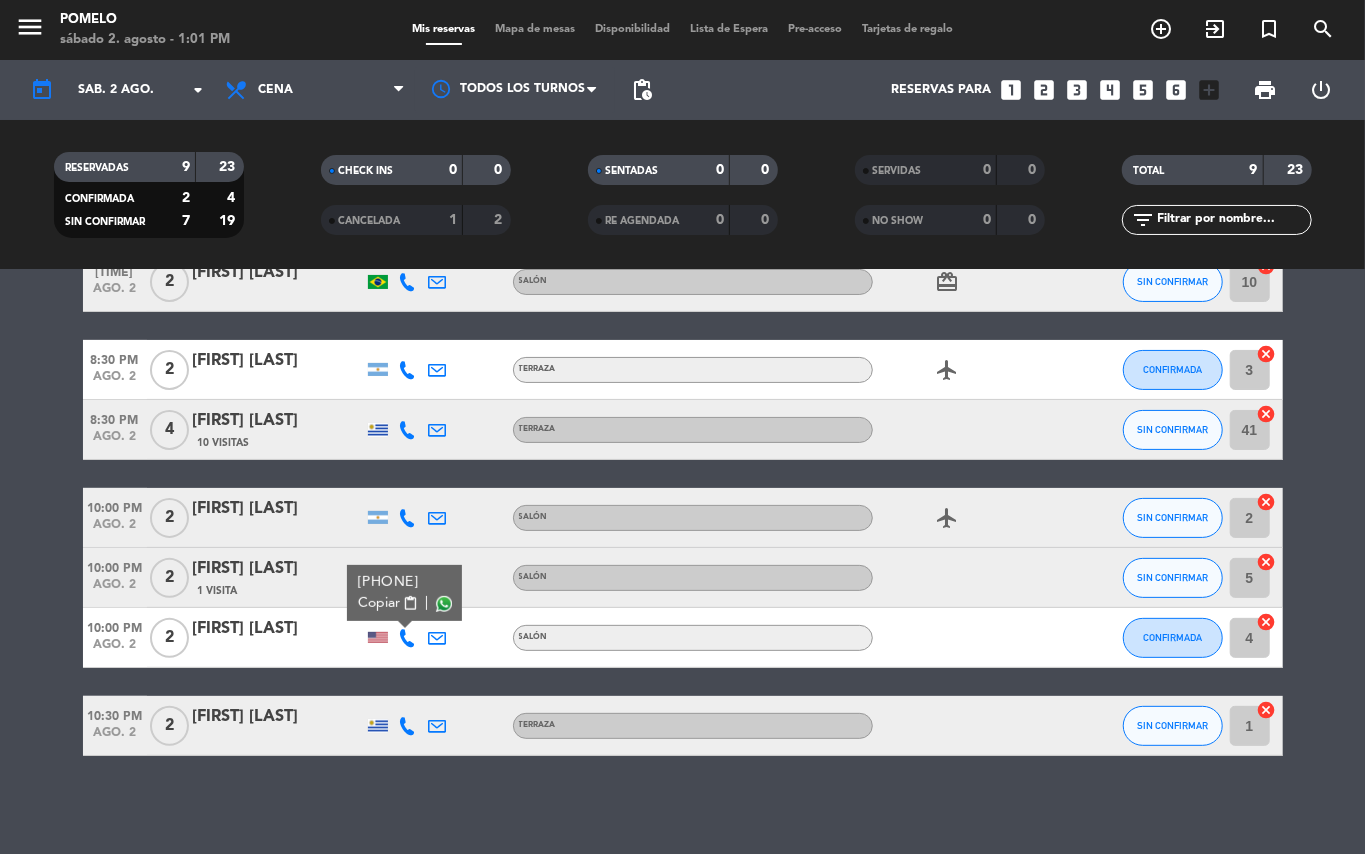 click on "No hay notas para este servicio. Haz clic para agregar una   8:00 PM   ago. 2   4   [FIRST] [LAST]   1 Visita   Salón  subject   cake  SIN CONFIRMAR 8  cancel   8:00 PM   ago. 2   3   [FIRST] [LAST]   Salón SIN CONFIRMAR 7  cancel   8:00 PM   ago. 2   2   [FIRST] [LAST]   Salón  card_giftcard  SIN CONFIRMAR 10  cancel   8:30 PM   ago. 2   2   [FIRST] [LAST]   Terraza  airplanemode_active  CONFIRMADA 3  cancel   8:30 PM   ago. 2   4   [FIRST] [LAST]   10 Visitas   Terraza SIN CONFIRMAR 41  cancel   10:00 PM   ago. 2   2   [FIRST] [LAST]   Salón  airplanemode_active  SIN CONFIRMAR 2  cancel   10:00 PM   ago. 2   2   [FIRST] [LAST]   1 Visita   Salón SIN CONFIRMAR 5  cancel   10:00 PM   ago. 2   2   [FIRST] [LAST]   Salón CONFIRMADA 4  cancel   10:30 PM   ago. 2   2   [FIRST] [LAST]   Terraza SIN CONFIRMAR 1  cancel" 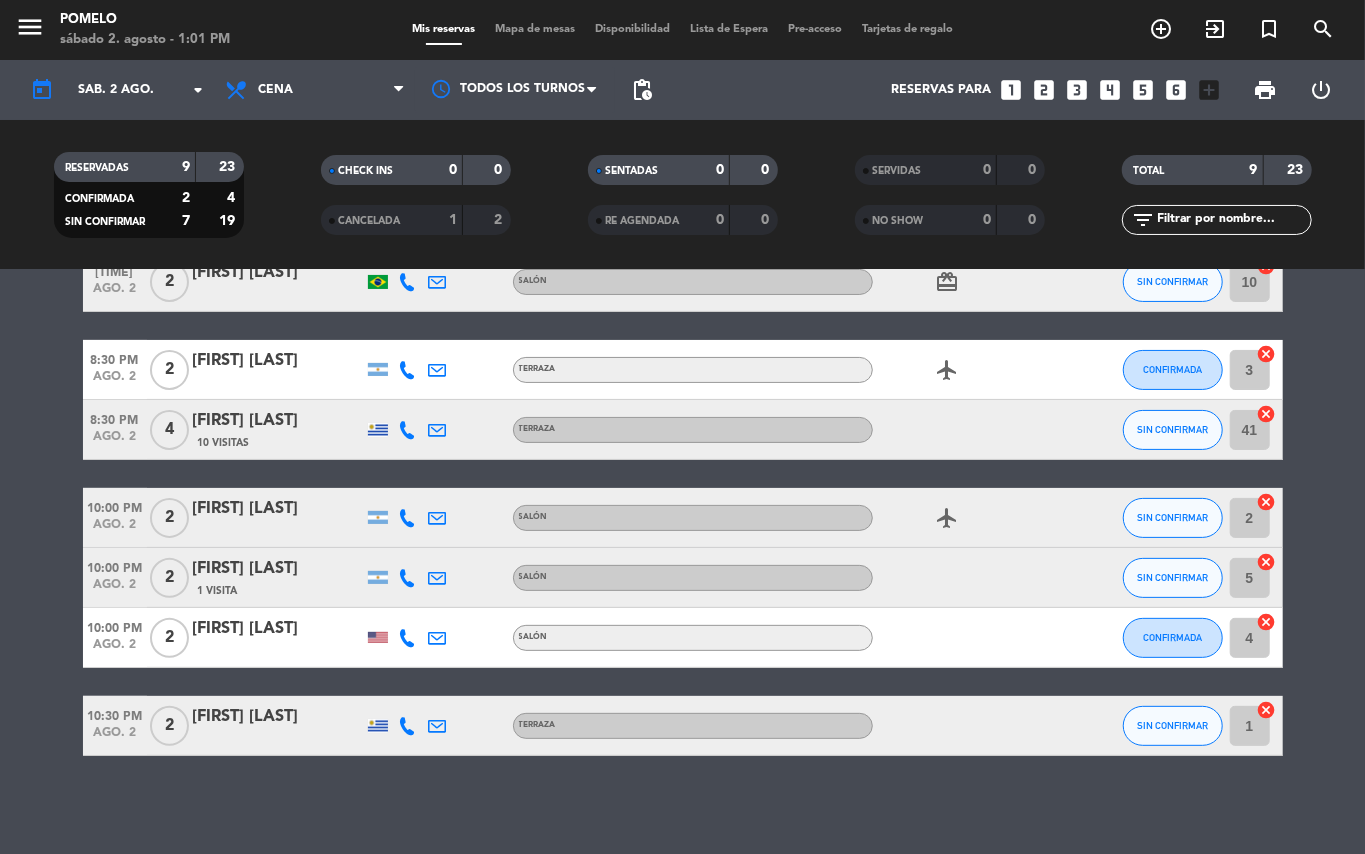 click 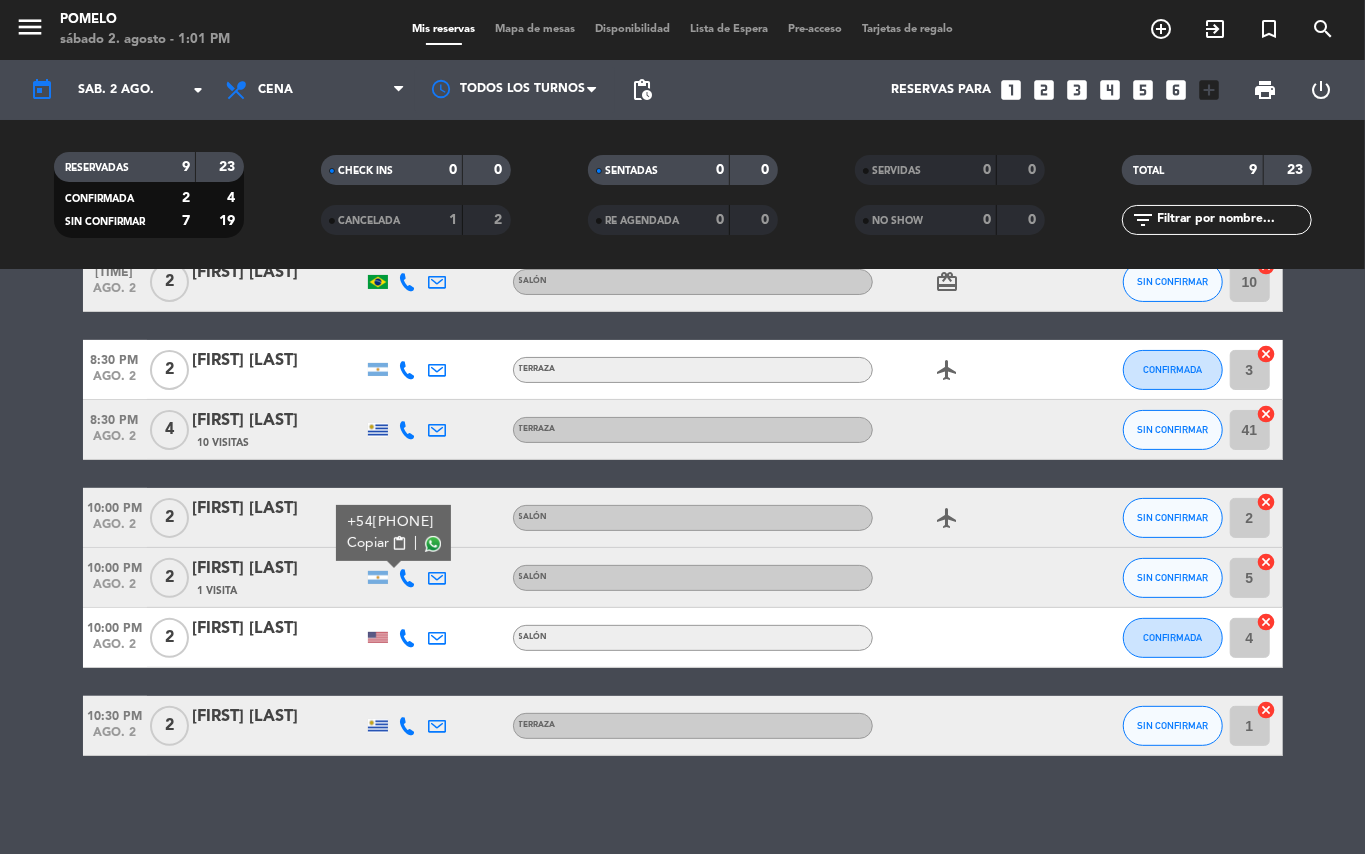 click on "Copiar content_paste |" at bounding box center (393, 543) 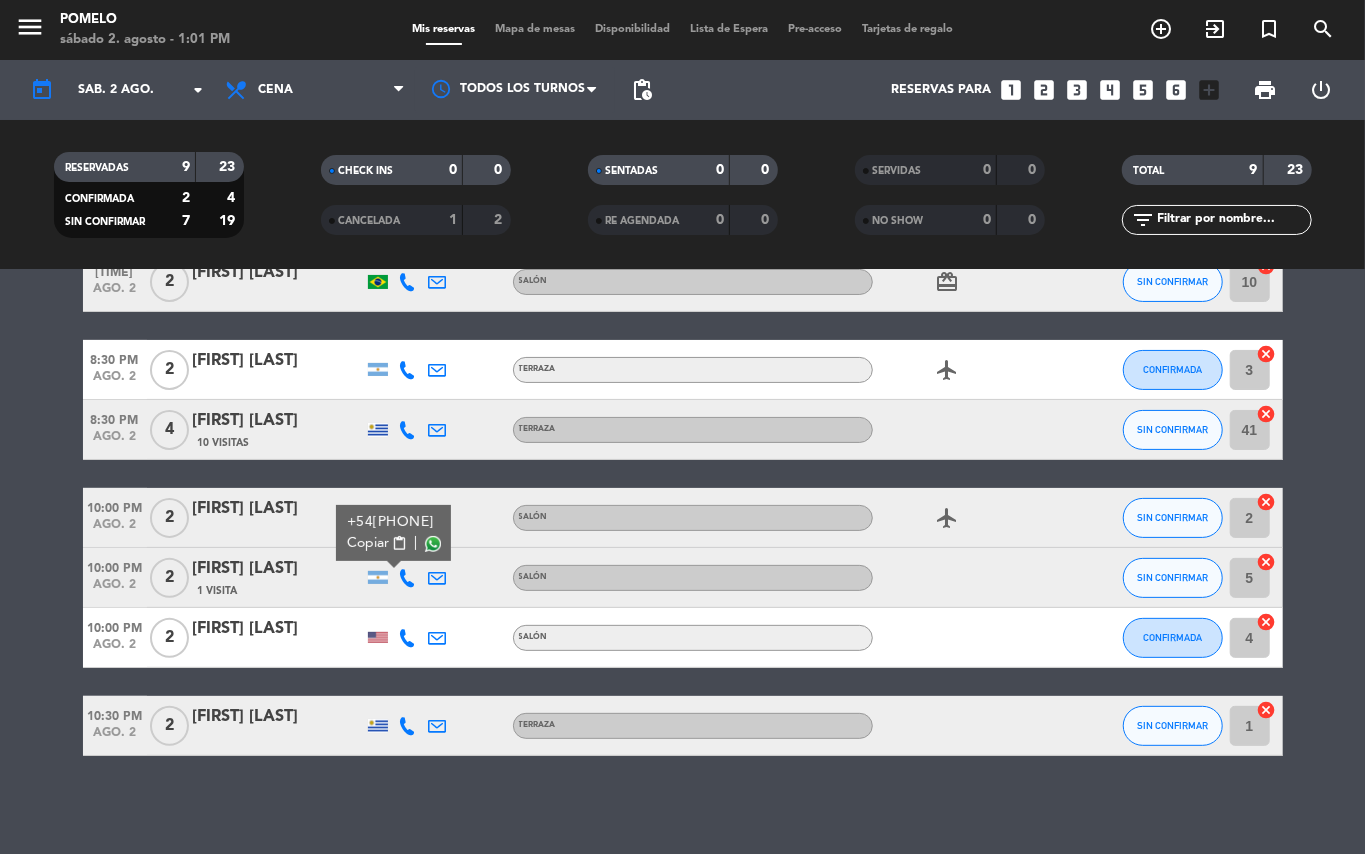 click on "content_paste" at bounding box center (399, 543) 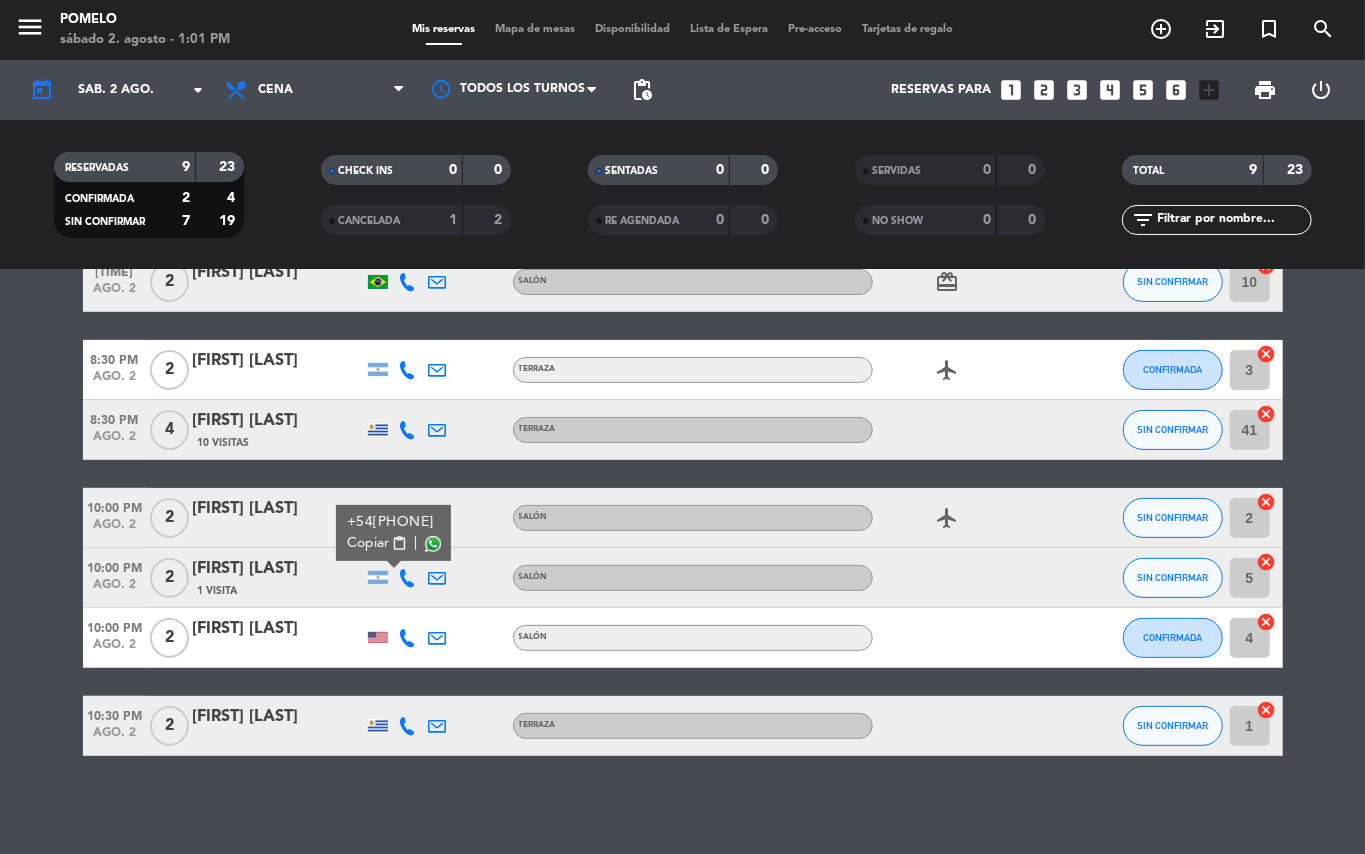 click on "No hay notas para este servicio. Haz clic para agregar una [TIME] ago. 2 4 [FIRST] [LAST] 1 Visita Salón subject cake SIN CONFIRMAR 8 cancel [TIME] ago. 2 3 [FIRST] [LAST] Salón SIN CONFIRMAR 7 cancel [TIME] ago. 2 2 [FIRST] [LAST] Salón card_giftcard SIN CONFIRMAR 10 cancel [TIME] ago. 2 2 [FIRST] [LAST] Terraza airplanemode_active CONFIRMADA 3 cancel [TIME] ago. 2 4 [FIRST] [LAST] 10 Visitas Terraza SIN CONFIRMAR 41 cancel [TIME] ago. 2 2 [FIRST] [LAST] Salón airplanemode_active SIN CONFIRMAR 2 cancel [TIME] ago. 2 2 [FIRST] [LAST] 1 Visita [PHONE] Copiar content_paste | Salón SIN CONFIRMAR 5 cancel [TIME] ago. 2 2 [FIRST] [LAST] Salón CONFIRMADA 4 cancel [TIME] ago. 2 2 [FIRST] [LAST] Terraza SIN CONFIRMAR 1 cancel" 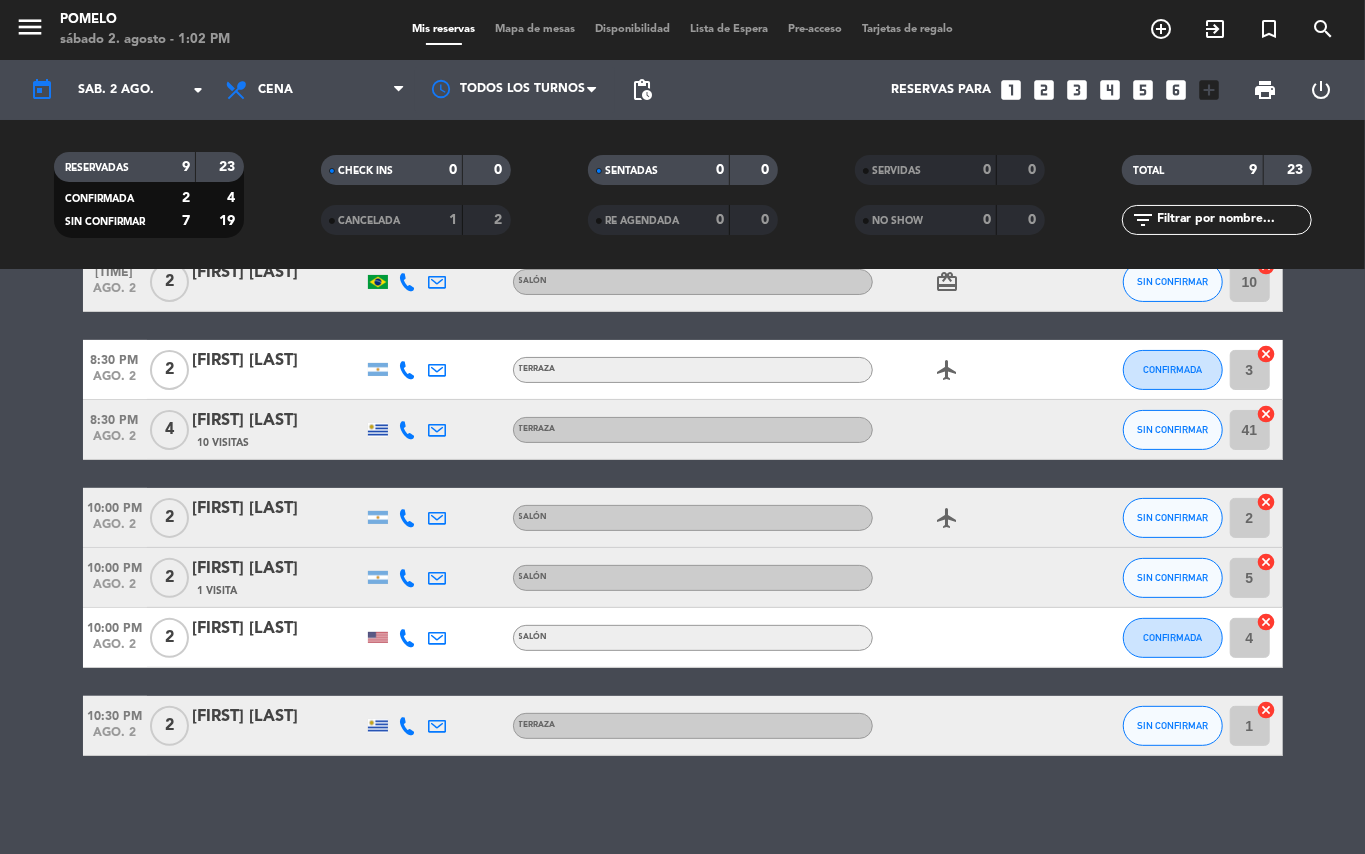 click on "No hay notas para este servicio. Haz clic para agregar una   8:00 PM   ago. 2   4   [FIRST] [LAST]   1 Visita   Salón  subject   cake  SIN CONFIRMAR 8  cancel   8:00 PM   ago. 2   3   [FIRST] [LAST]   Salón SIN CONFIRMAR 7  cancel   8:00 PM   ago. 2   2   [FIRST] [LAST]   Salón  card_giftcard  SIN CONFIRMAR 10  cancel   8:30 PM   ago. 2   2   [FIRST] [LAST]   Terraza  airplanemode_active  CONFIRMADA 3  cancel   8:30 PM   ago. 2   4   [FIRST] [LAST]   10 Visitas   Terraza SIN CONFIRMAR 41  cancel   10:00 PM   ago. 2   2   [FIRST] [LAST]   Salón  airplanemode_active  SIN CONFIRMAR 2  cancel   10:00 PM   ago. 2   2   [FIRST] [LAST]   1 Visita   Salón SIN CONFIRMAR 5  cancel   10:00 PM   ago. 2   2   [FIRST] [LAST]   Salón CONFIRMADA 4  cancel   10:30 PM   ago. 2   2   [FIRST] [LAST]   Terraza SIN CONFIRMAR 1  cancel" 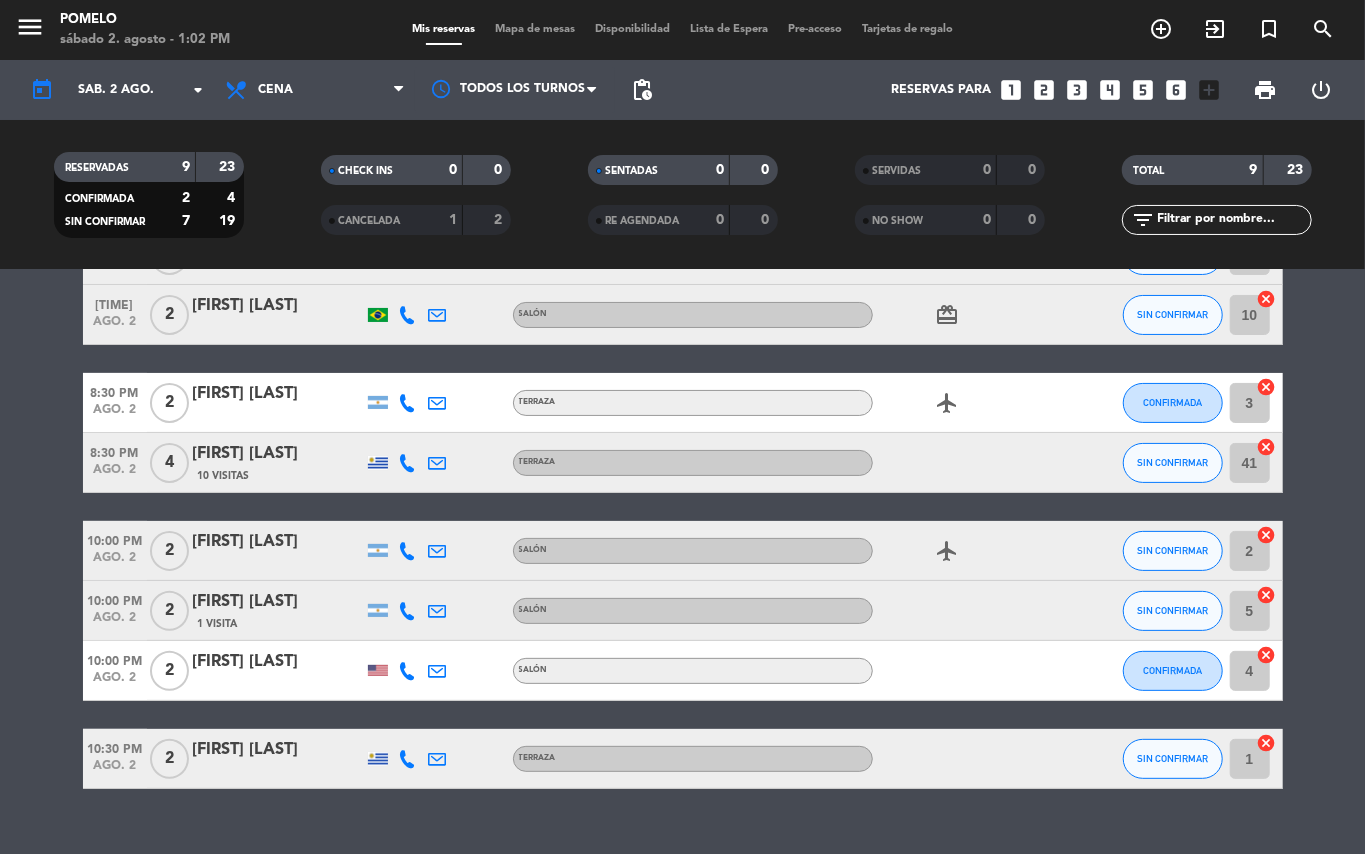 scroll, scrollTop: 230, scrollLeft: 0, axis: vertical 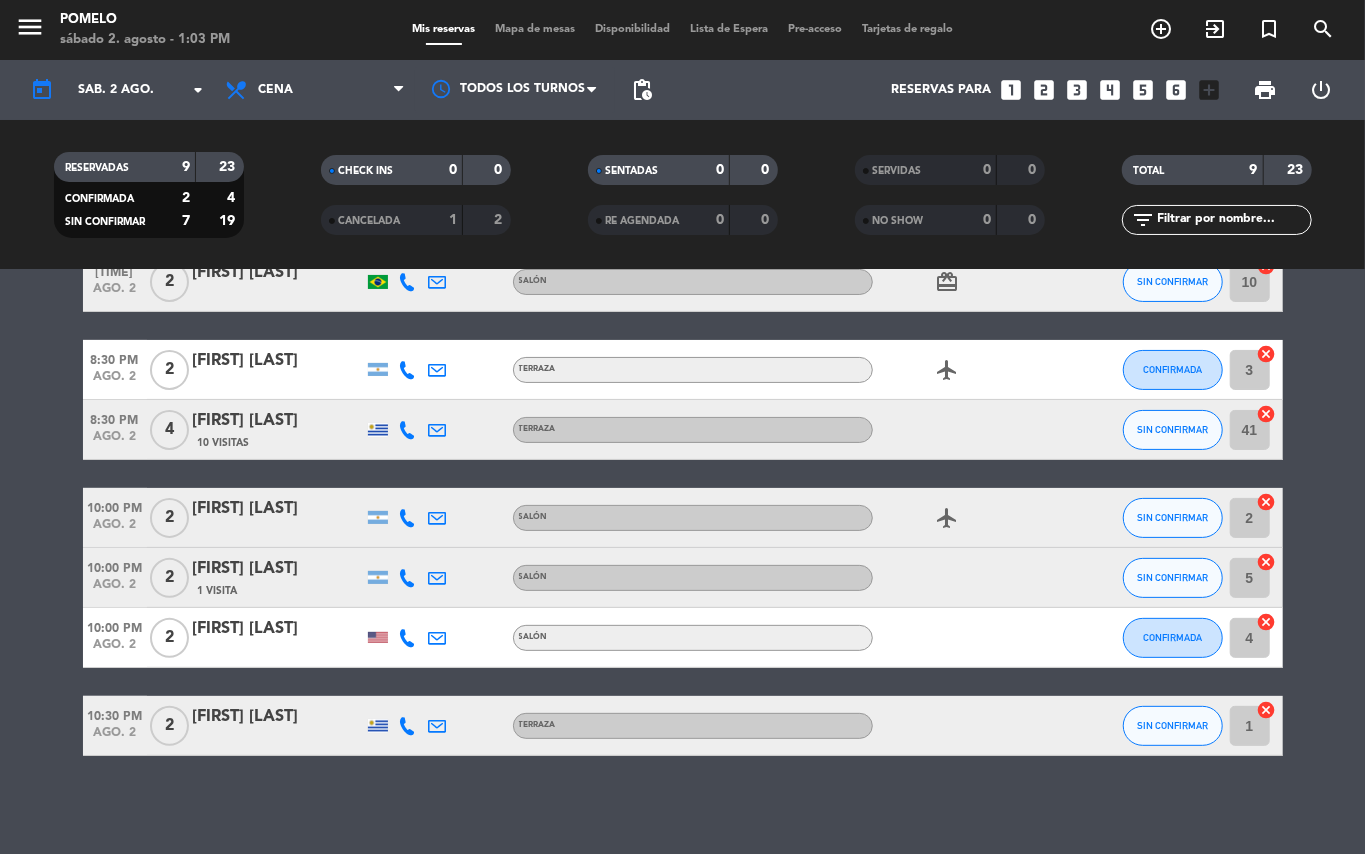 click 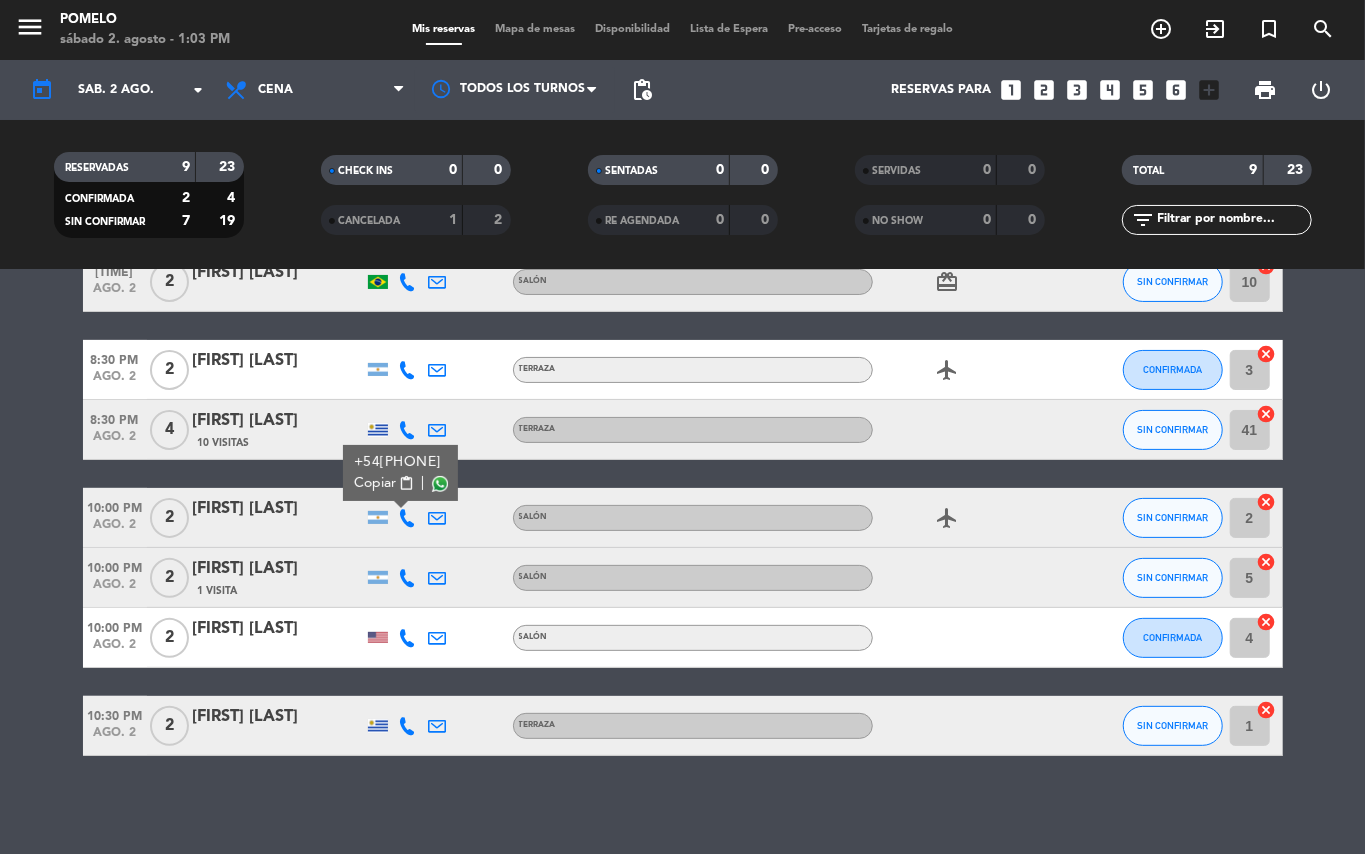 scroll, scrollTop: 98, scrollLeft: 0, axis: vertical 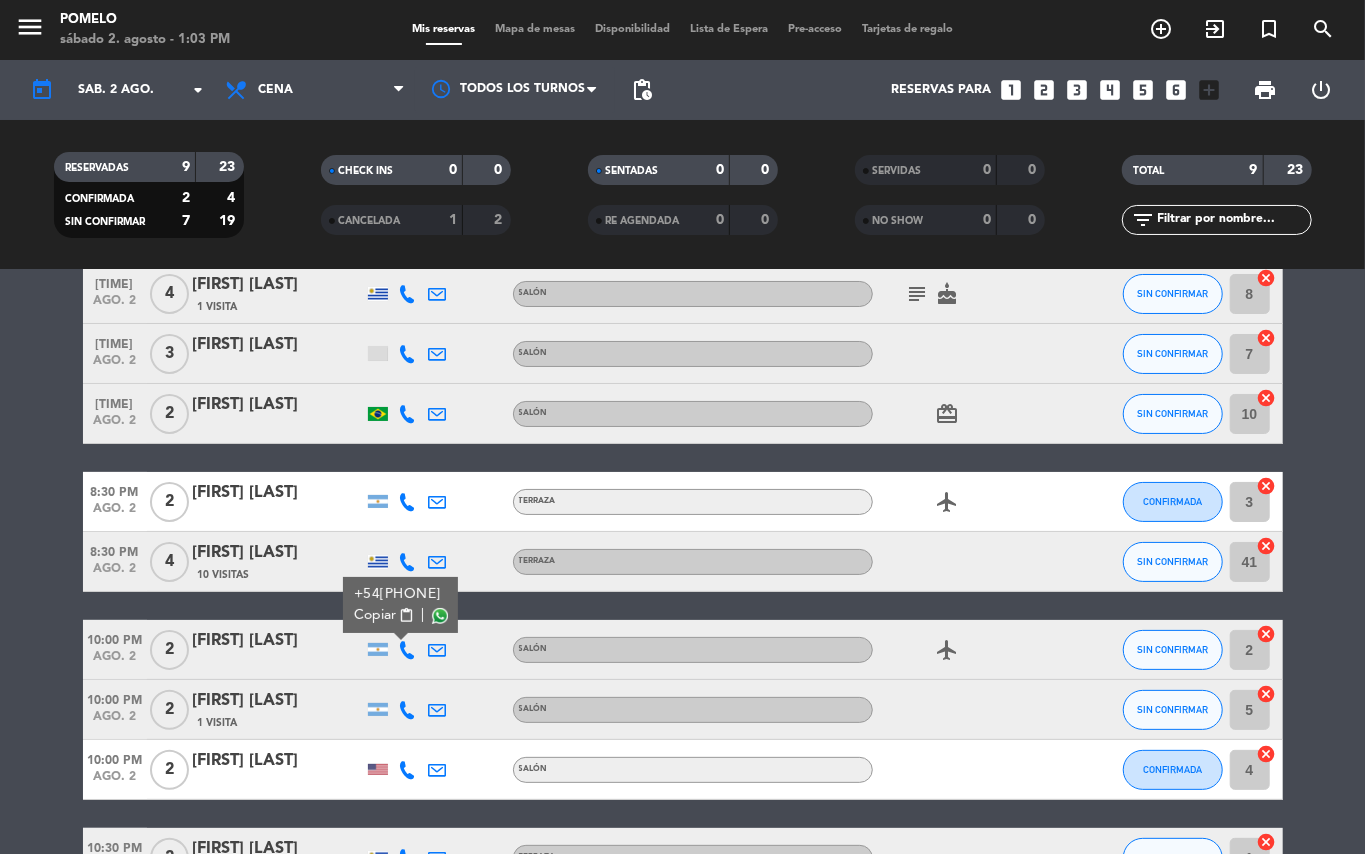 drag, startPoint x: 417, startPoint y: 609, endPoint x: 408, endPoint y: 553, distance: 56.718605 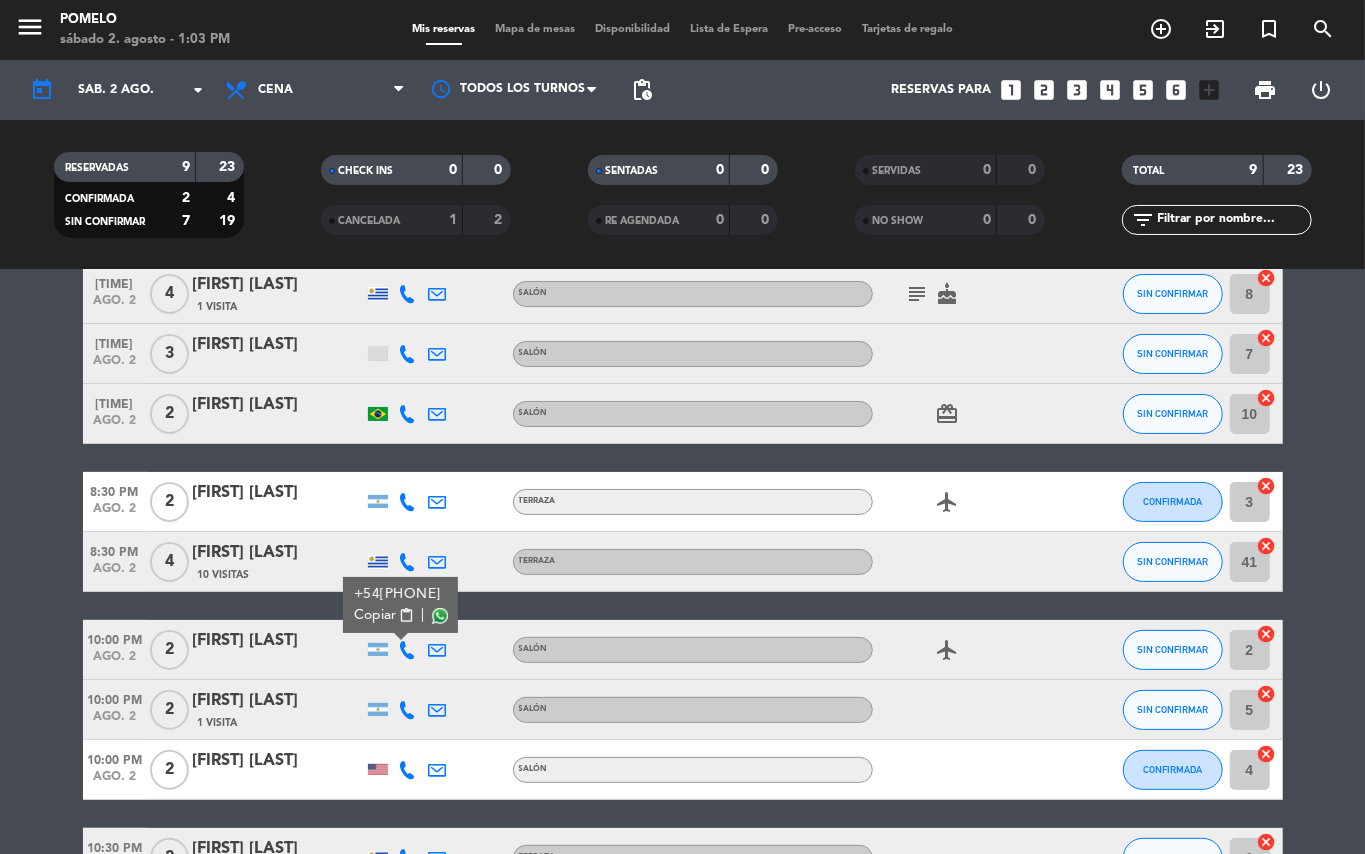 click on "content_paste" at bounding box center (406, 615) 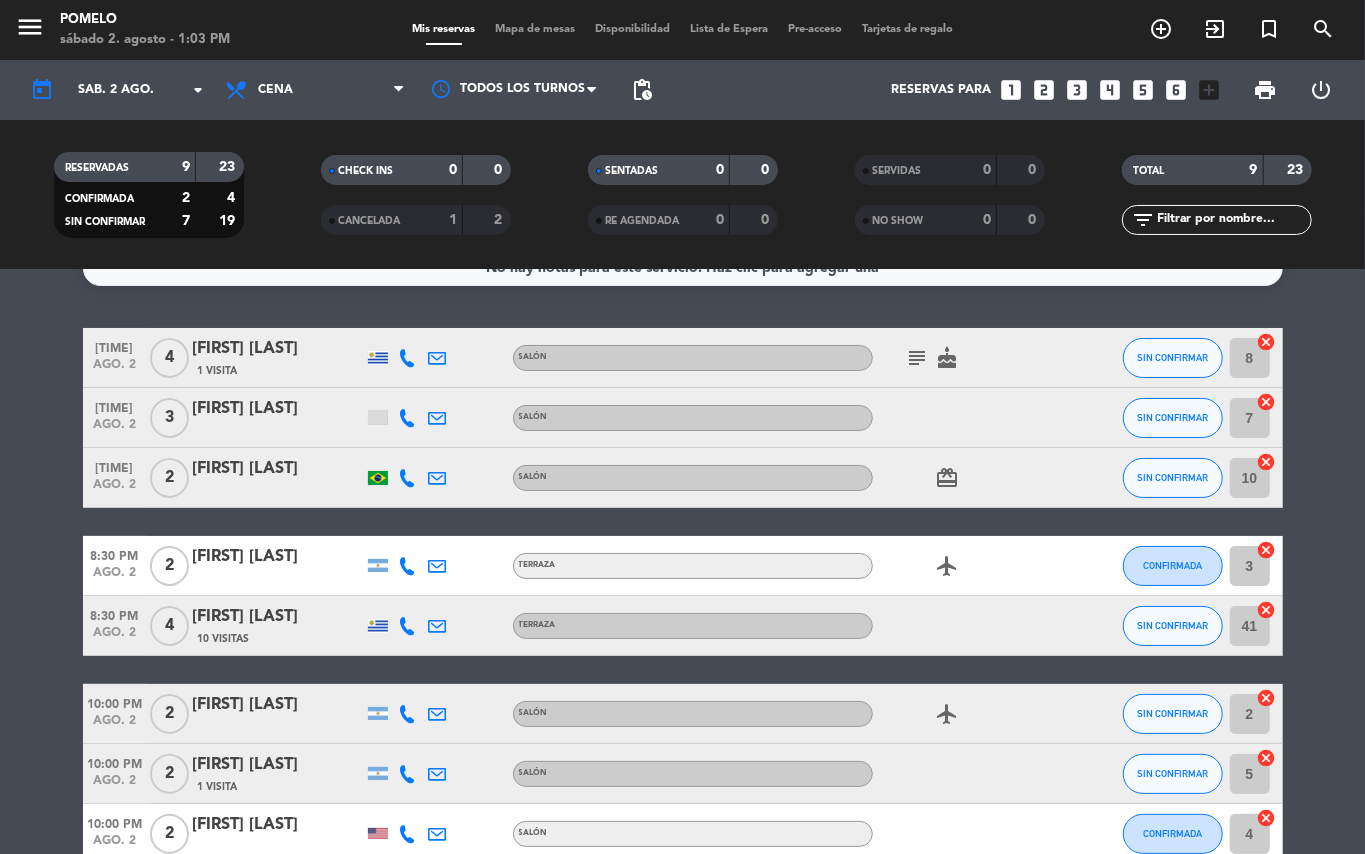 scroll, scrollTop: 0, scrollLeft: 0, axis: both 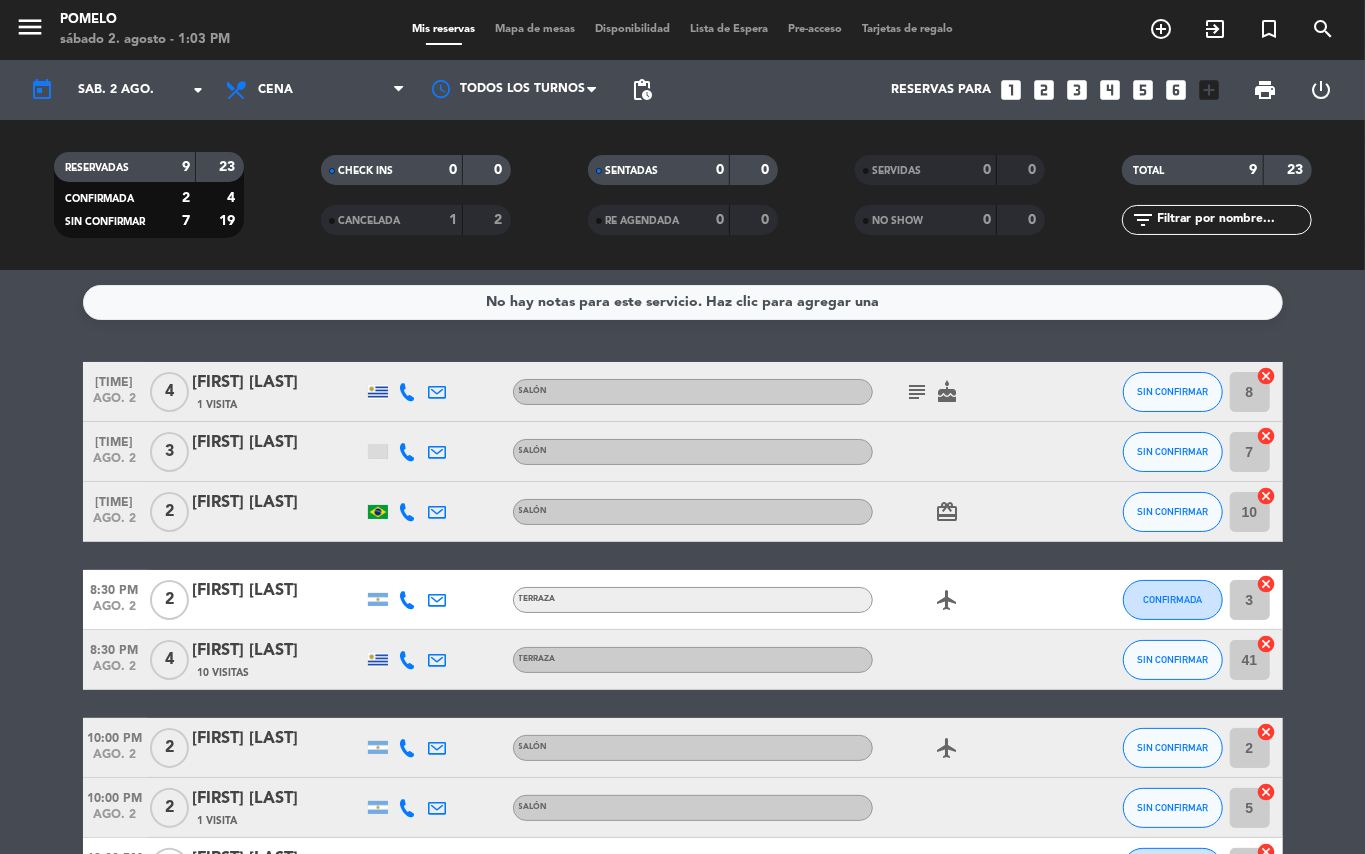click 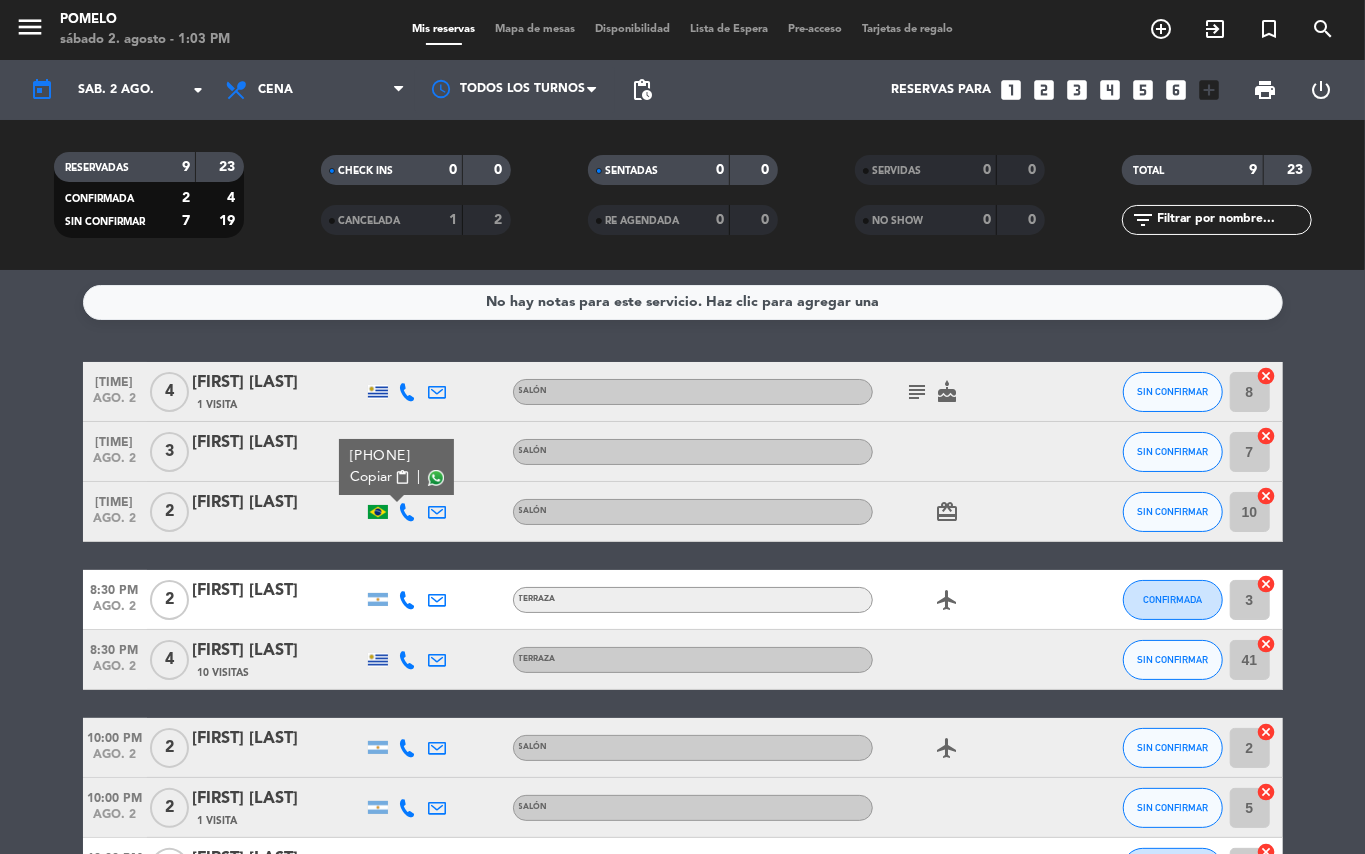 click on "content_paste" at bounding box center [402, 477] 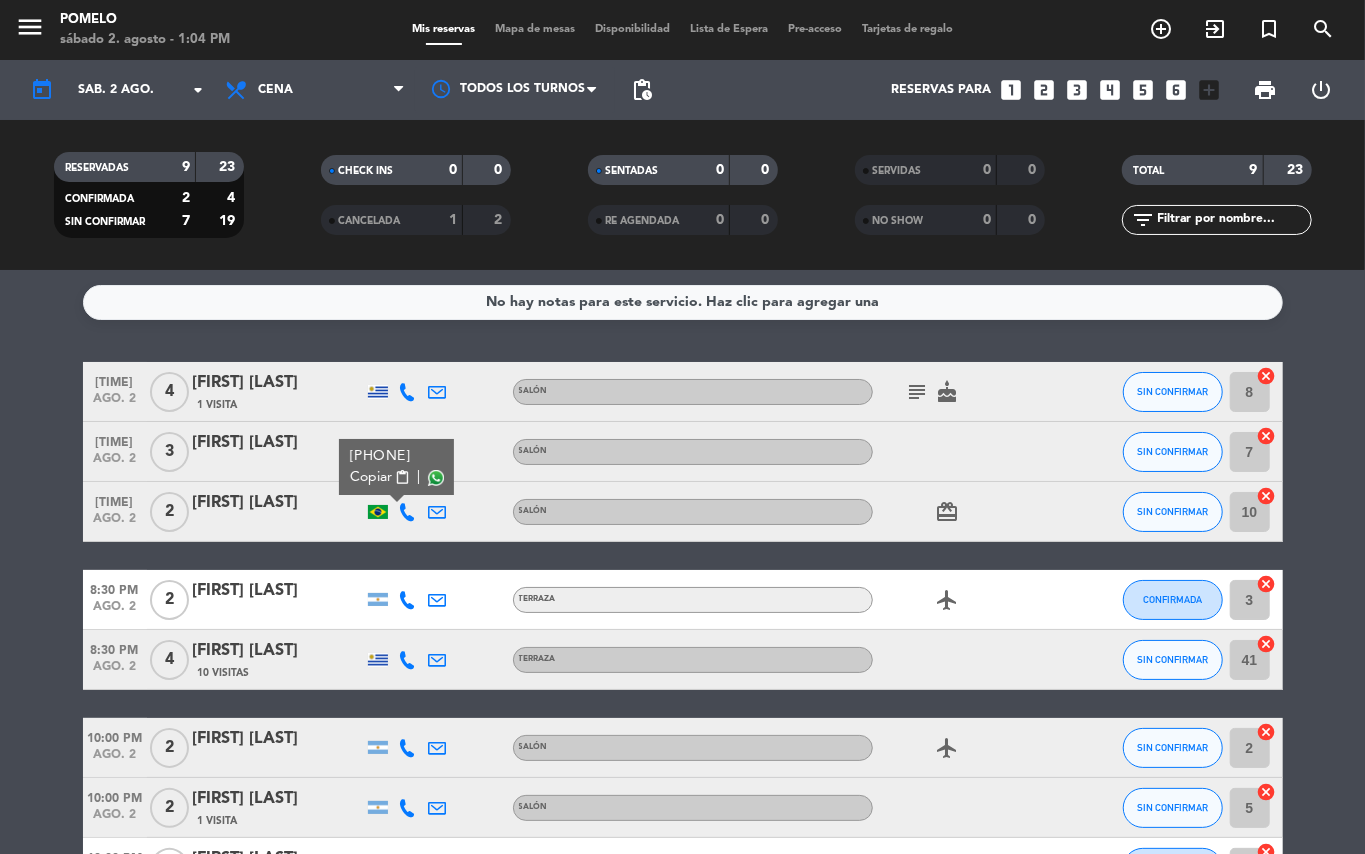 click on "8:30 PM   ago. 2   2   [FIRST] [LAST]   Terraza  airplanemode_active  CONFIRMADA 3  cancel" 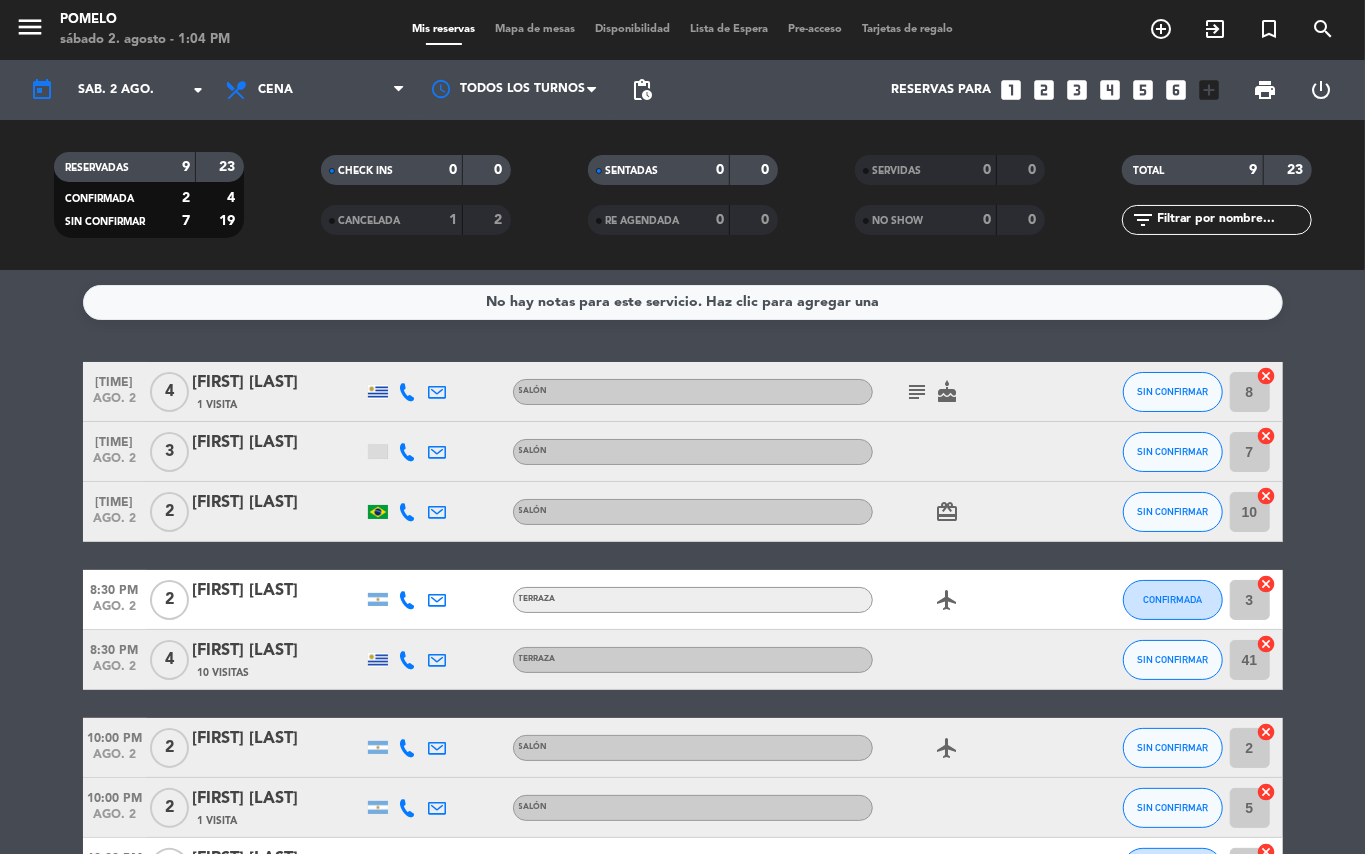 click 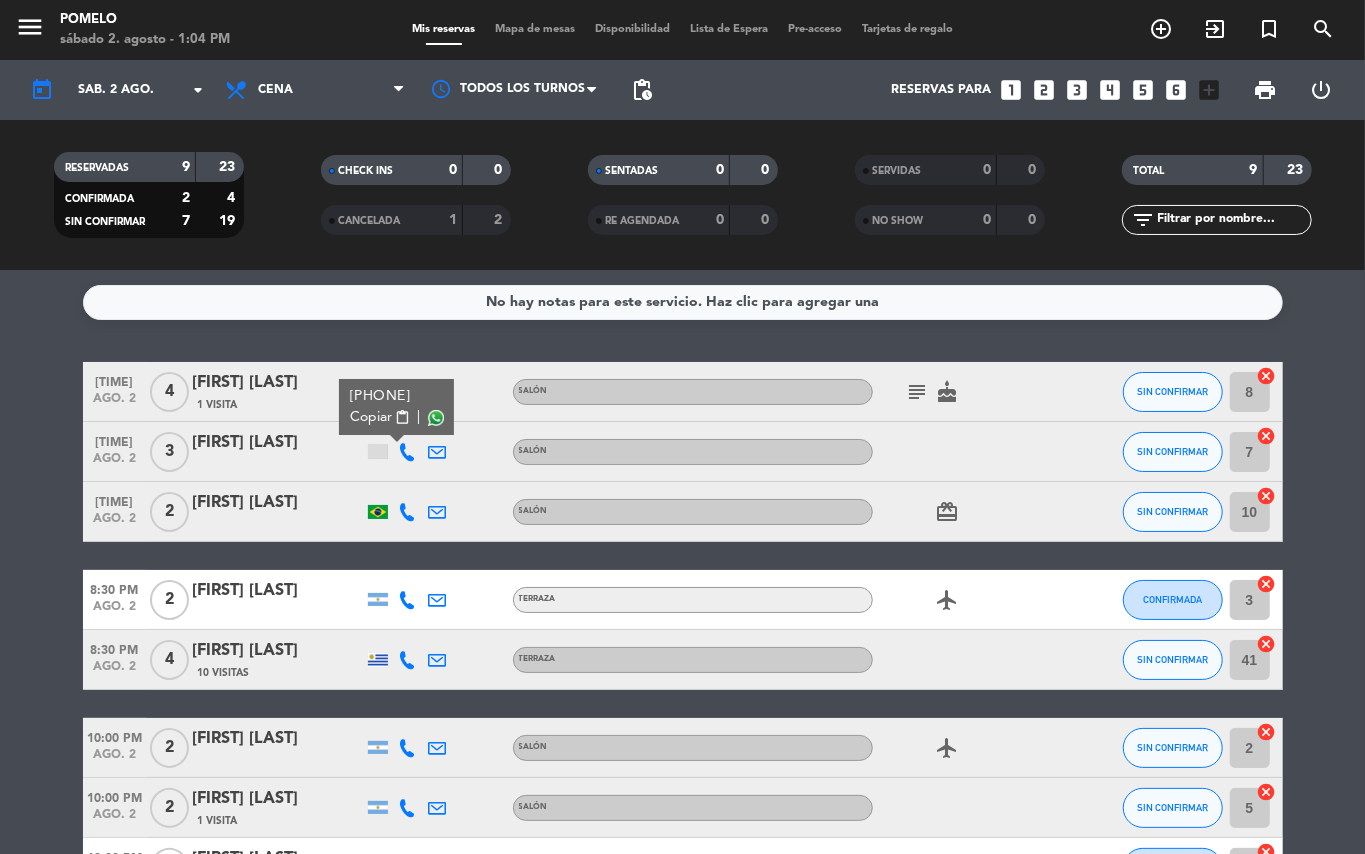 click on "content_paste" at bounding box center (402, 417) 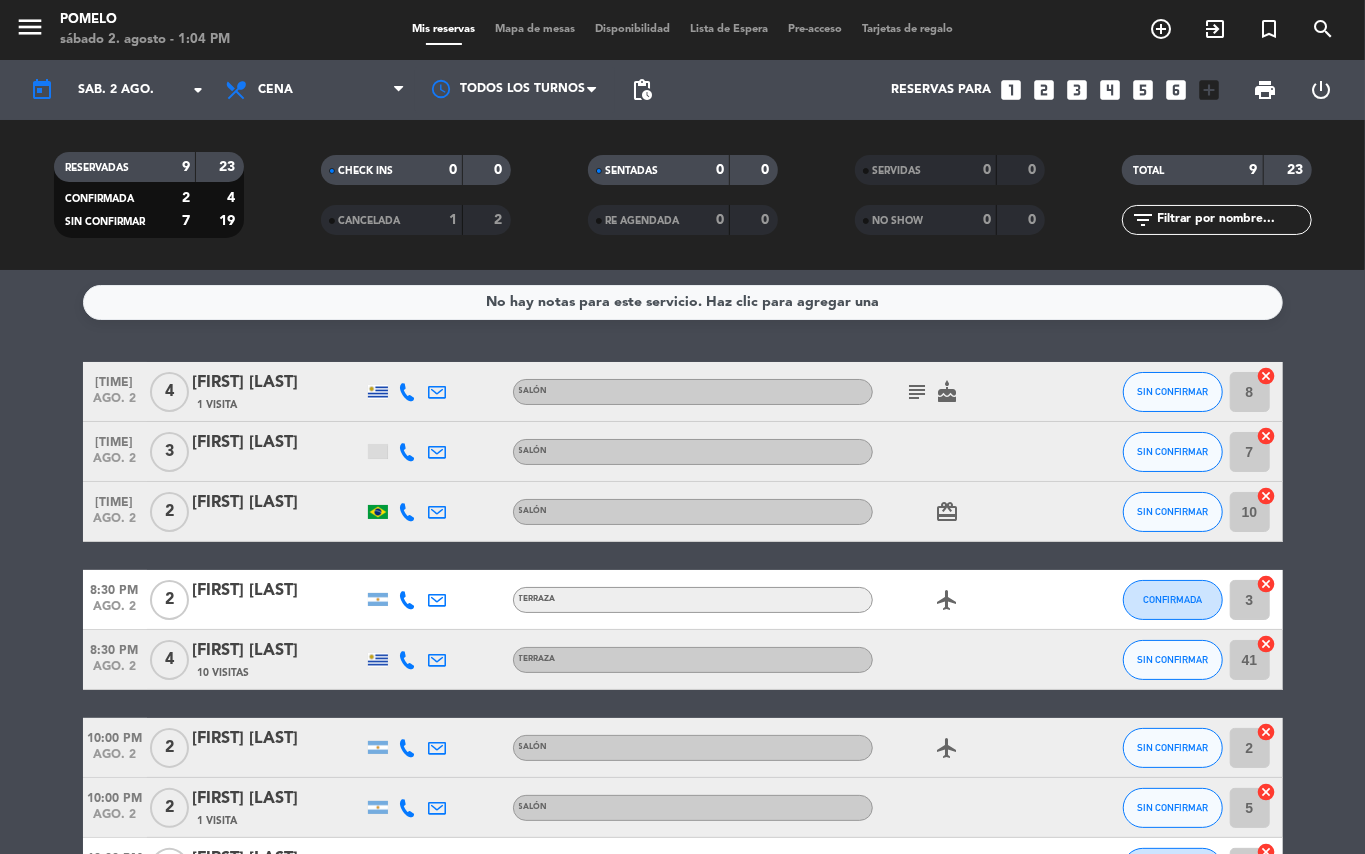 click 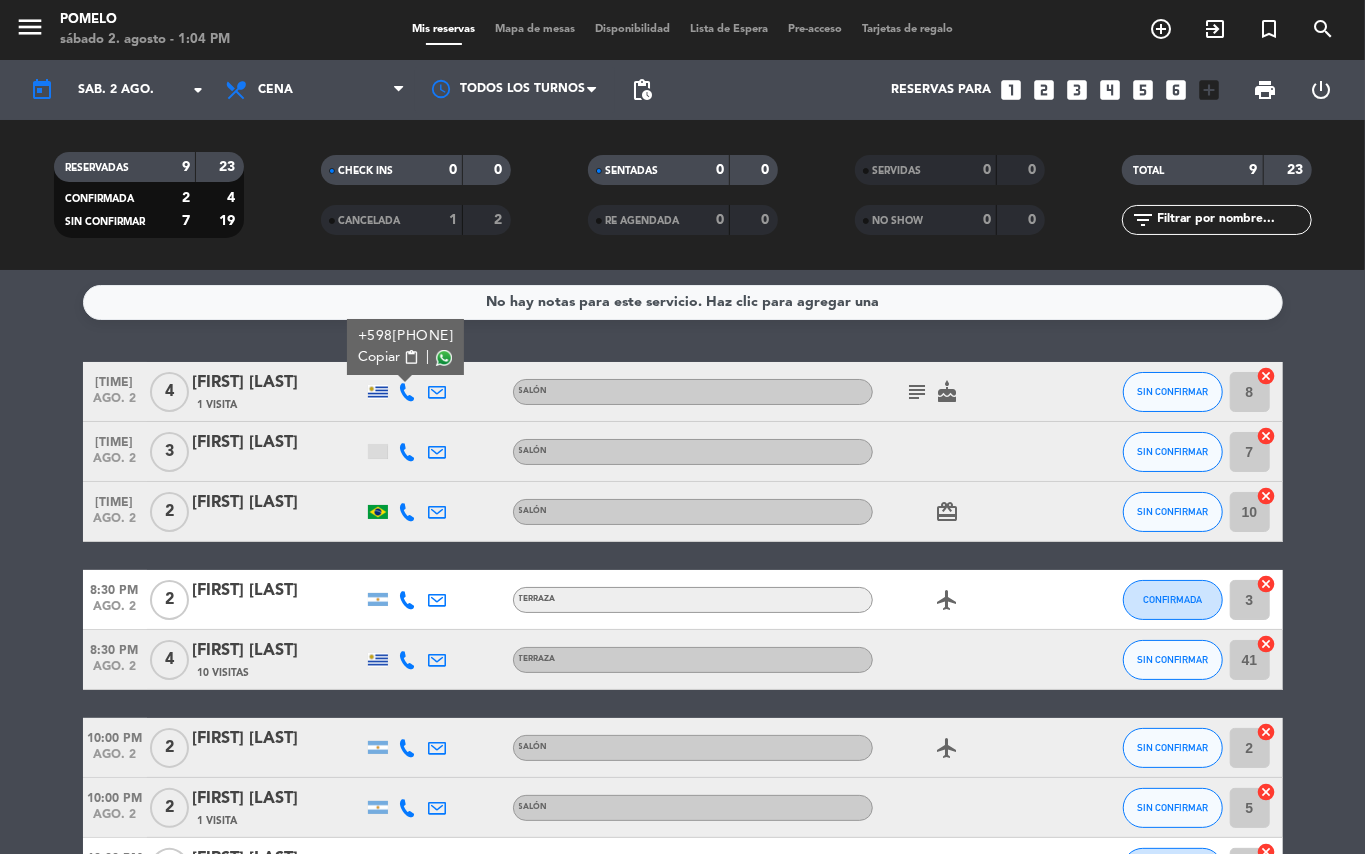 click on "content_paste" at bounding box center [410, 357] 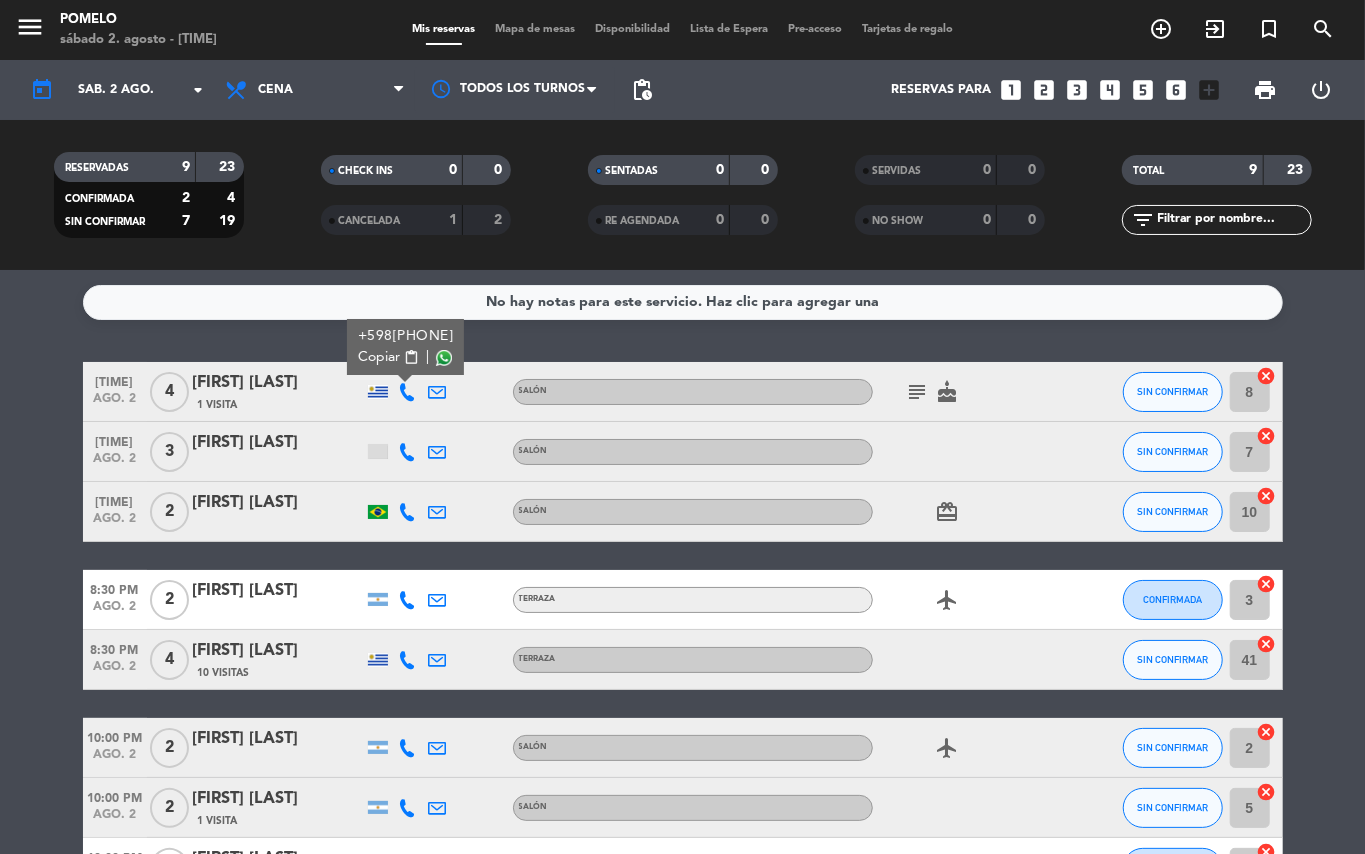 click 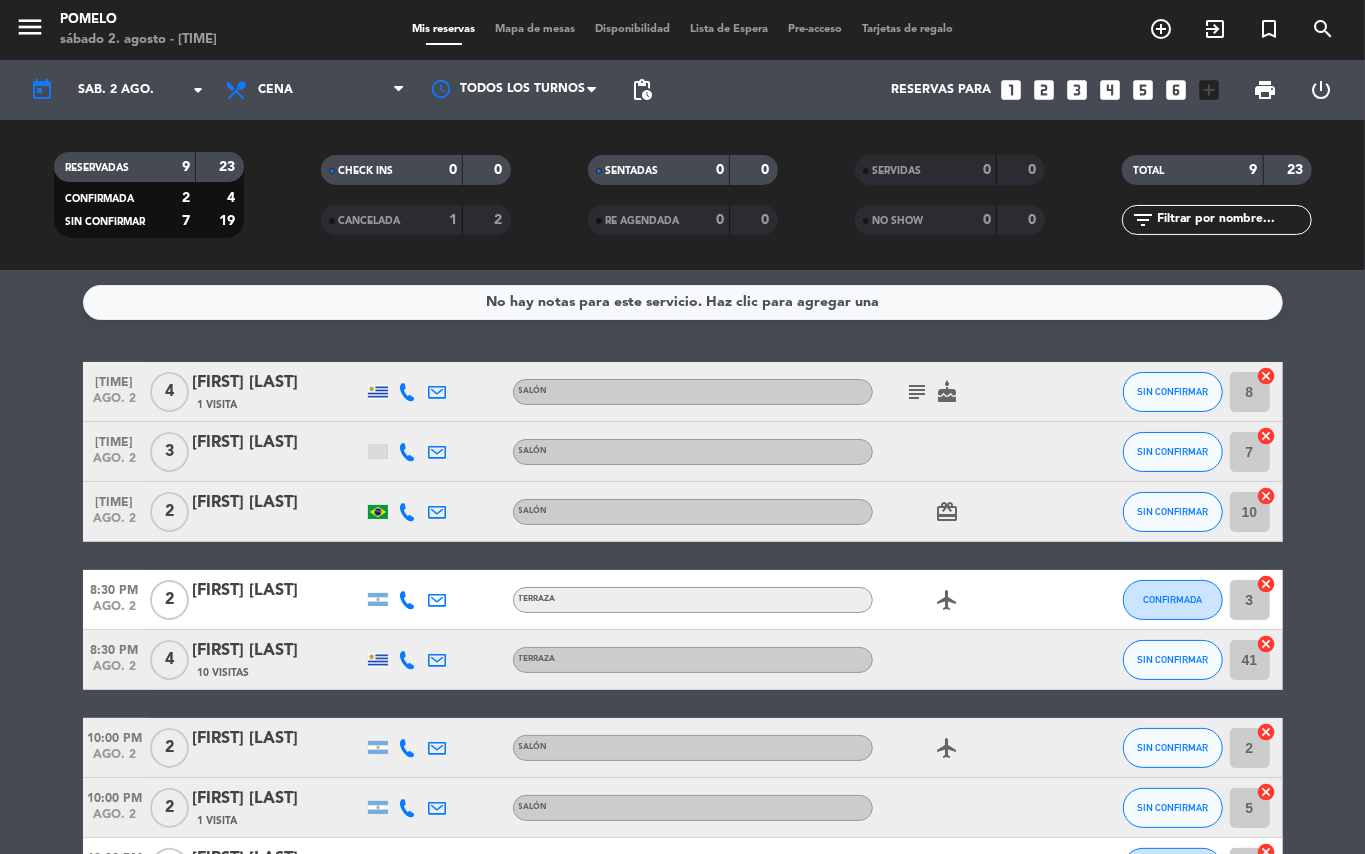 scroll, scrollTop: 230, scrollLeft: 0, axis: vertical 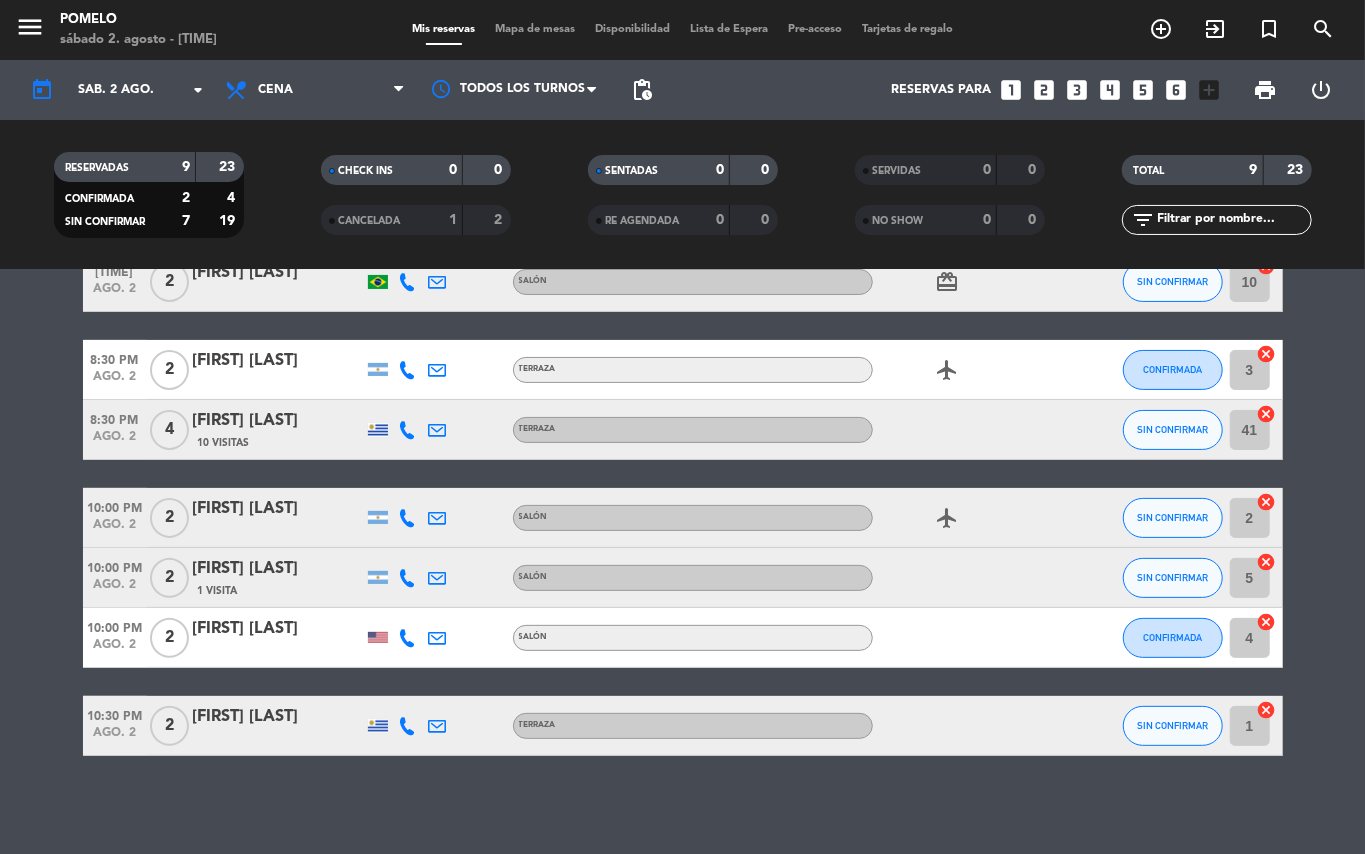 click 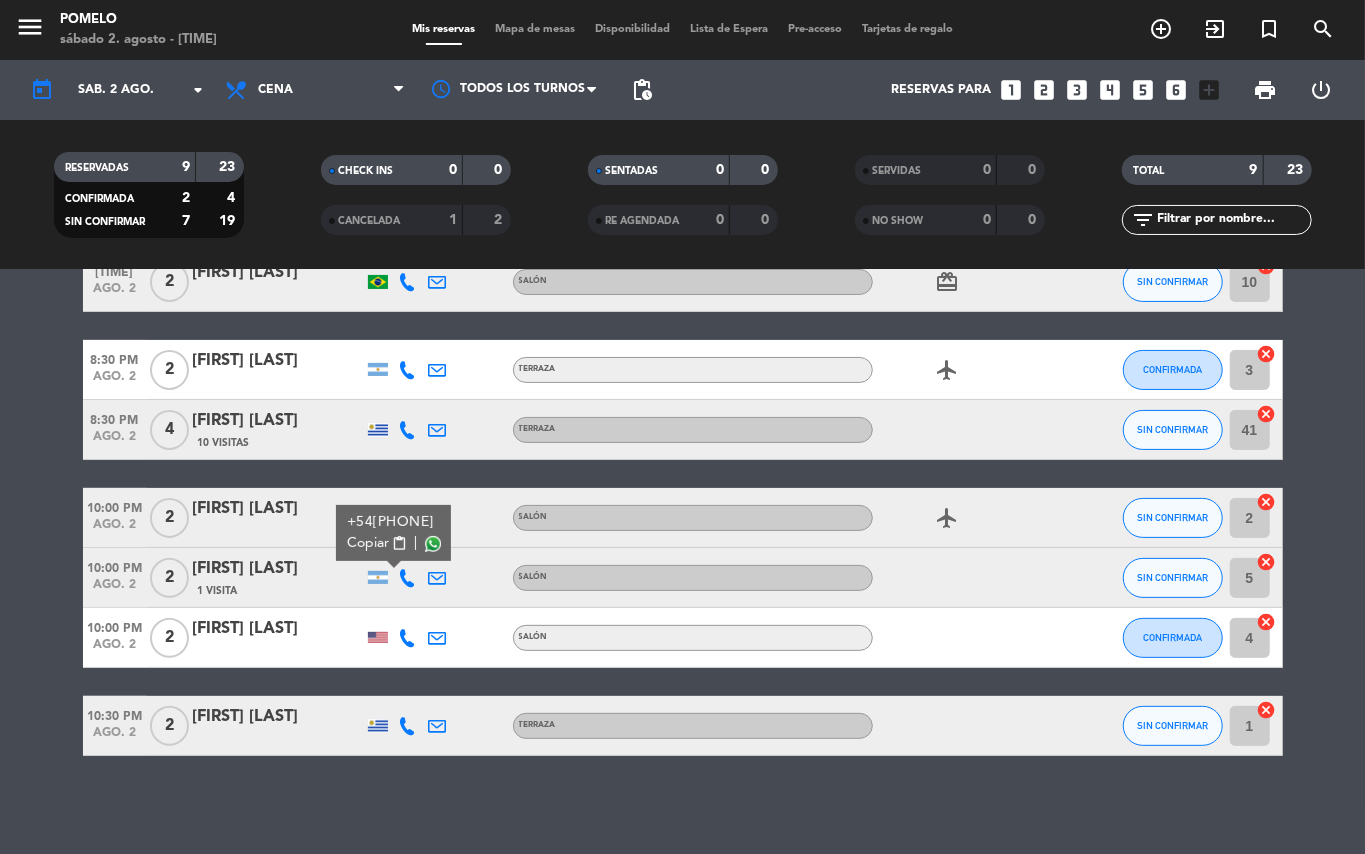 click 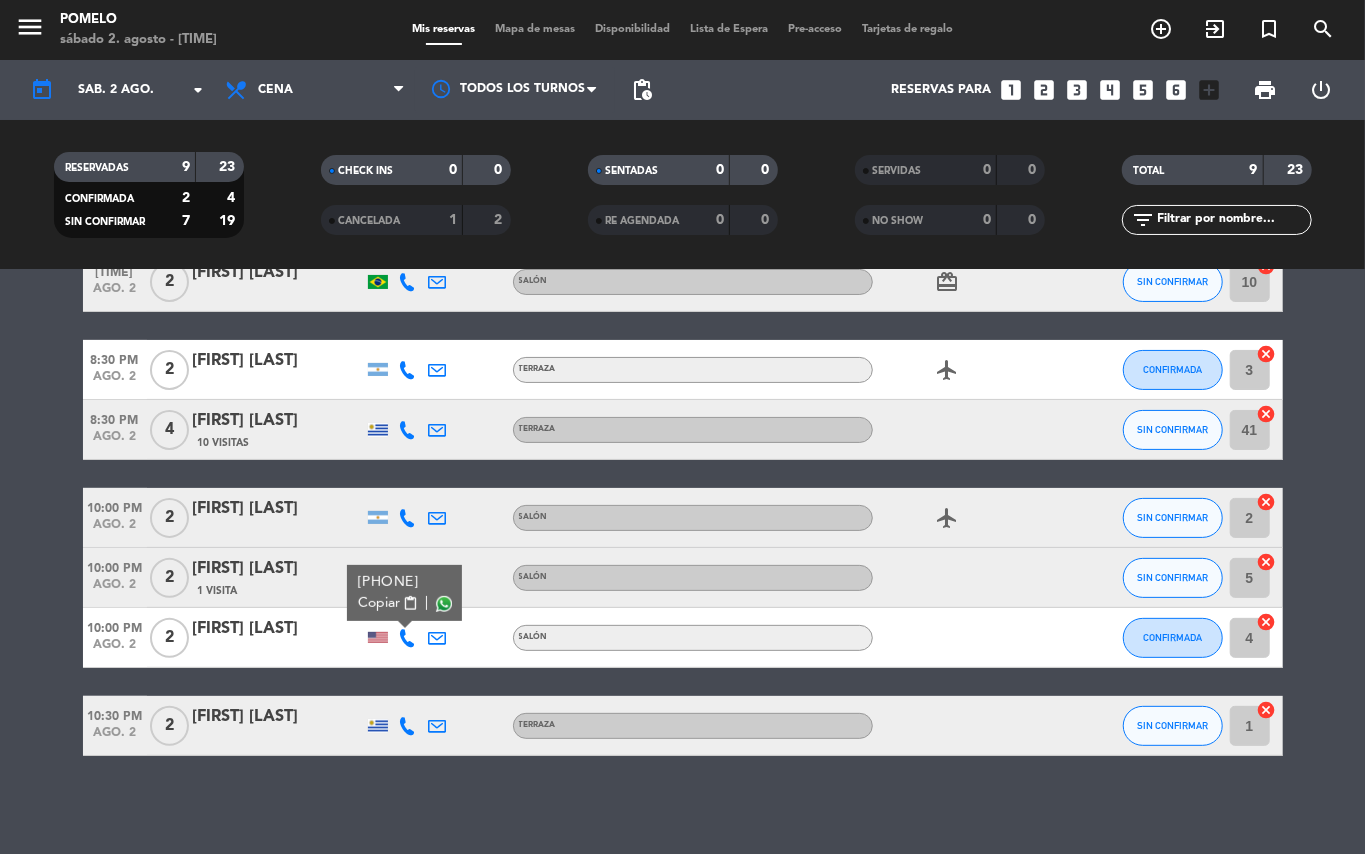 click 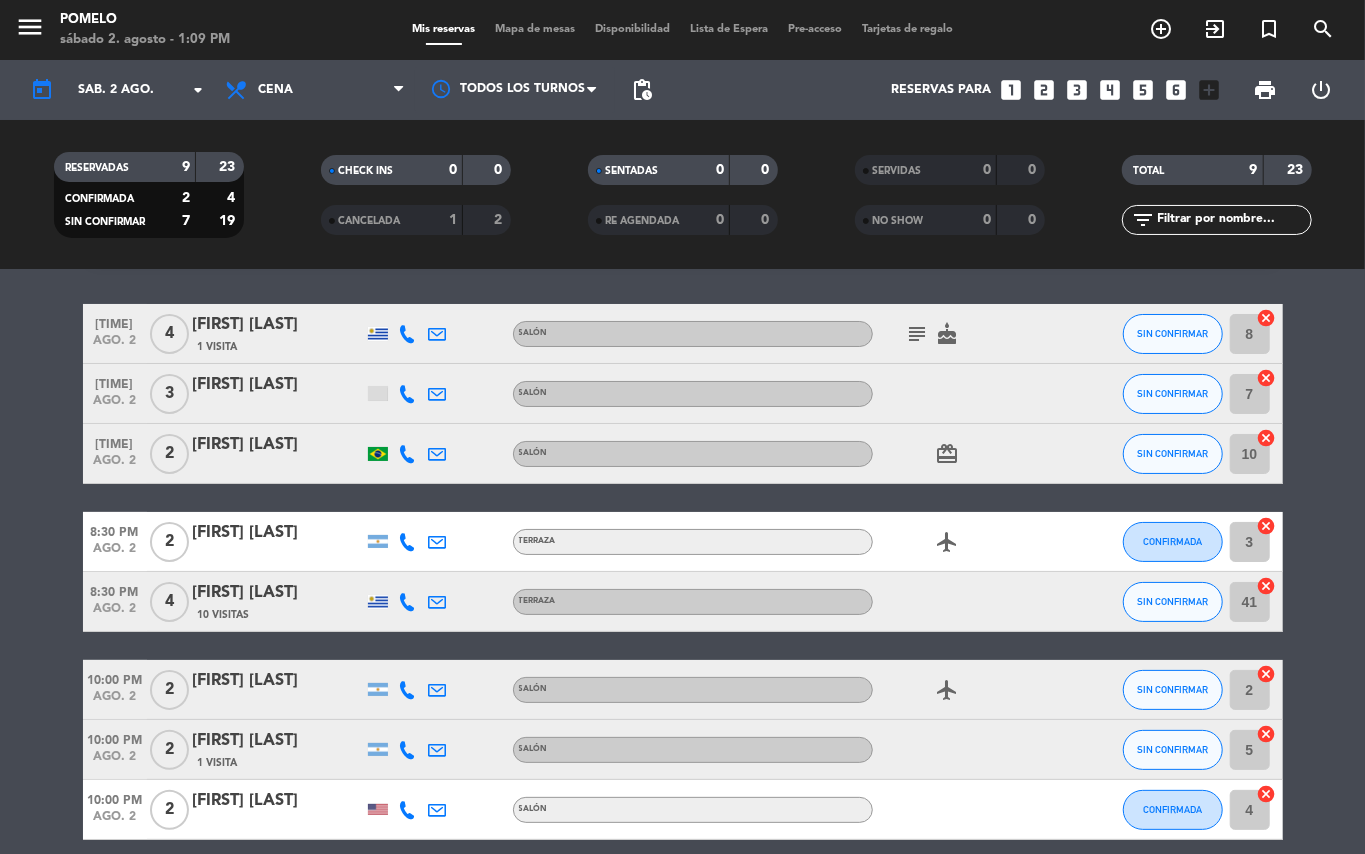 scroll, scrollTop: 0, scrollLeft: 0, axis: both 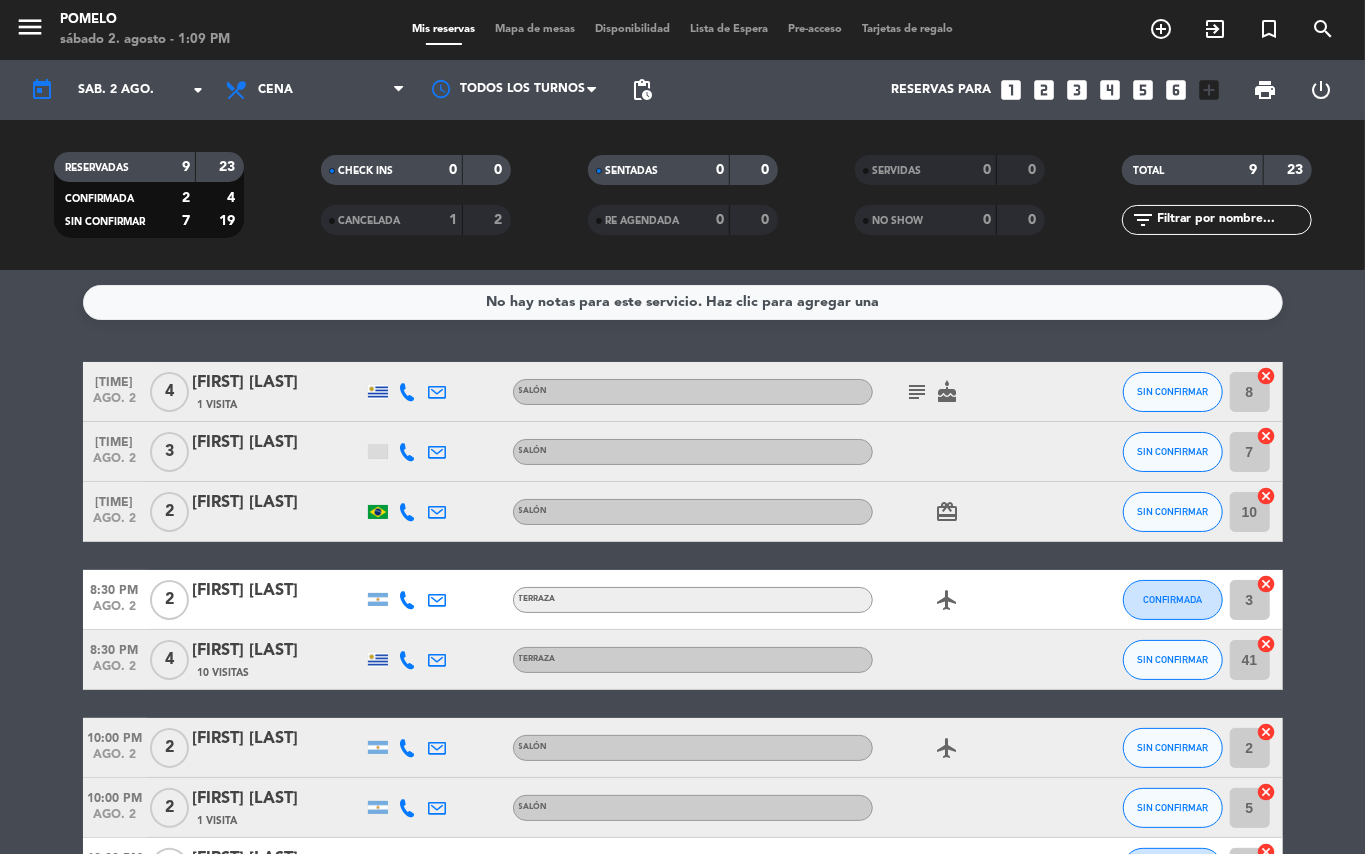 click on "No hay notas para este servicio. Haz clic para agregar una   8:00 PM   ago. 2   4   [FIRST] [LAST]   1 Visita   Salón  subject   cake  SIN CONFIRMAR 8  cancel   8:00 PM   ago. 2   3   [FIRST] [LAST]   Salón SIN CONFIRMAR 7  cancel   8:00 PM   ago. 2   2   [FIRST] [LAST]   Salón  card_giftcard  SIN CONFIRMAR 10  cancel   8:30 PM   ago. 2   2   [FIRST] [LAST]   Terraza  airplanemode_active  CONFIRMADA 3  cancel   8:30 PM   ago. 2   4   [FIRST] [LAST]   10 Visitas   Terraza SIN CONFIRMAR 41  cancel   10:00 PM   ago. 2   2   [FIRST] [LAST]   Salón  airplanemode_active  SIN CONFIRMAR 2  cancel   10:00 PM   ago. 2   2   [FIRST] [LAST]   1 Visita   Salón SIN CONFIRMAR 5  cancel   10:00 PM   ago. 2   2   [FIRST] [LAST]   Salón CONFIRMADA 4  cancel   10:30 PM   ago. 2   2   [FIRST] [LAST]   Terraza SIN CONFIRMAR 1  cancel" 